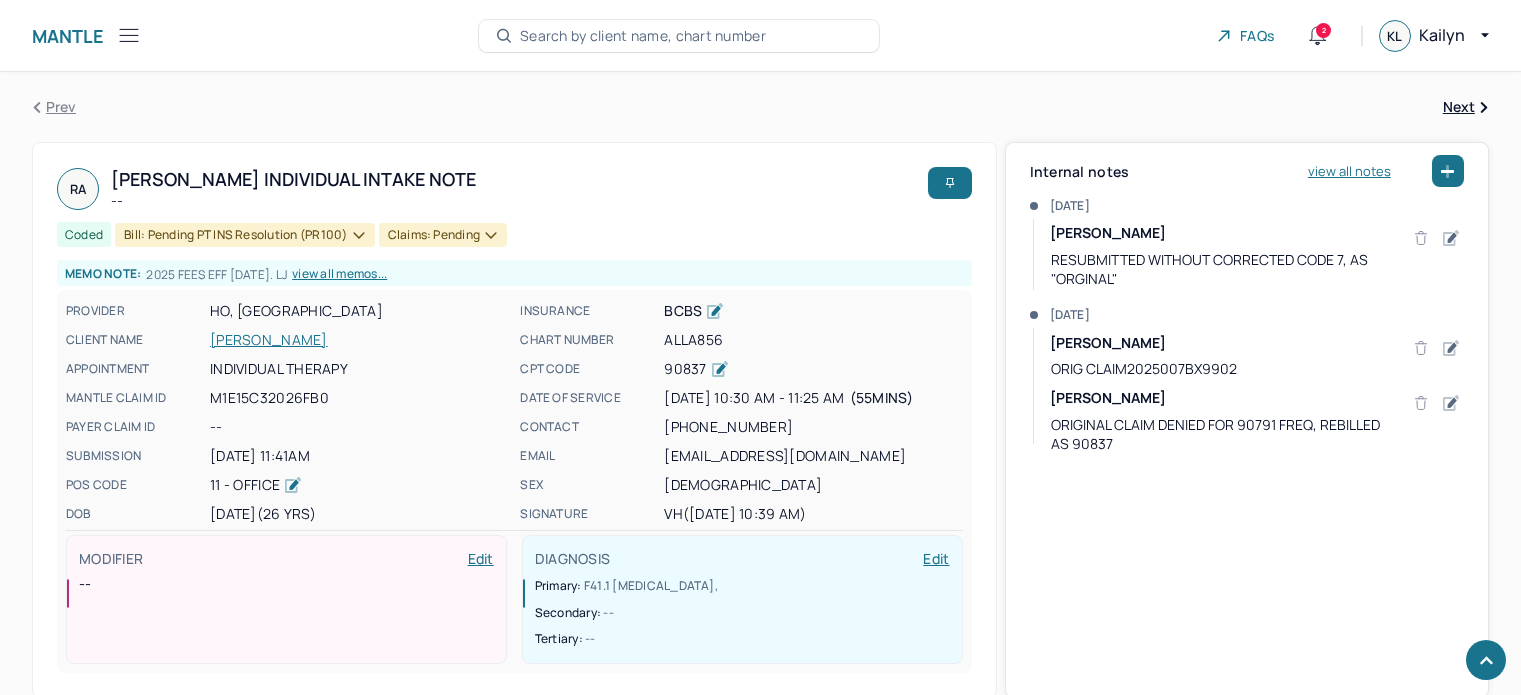 scroll, scrollTop: 639, scrollLeft: 0, axis: vertical 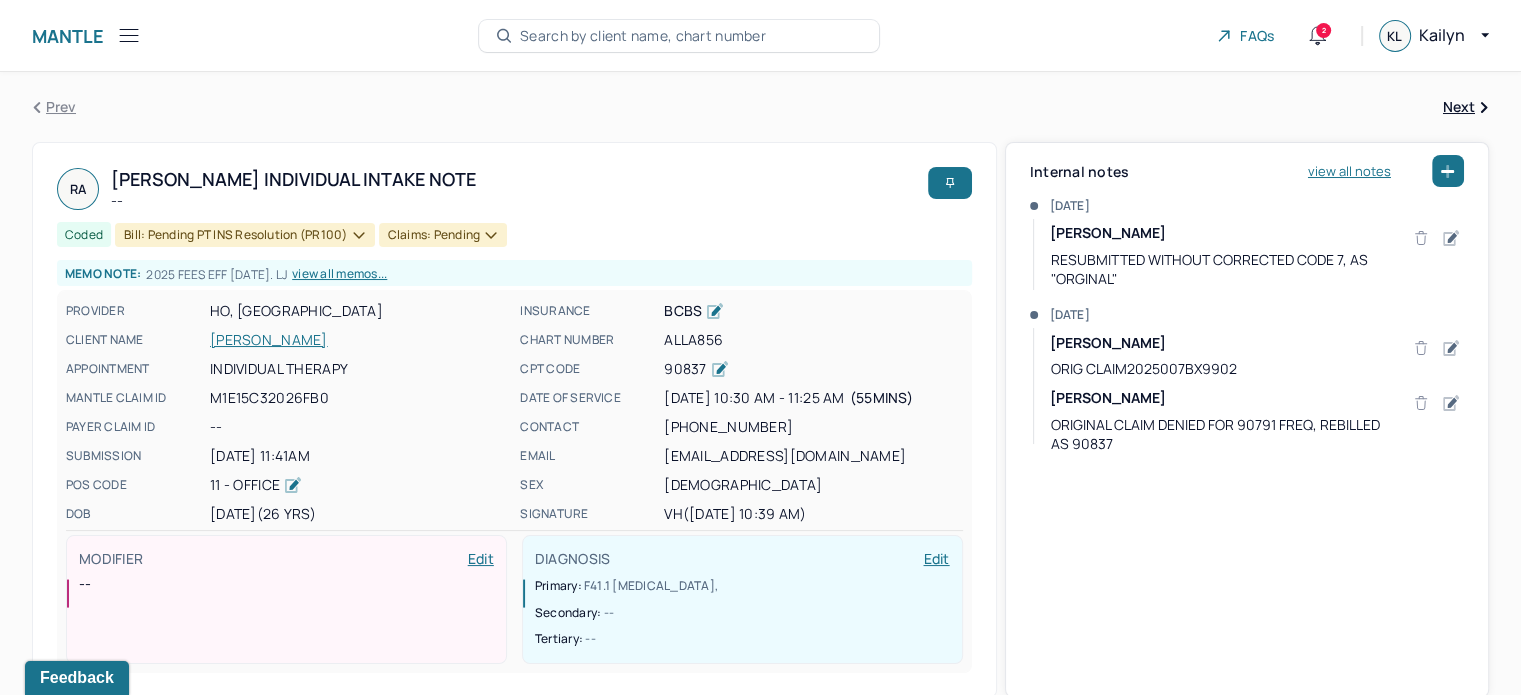 click on "Search by client name, chart number" at bounding box center [643, 36] 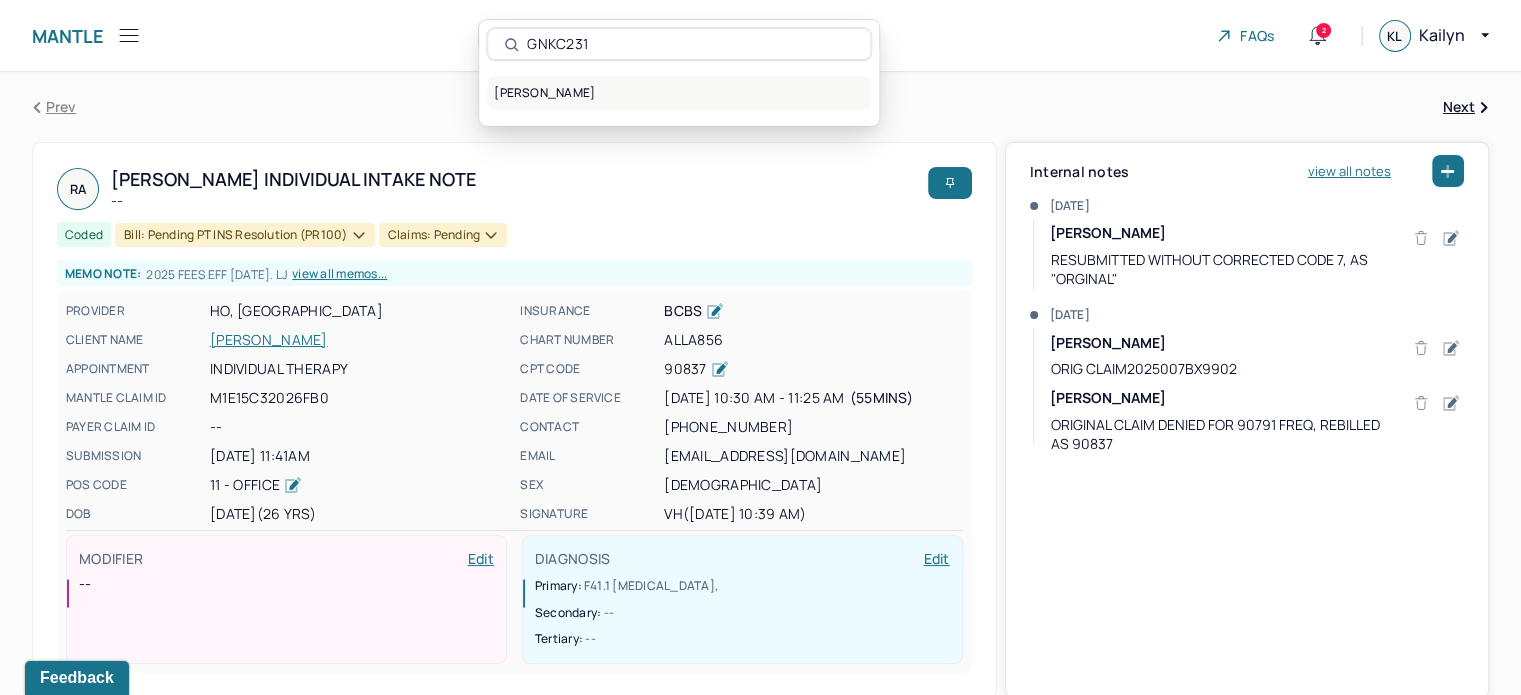 type on "GNKC231" 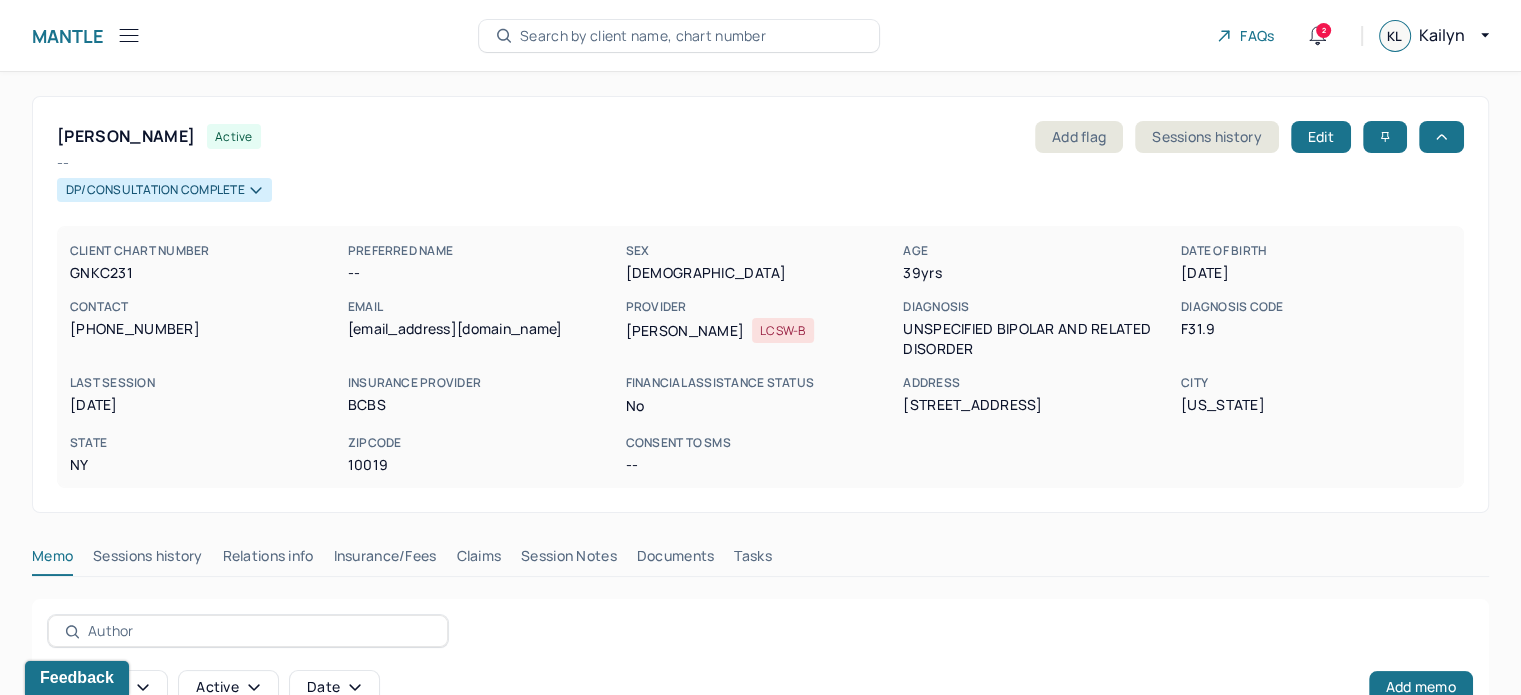 click on "[PERSON_NAME] active   Add flag     Sessions history     Edit               --   DP/CONSULTATION COMPLETE   CLIENT CHART NUMBER GNKC231 PREFERRED NAME -- SEX [DEMOGRAPHIC_DATA] AGE [DEMOGRAPHIC_DATA]  yrs DATE OF BIRTH [DEMOGRAPHIC_DATA]  CONTACT [PHONE_NUMBER] EMAIL [EMAIL_ADDRESS][DOMAIN_NAME] PROVIDER [PERSON_NAME] LCSW-B DIAGNOSIS UNSPECIFIED BIPOLAR AND RELATED DISORDER DIAGNOSIS CODE F31.9 LAST SESSION [DATE] insurance provider BCBS FINANCIAL ASSISTANCE STATUS no Address [STREET_ADDRESS][US_STATE][US_STATE] Consent to Sms --   Memo     Sessions history     Relations info     Insurance/Fees     Claims     Session Notes     Documents     Tasks     Category     active     Date     Add memo   client services billing notes intake reports phone notes Date created Type Status Author Description [DATE] user active [PERSON_NAME] DOS [DATE] made 3 @ $87;  now $42 . LJ 2025 BCBS: $87x3; 42, EFF: [DATE]          [DATE] user active [PERSON_NAME] ALL CLAIMS NEED TO BE SUBMITTED VIA HCFA USPS (PHCHAT REF# I-24828818)" at bounding box center [760, 530] 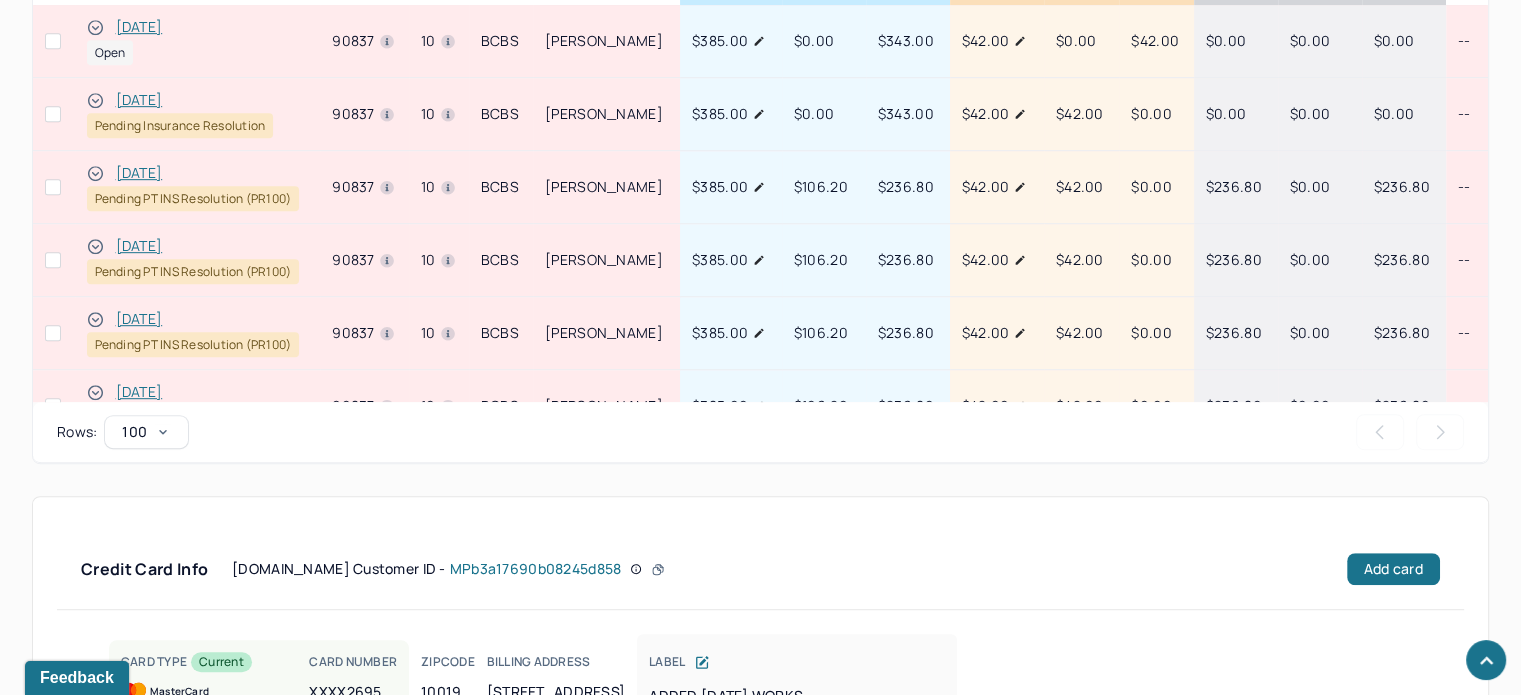 scroll, scrollTop: 1100, scrollLeft: 0, axis: vertical 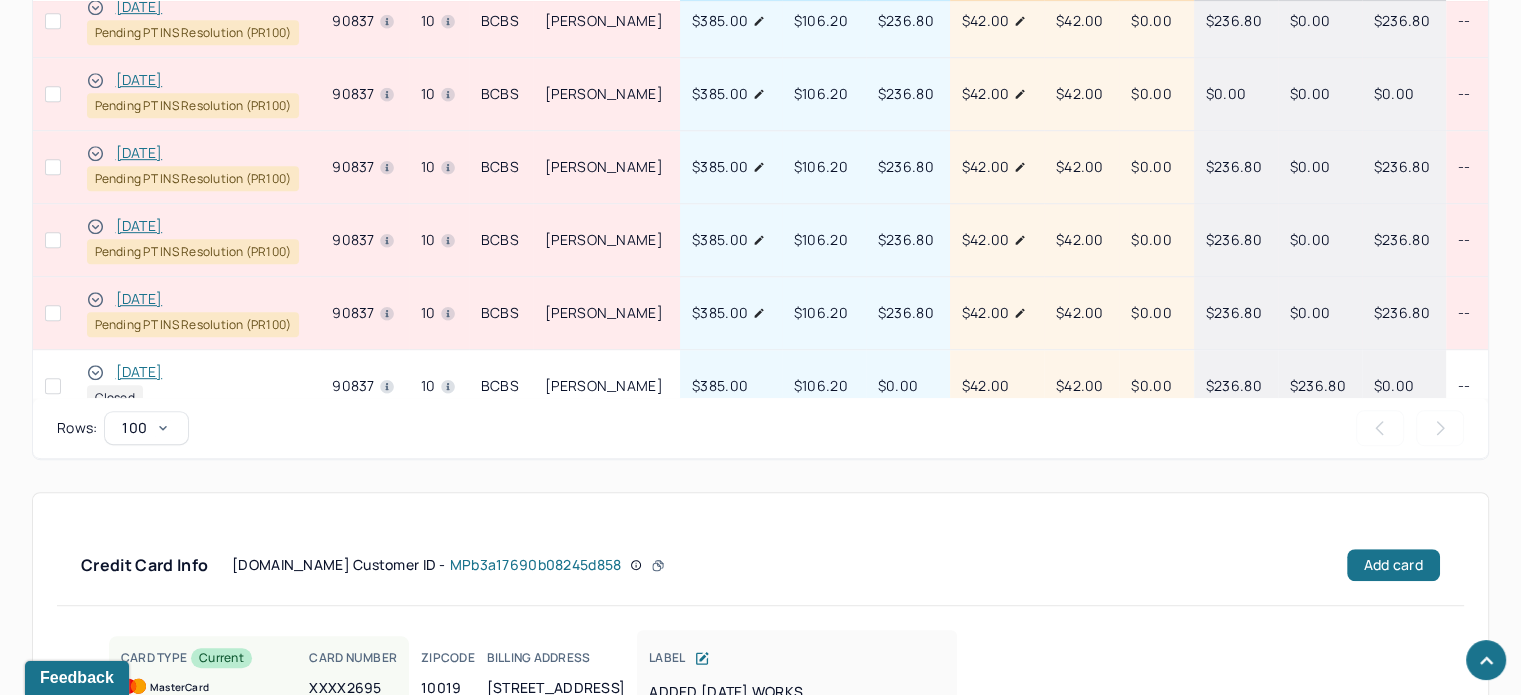 click on "[DATE]" at bounding box center (139, 80) 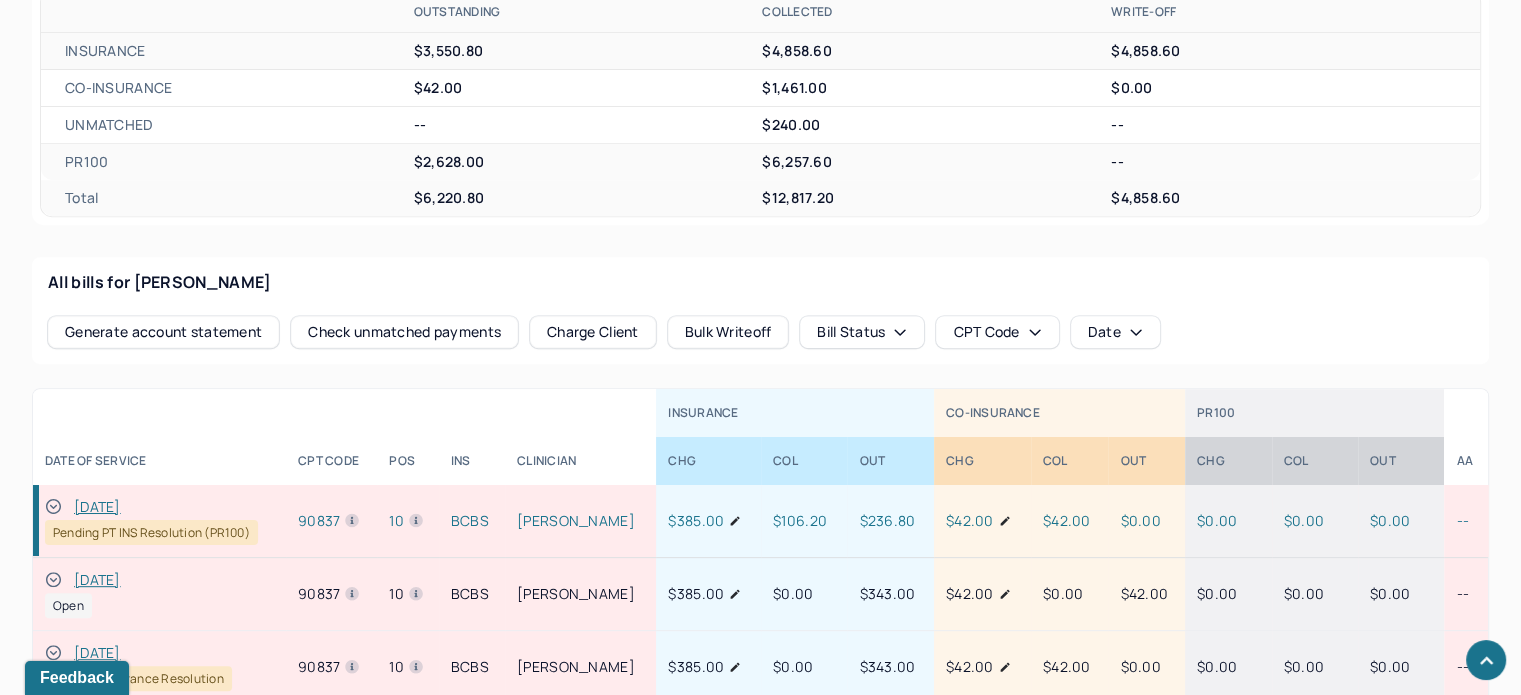 scroll, scrollTop: 1081, scrollLeft: 0, axis: vertical 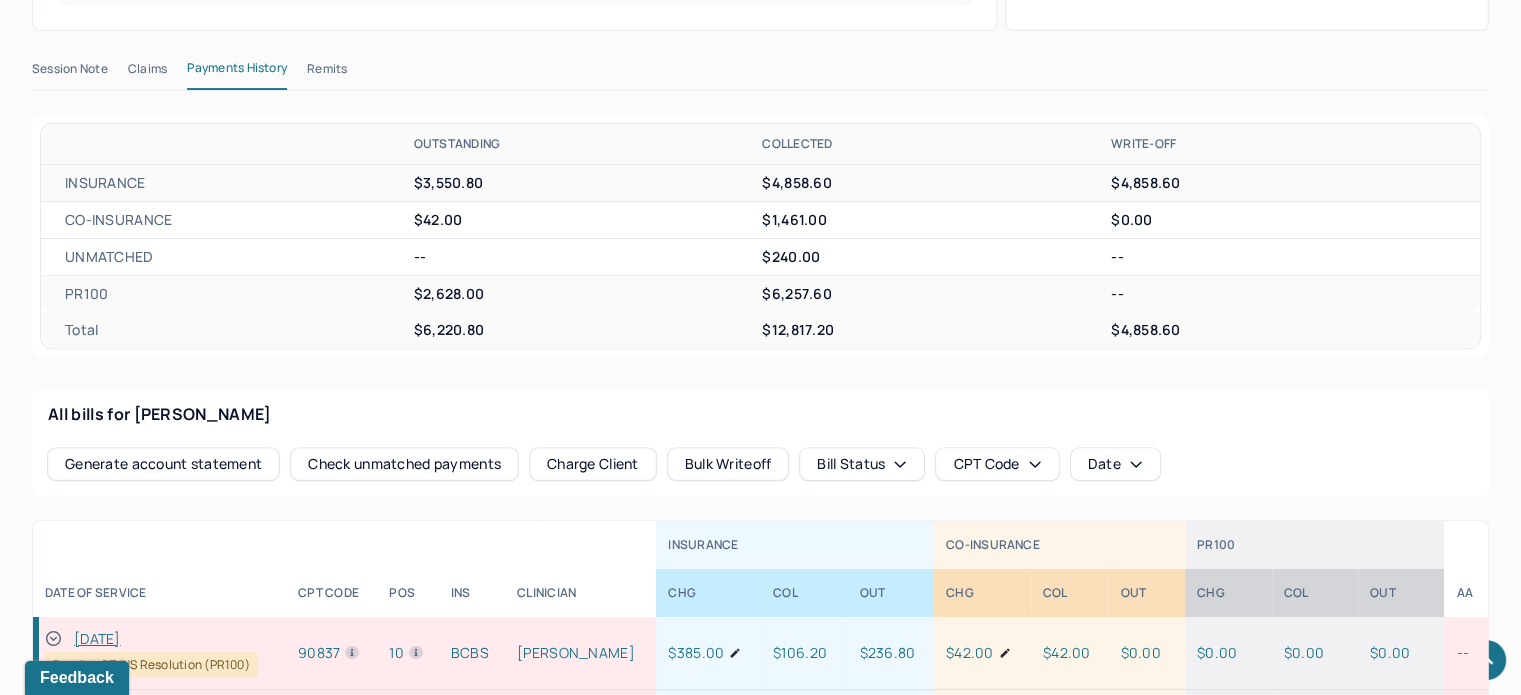 click on "Remits" at bounding box center (327, 73) 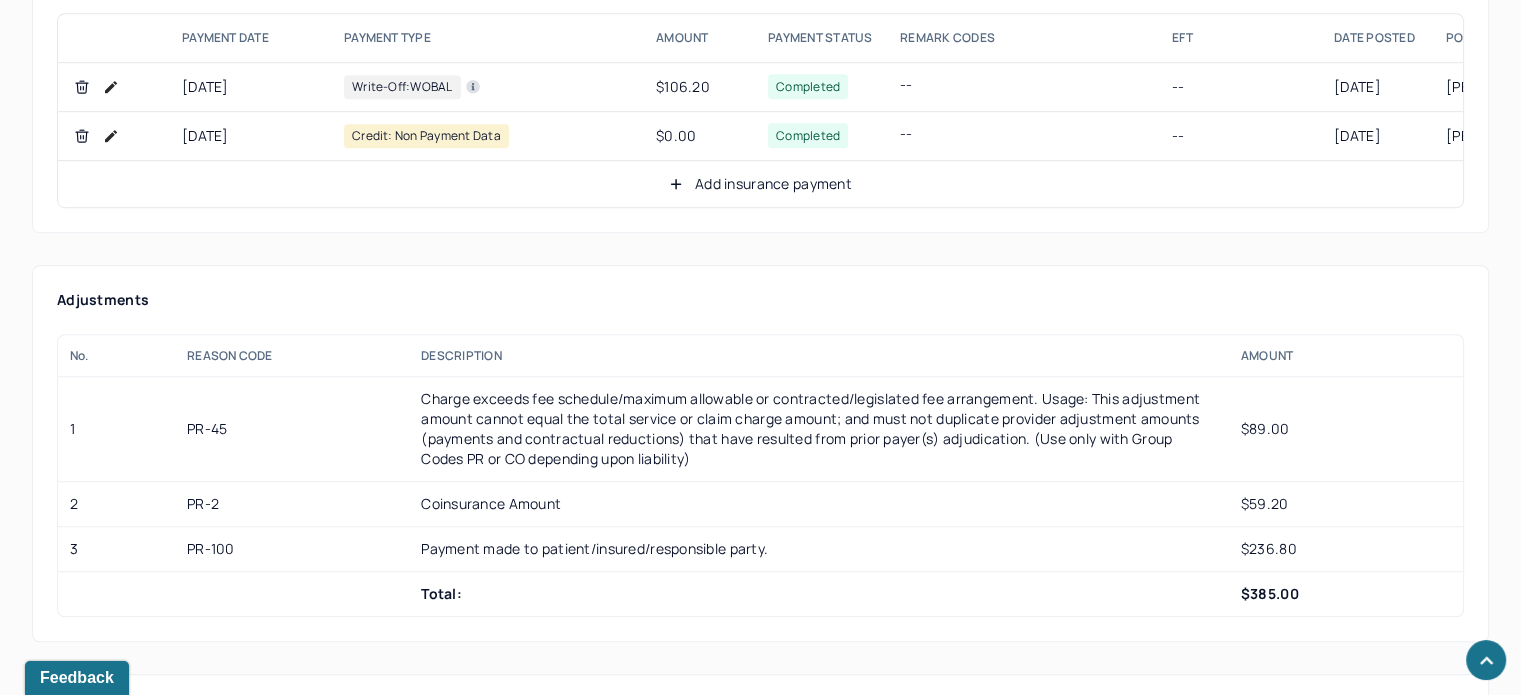 scroll, scrollTop: 1381, scrollLeft: 0, axis: vertical 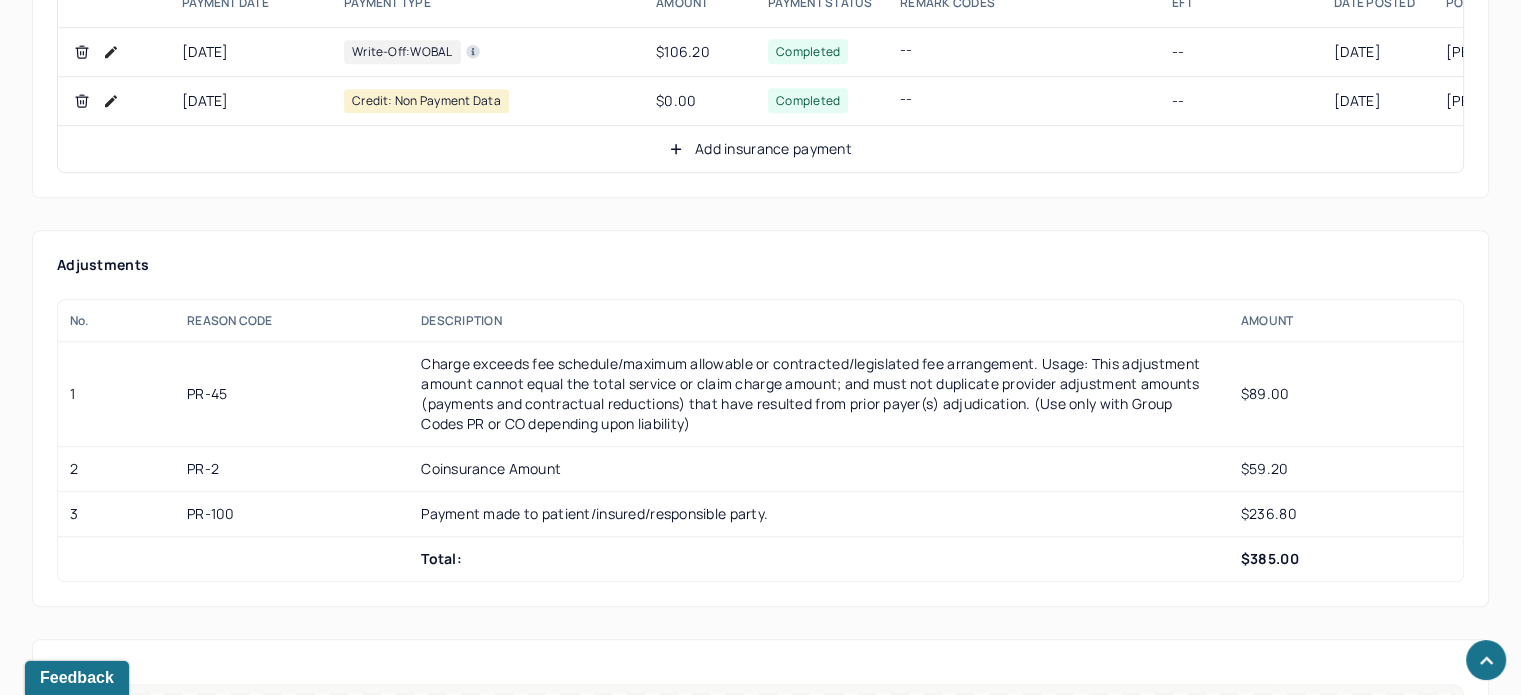 click 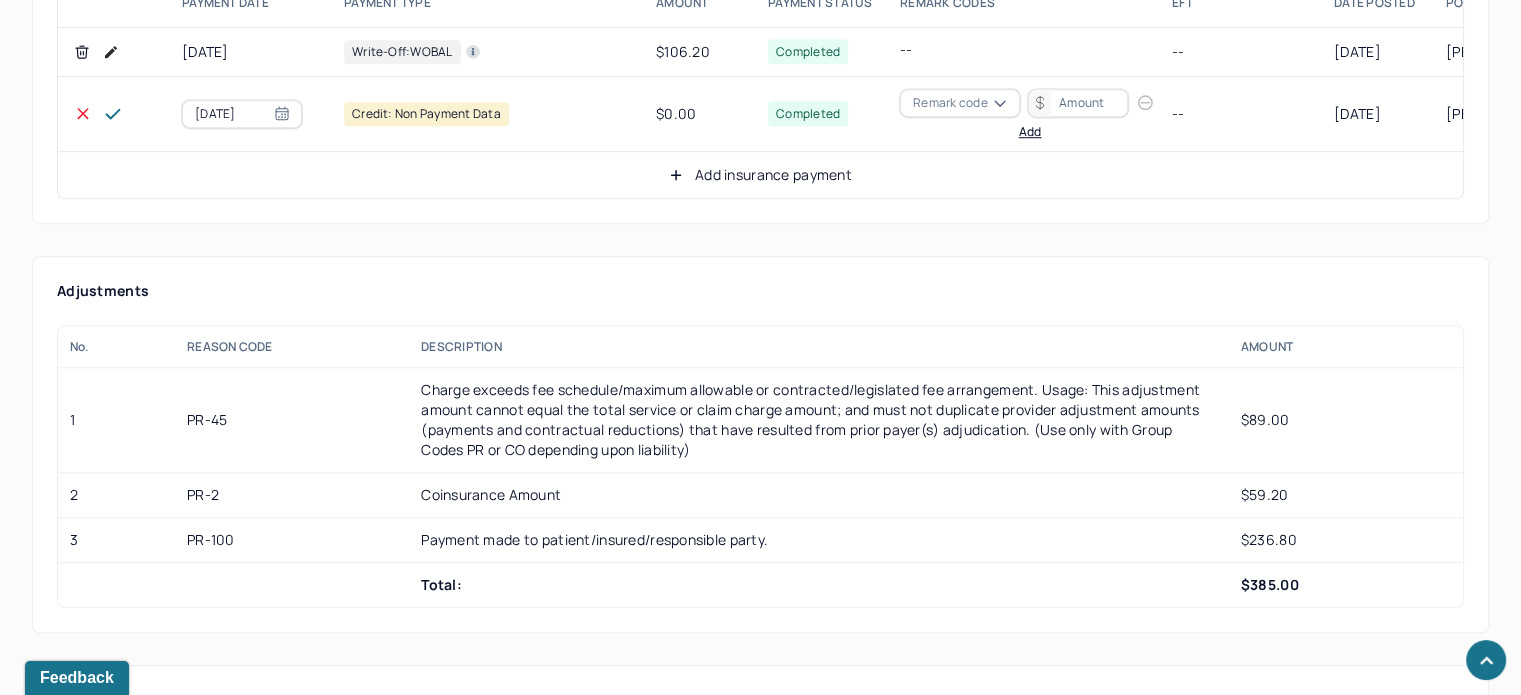 click on "Remark code       Add" at bounding box center (1030, 114) 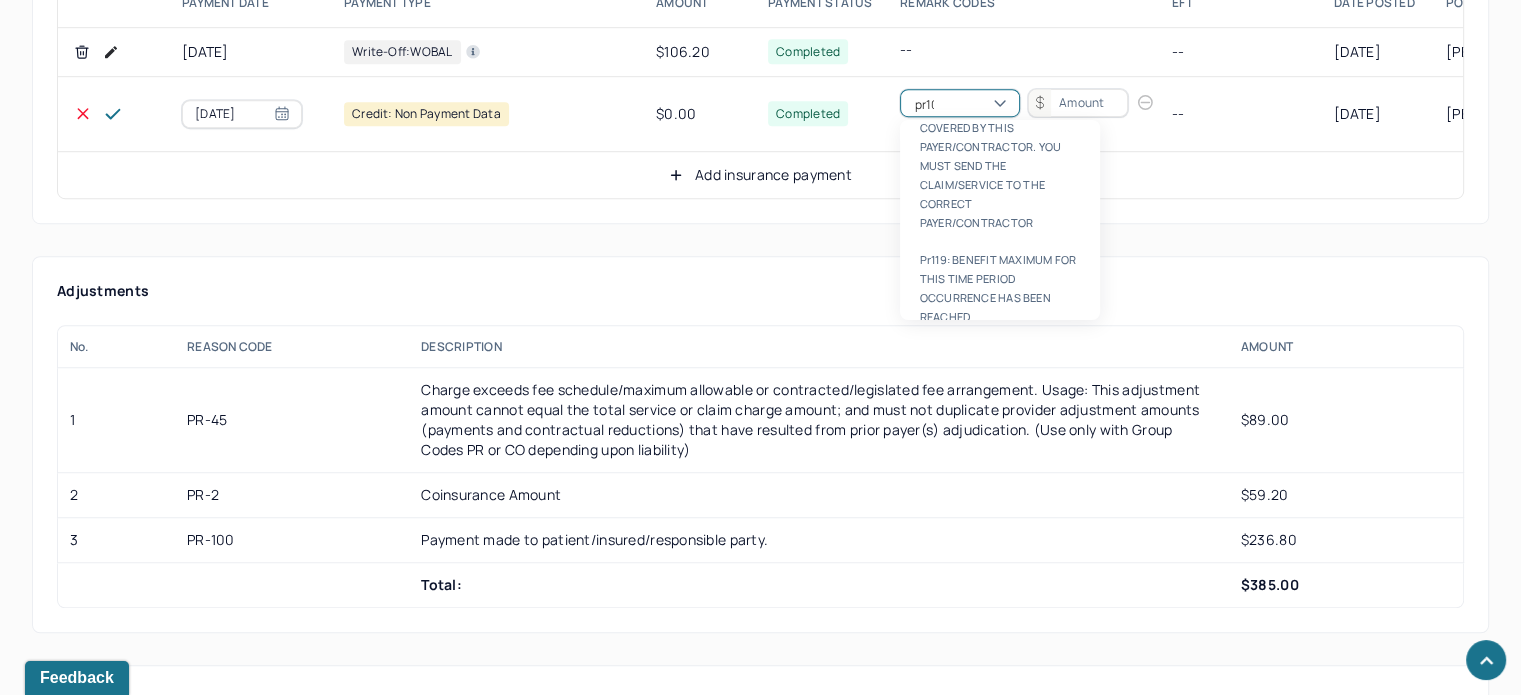 scroll, scrollTop: 8, scrollLeft: 0, axis: vertical 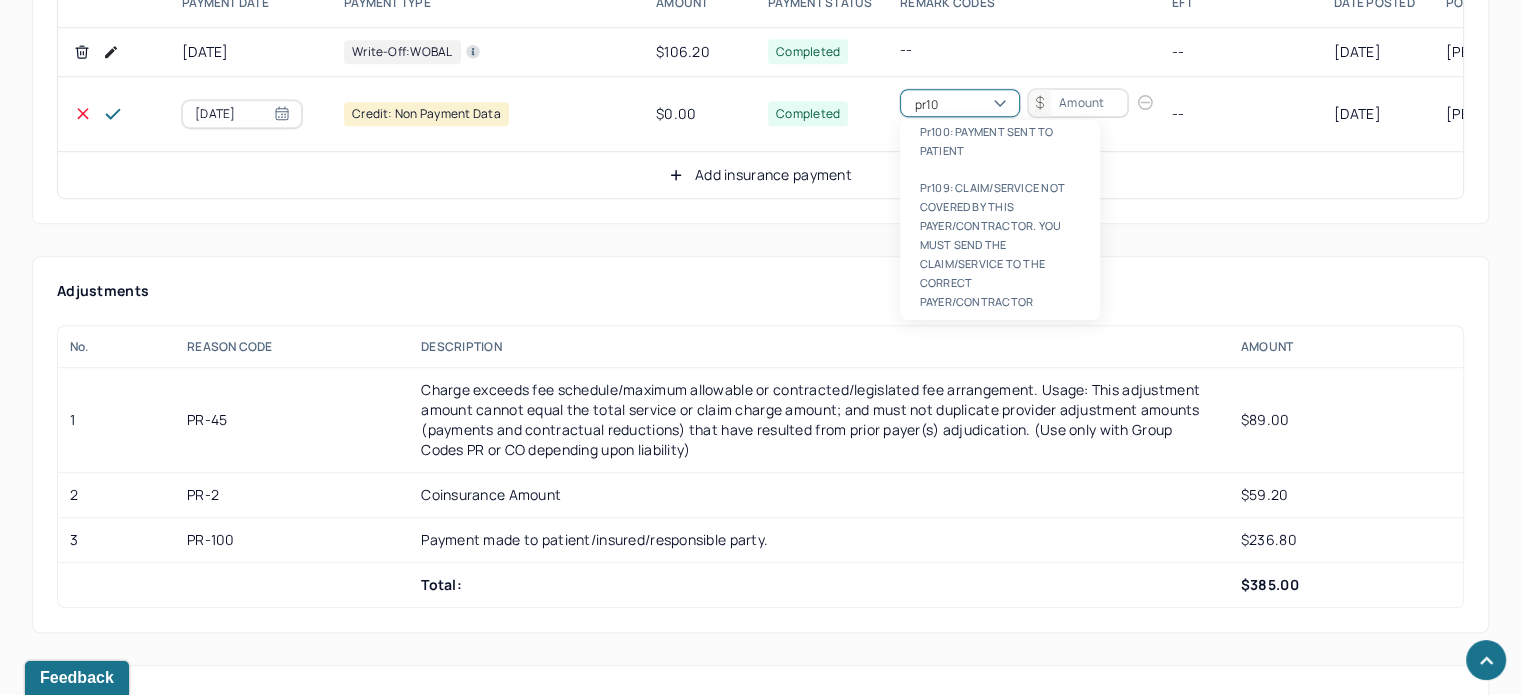 type on "pr100" 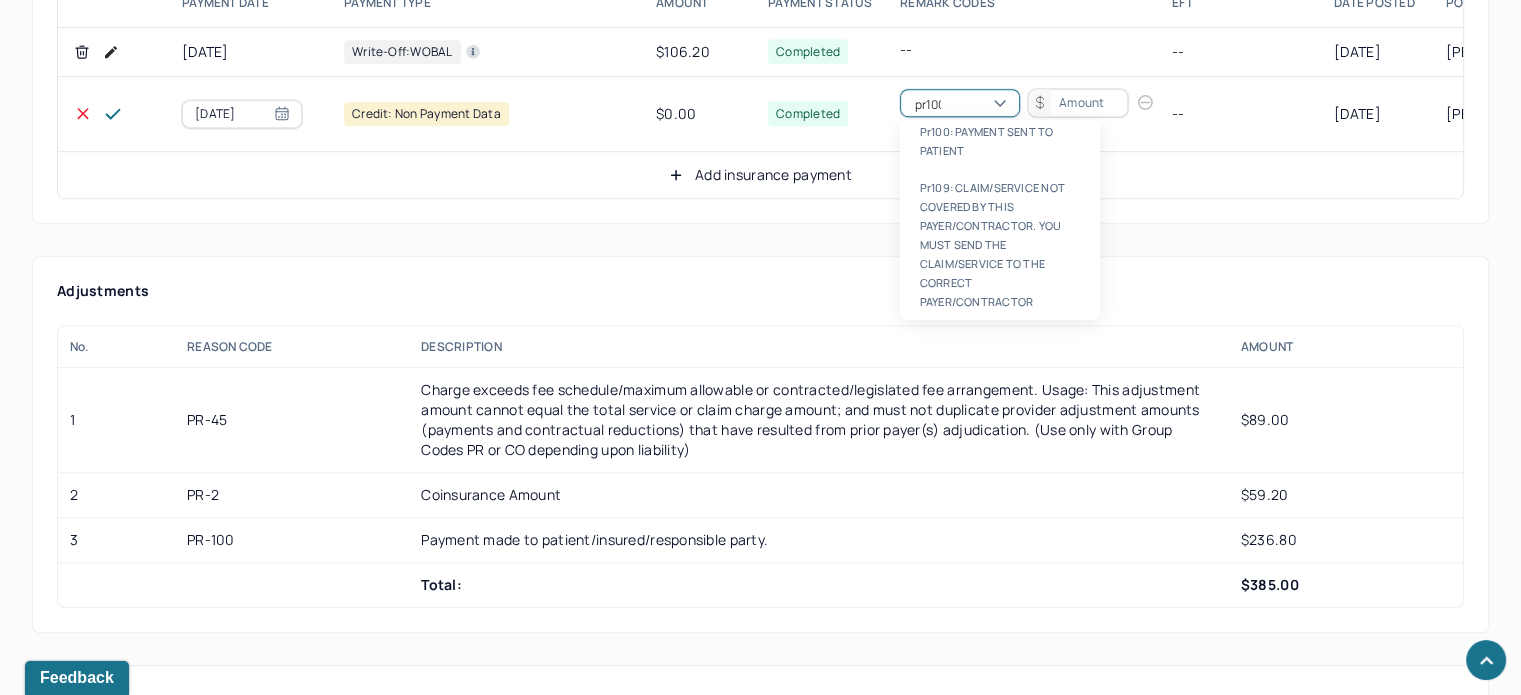 scroll, scrollTop: 0, scrollLeft: 0, axis: both 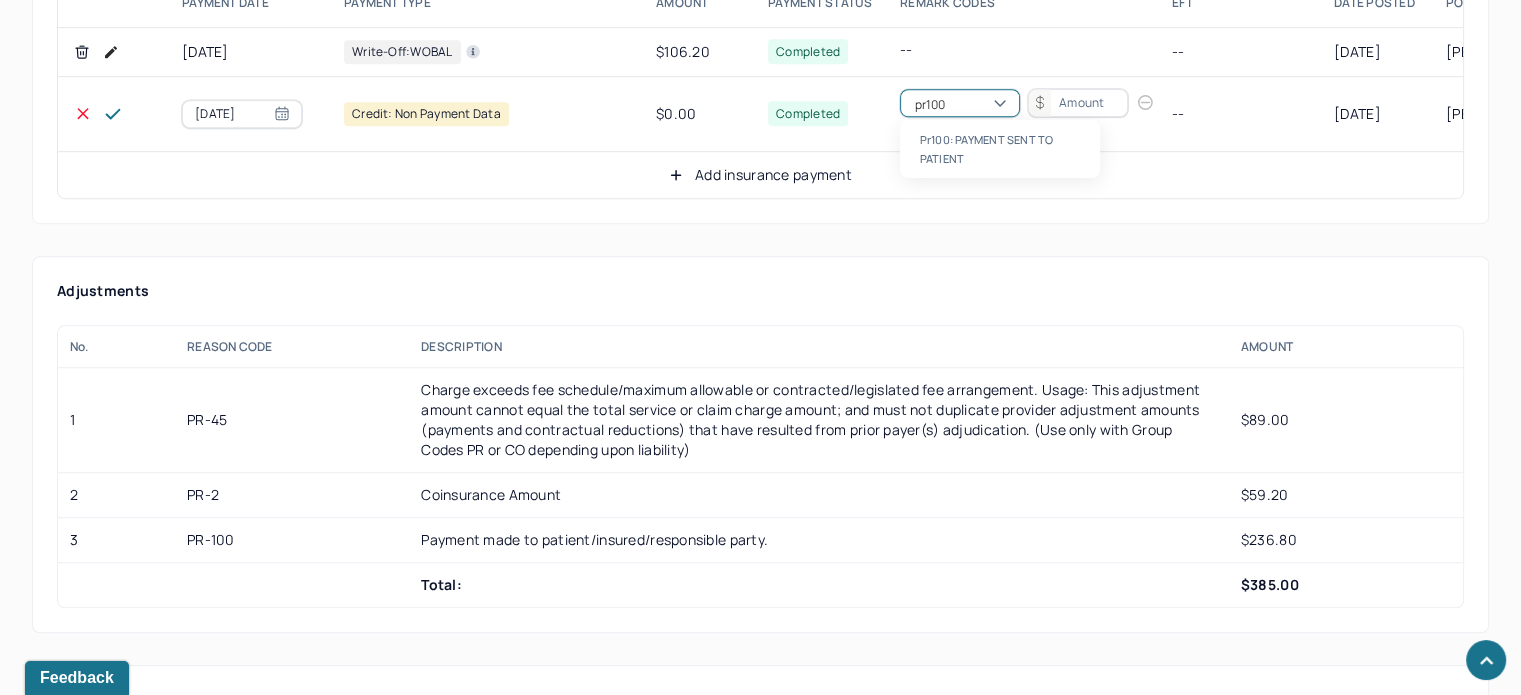 type 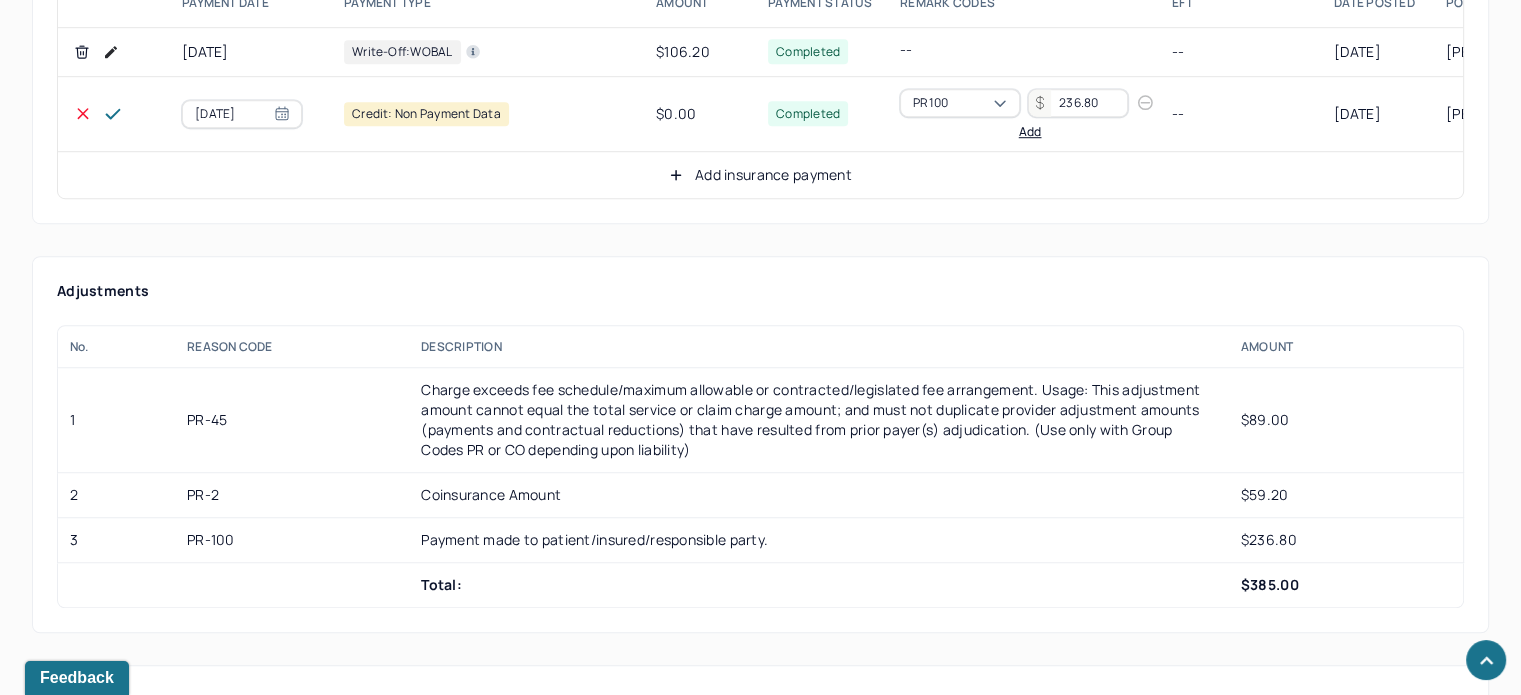 type on "236.80" 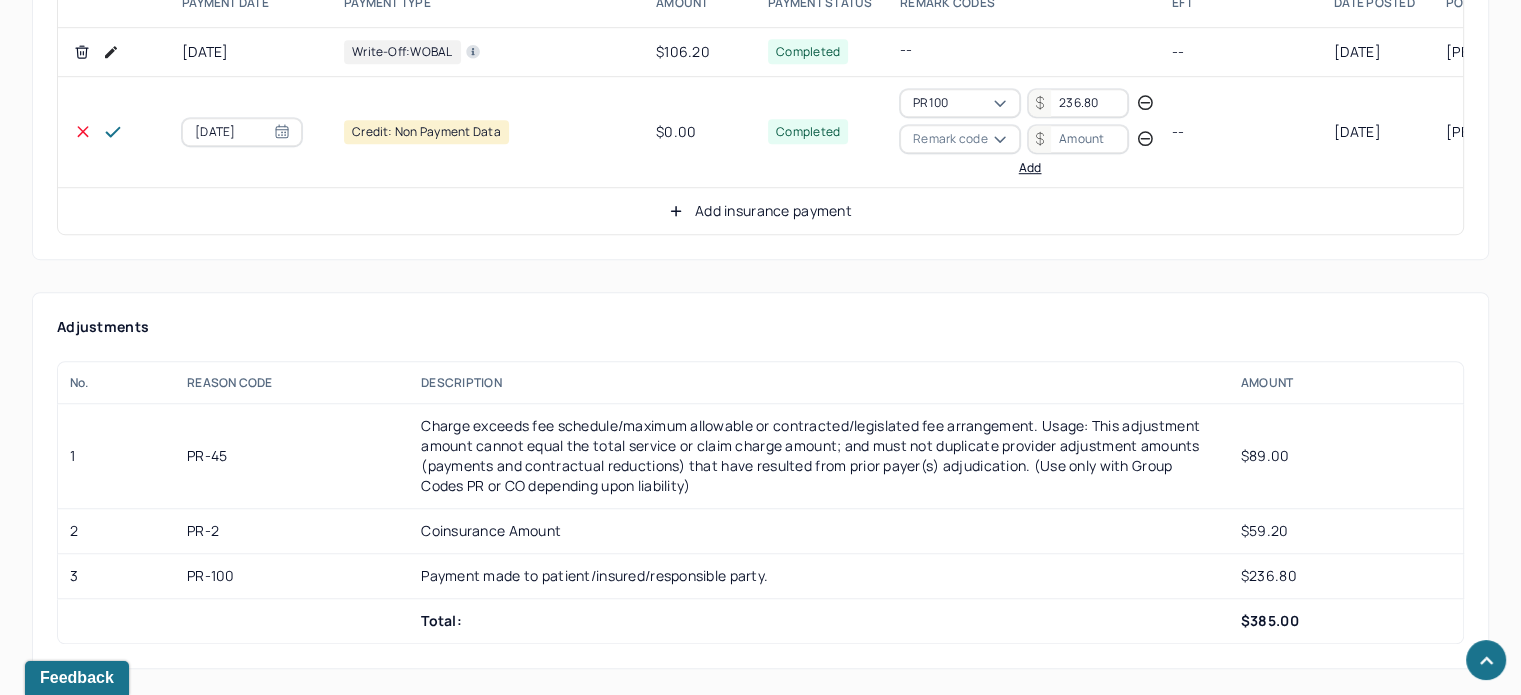 click on "Remark code" at bounding box center [950, 139] 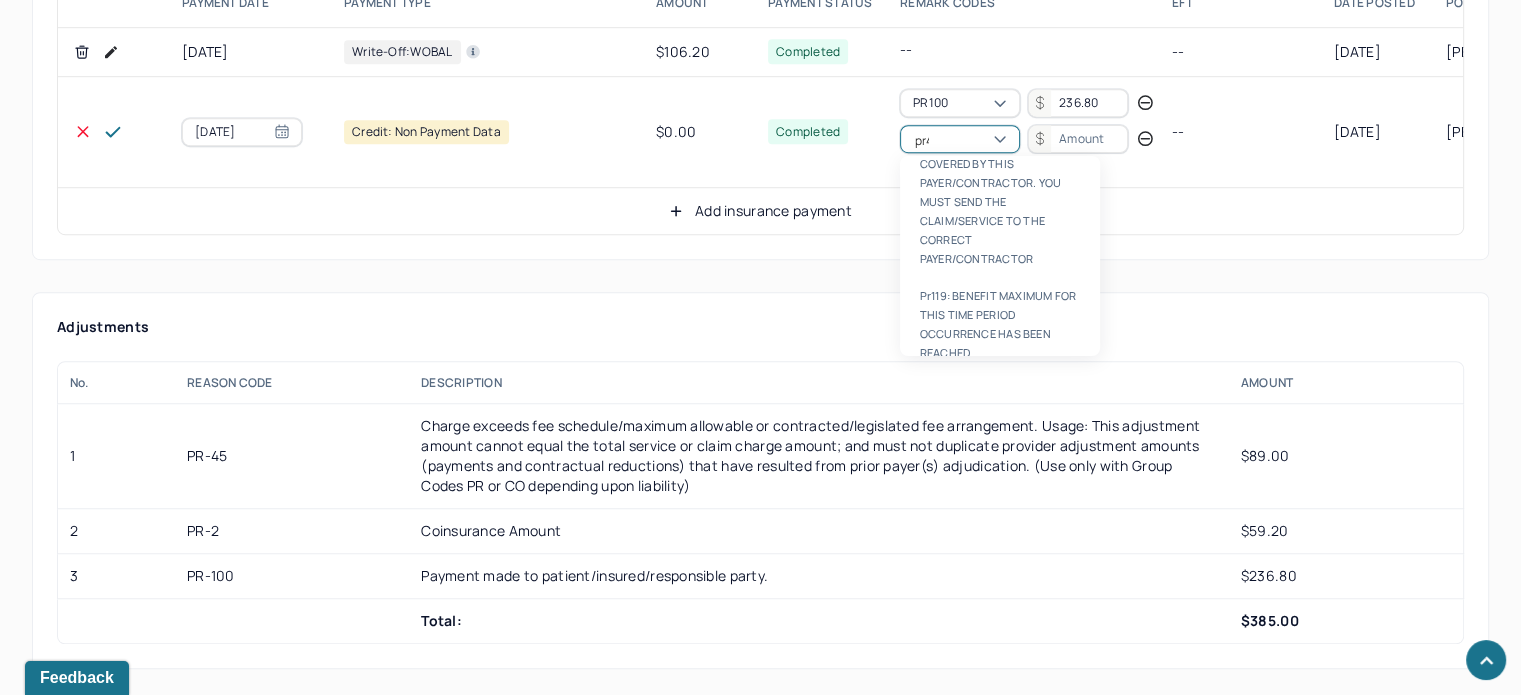 scroll, scrollTop: 0, scrollLeft: 0, axis: both 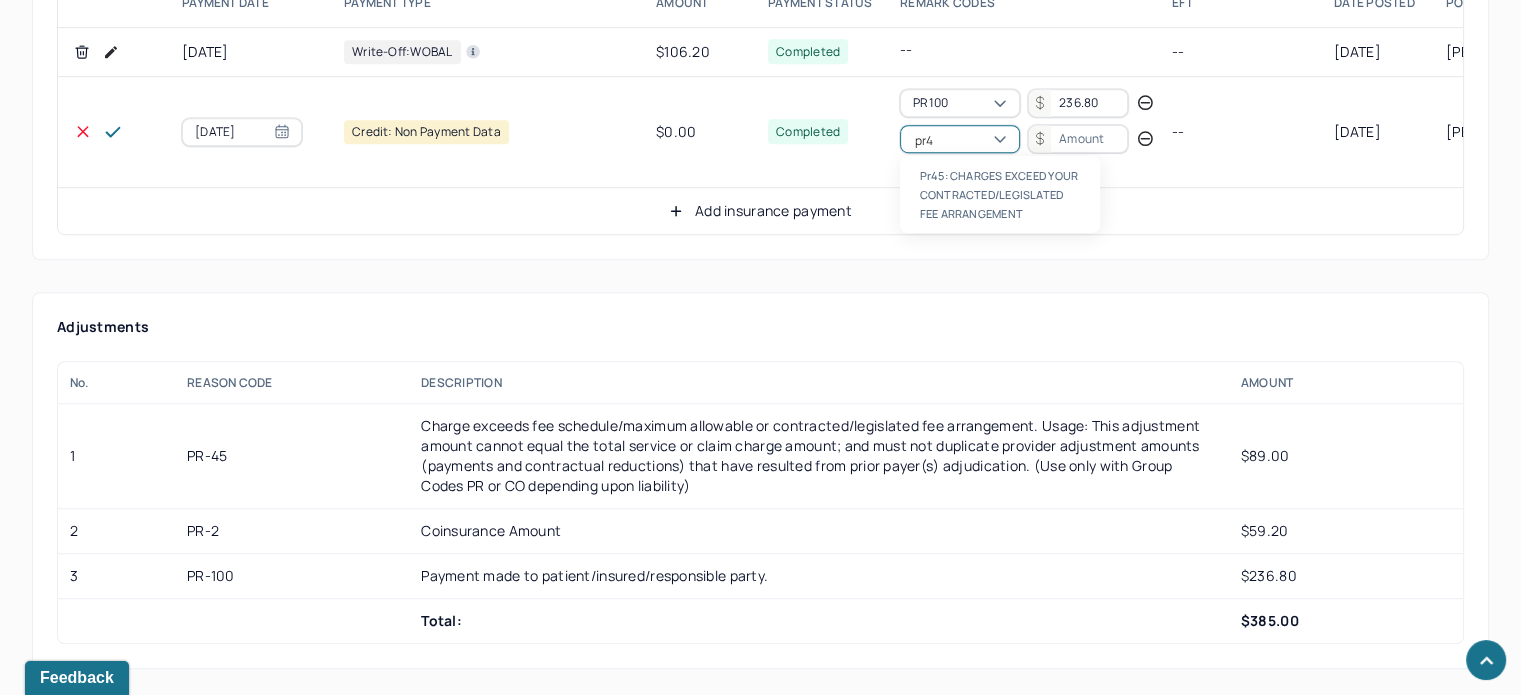 type on "pr45" 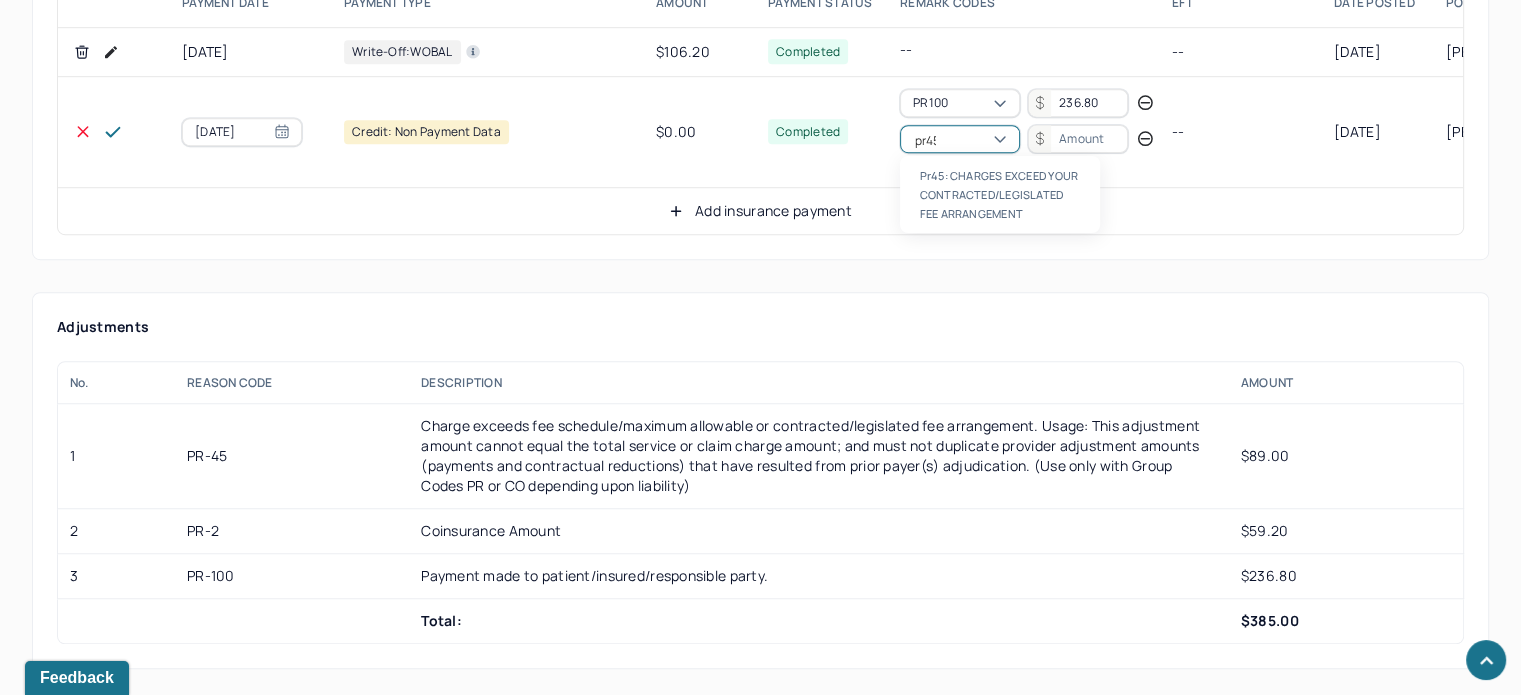 type 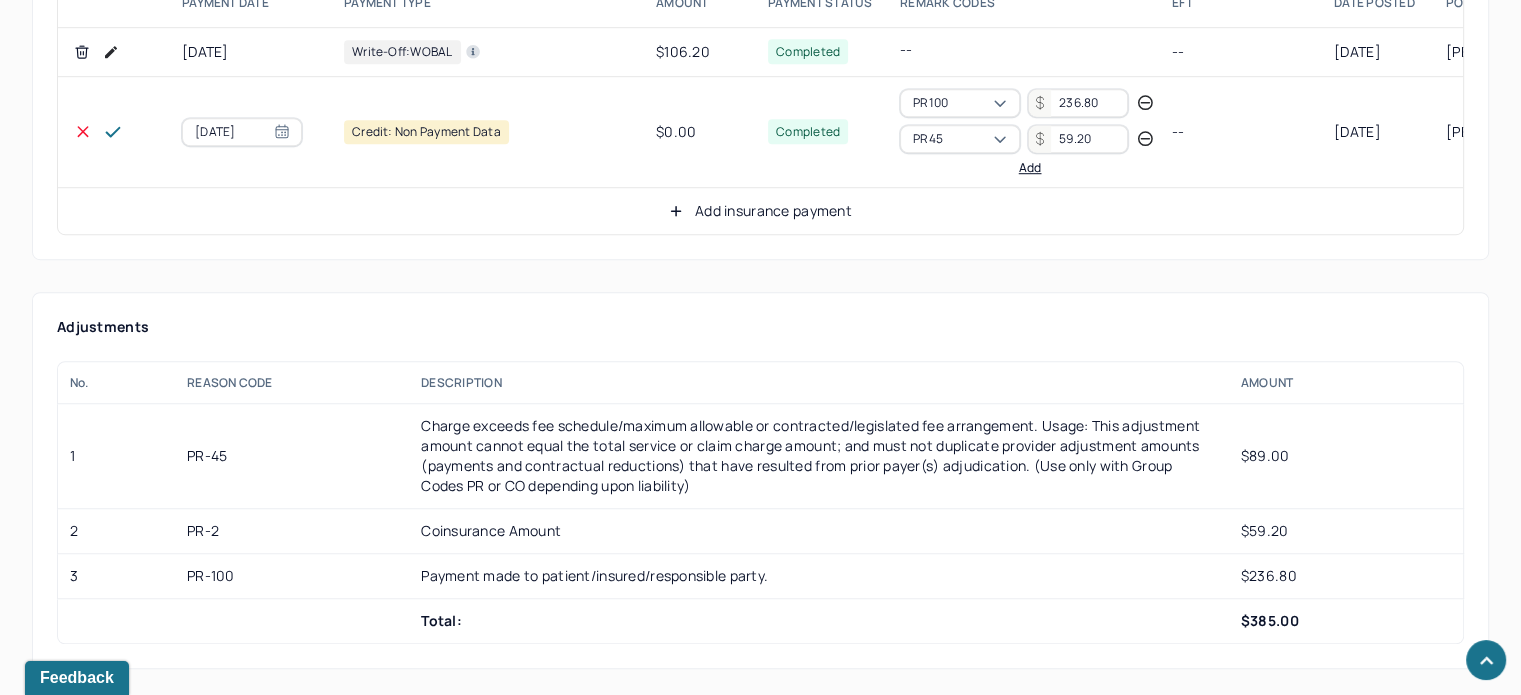 type on "59.20" 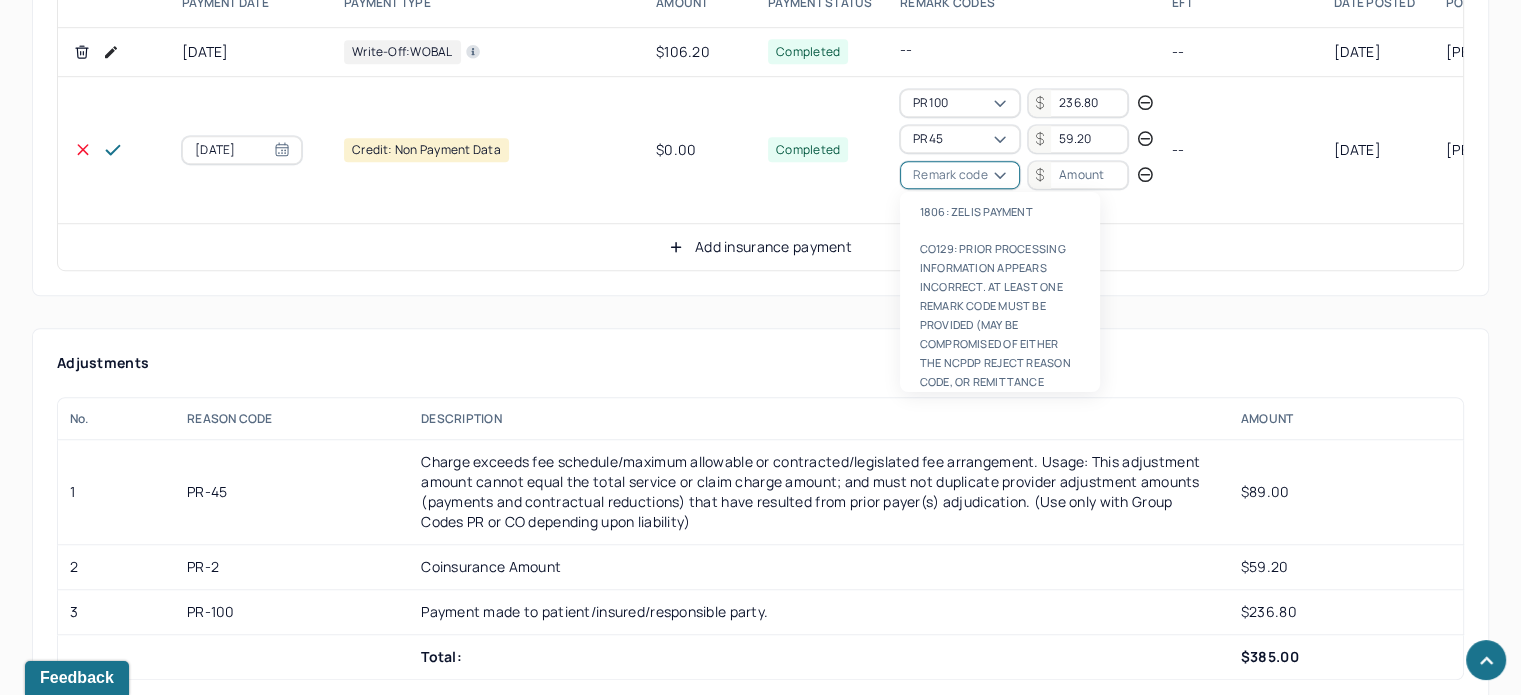 click on "Remark code" at bounding box center (950, 175) 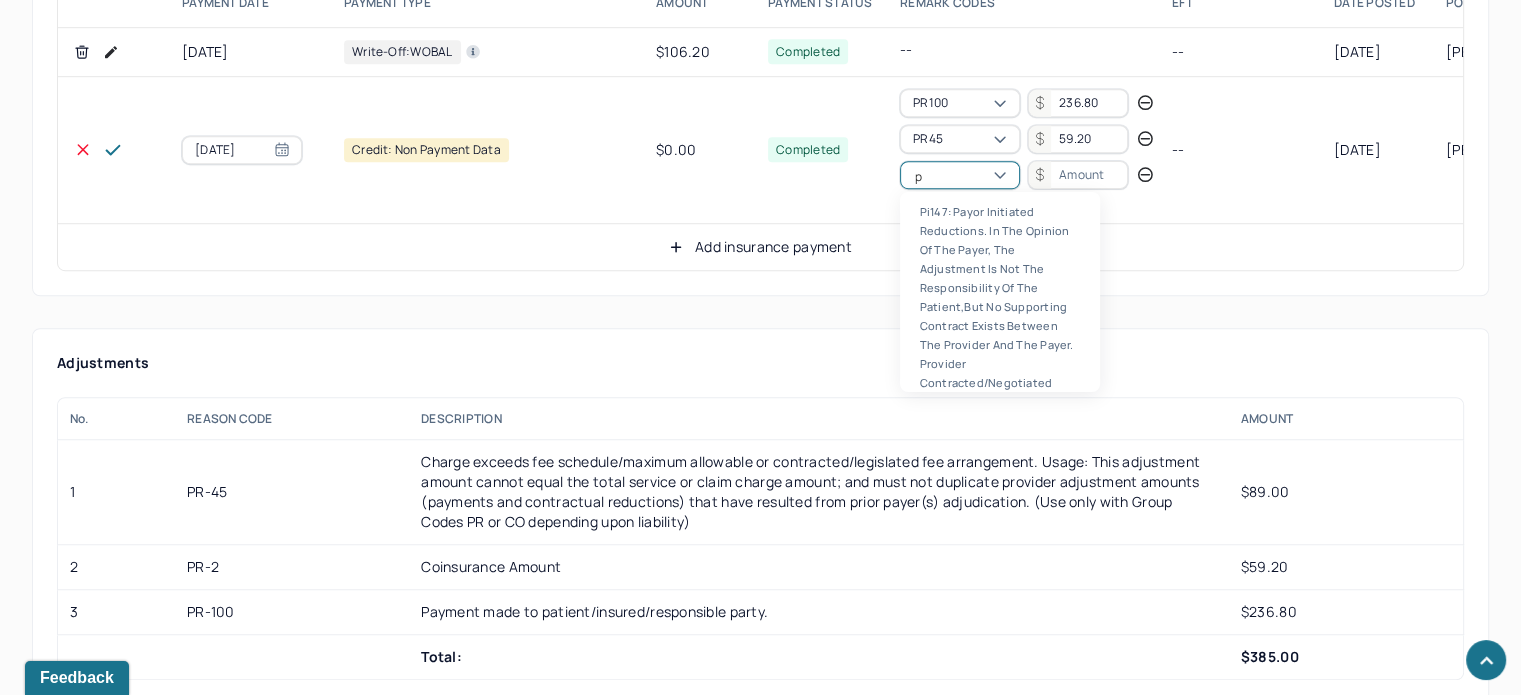 scroll, scrollTop: 124, scrollLeft: 0, axis: vertical 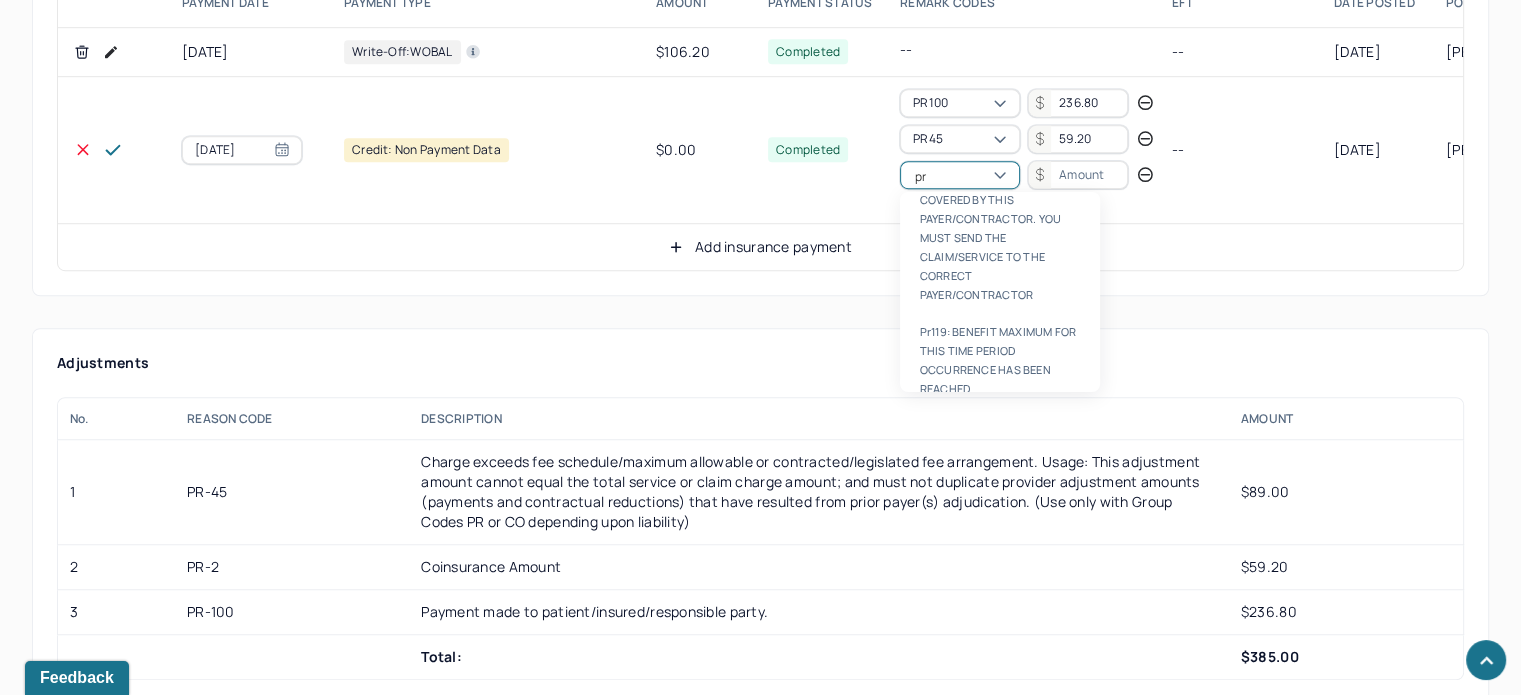 type on "pr2" 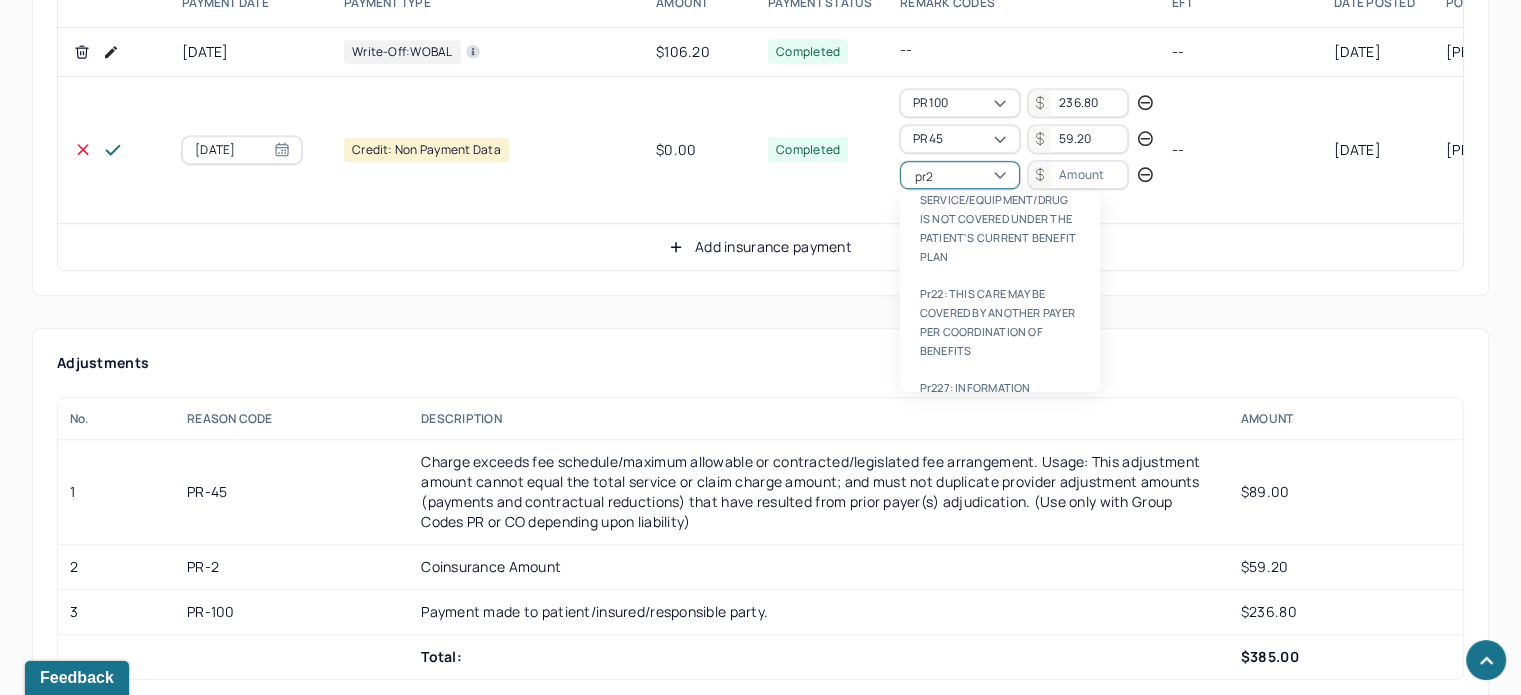 type 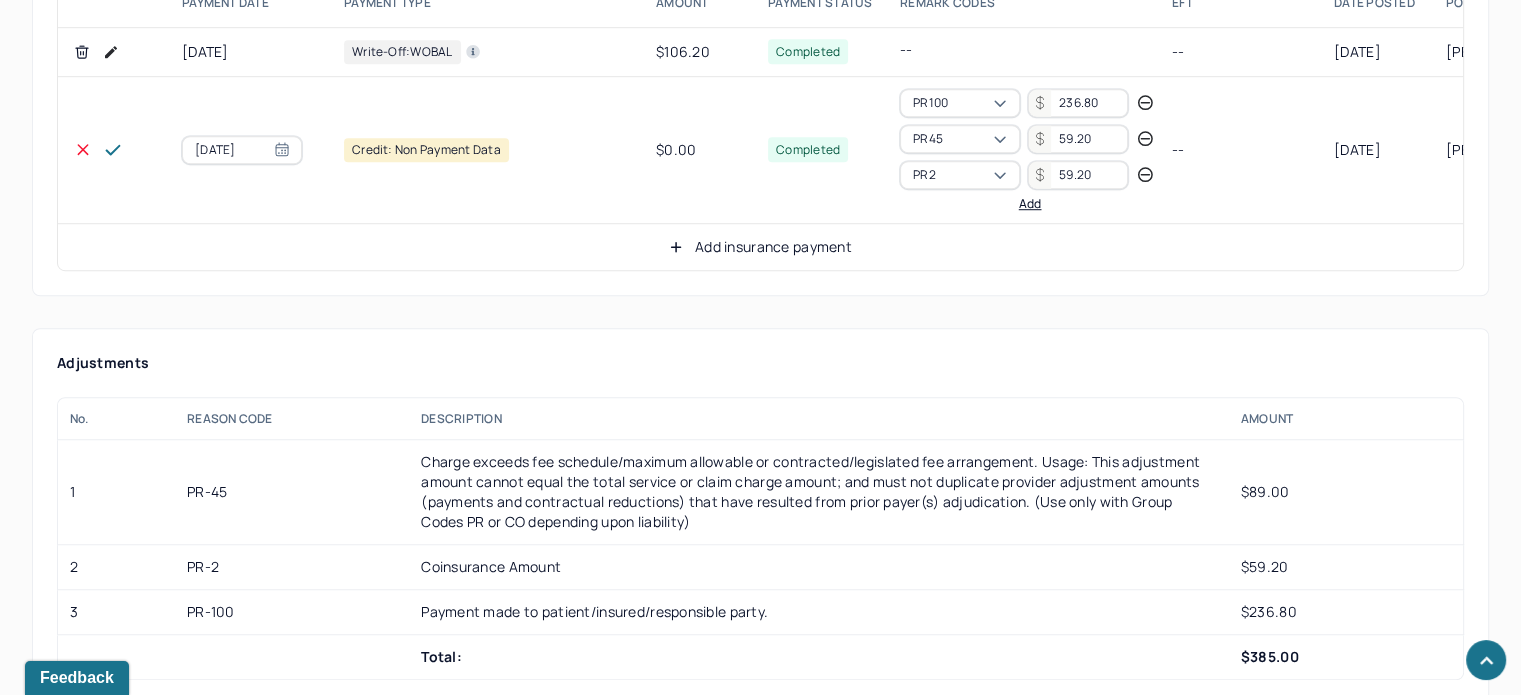 type on "59.20" 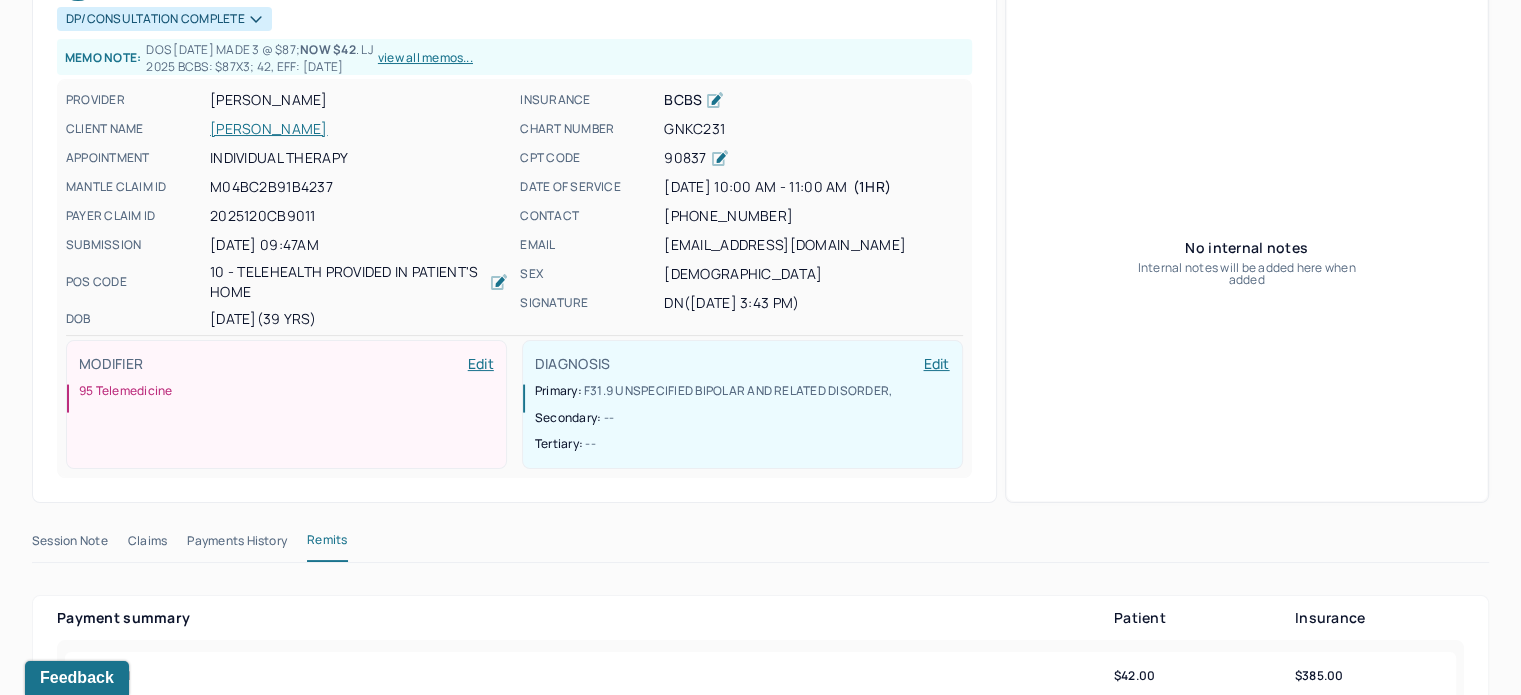scroll, scrollTop: 0, scrollLeft: 0, axis: both 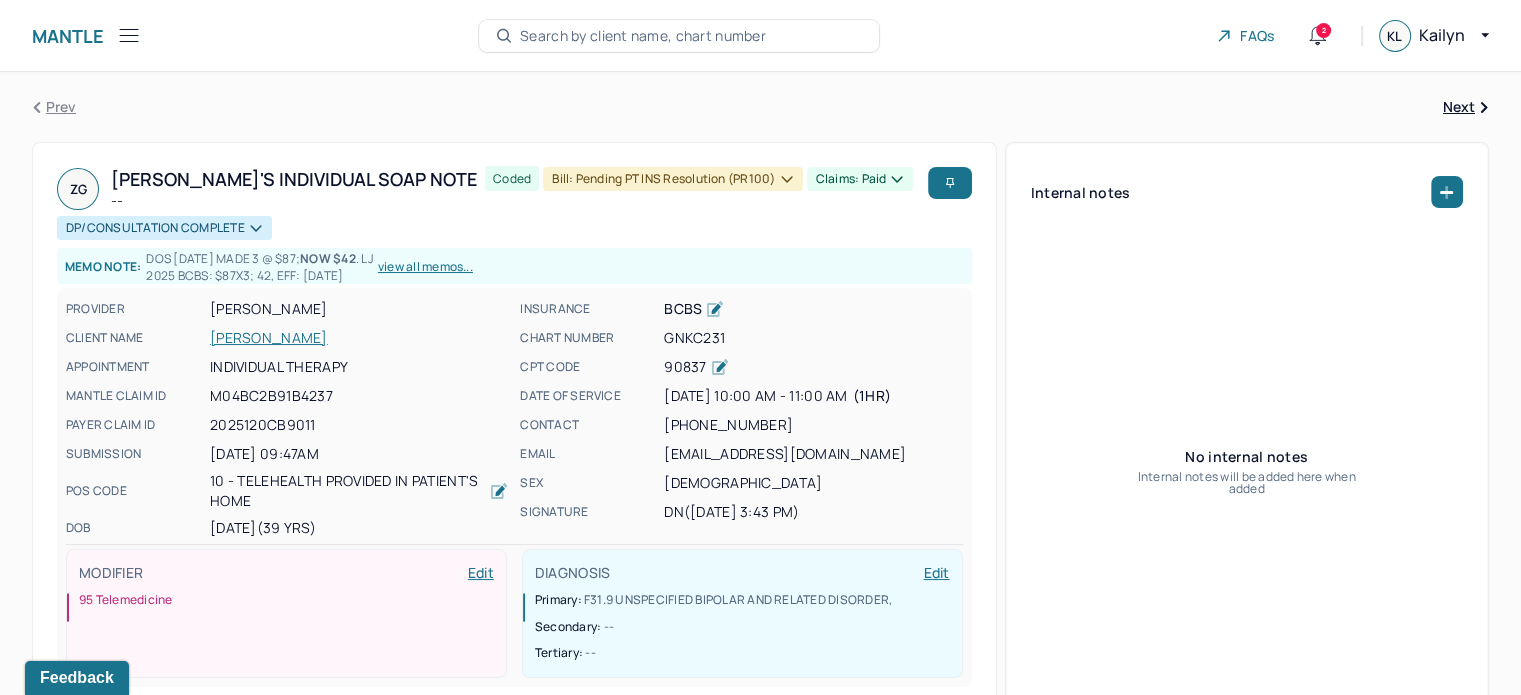click on "Search by client name, chart number" at bounding box center [643, 36] 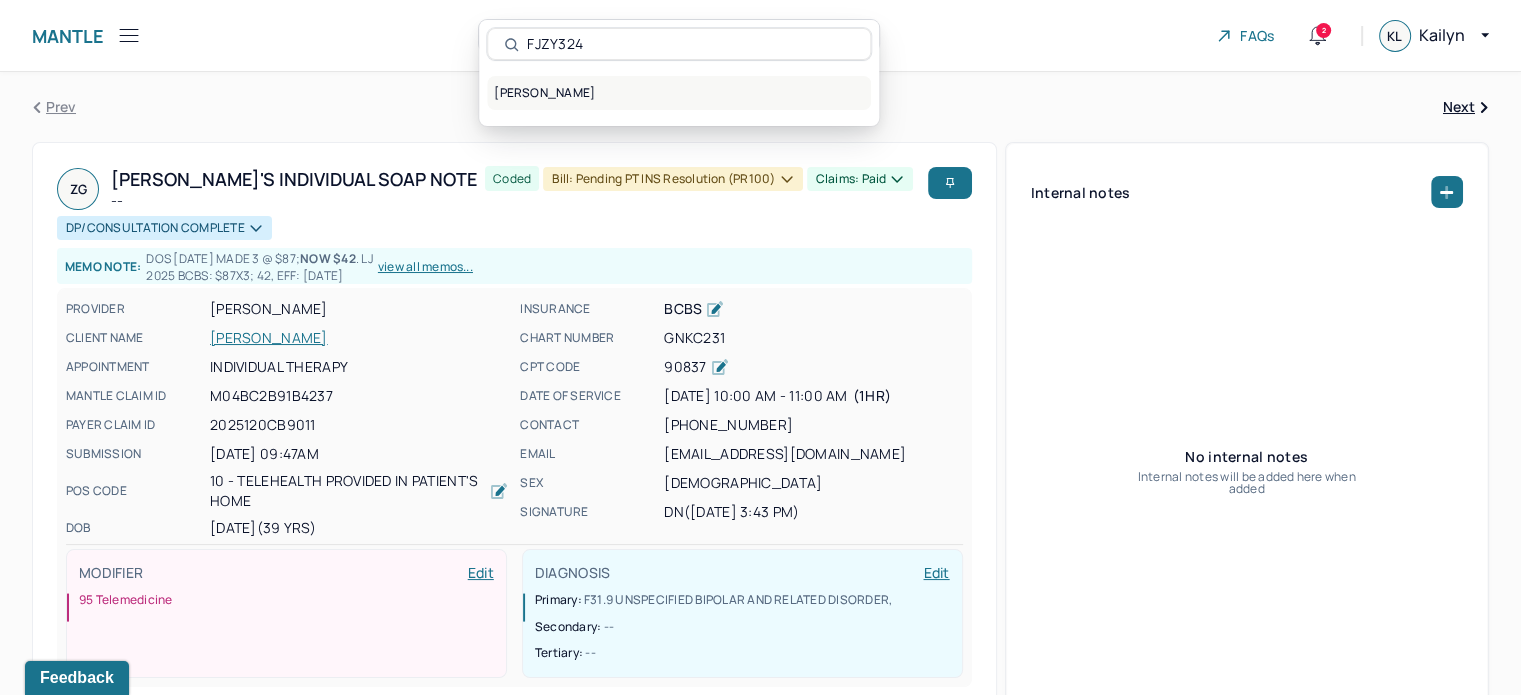 type on "FJZY324" 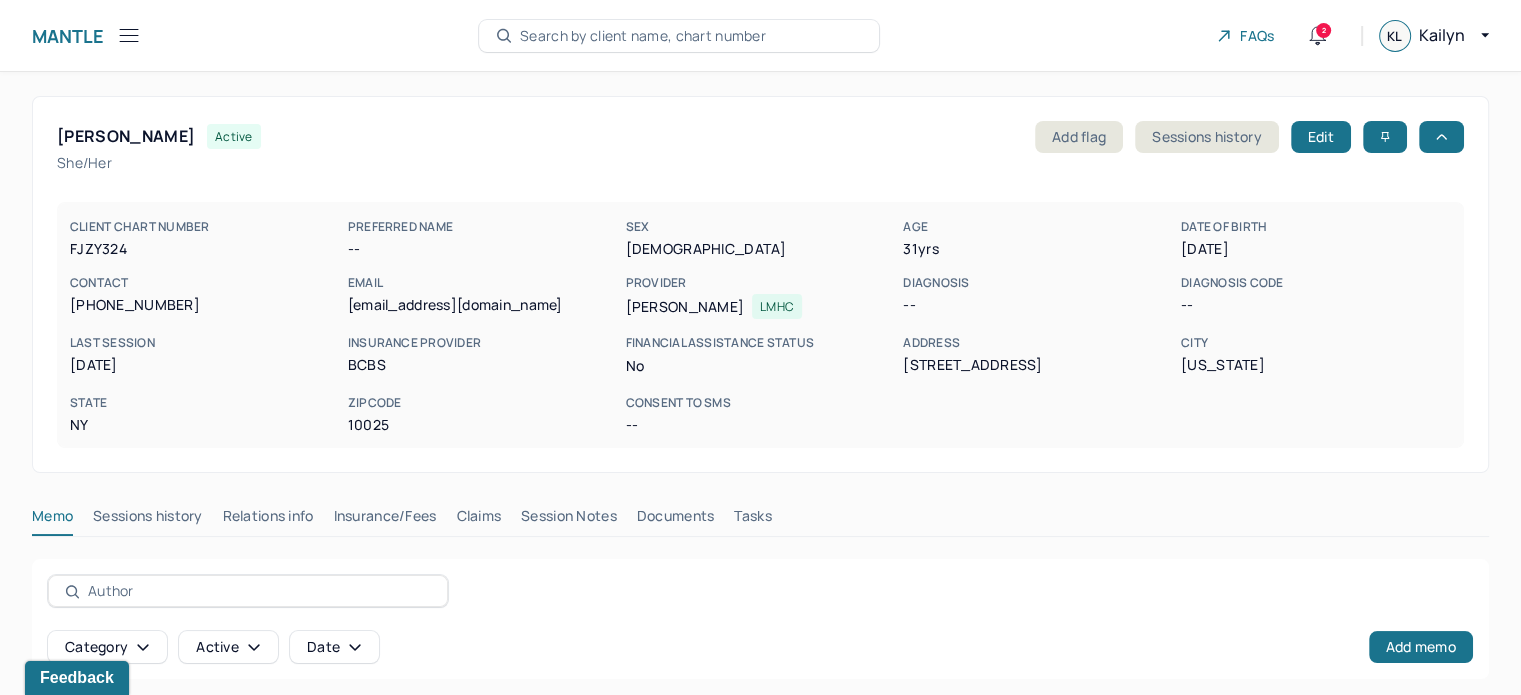 click on "Claims" at bounding box center (478, 520) 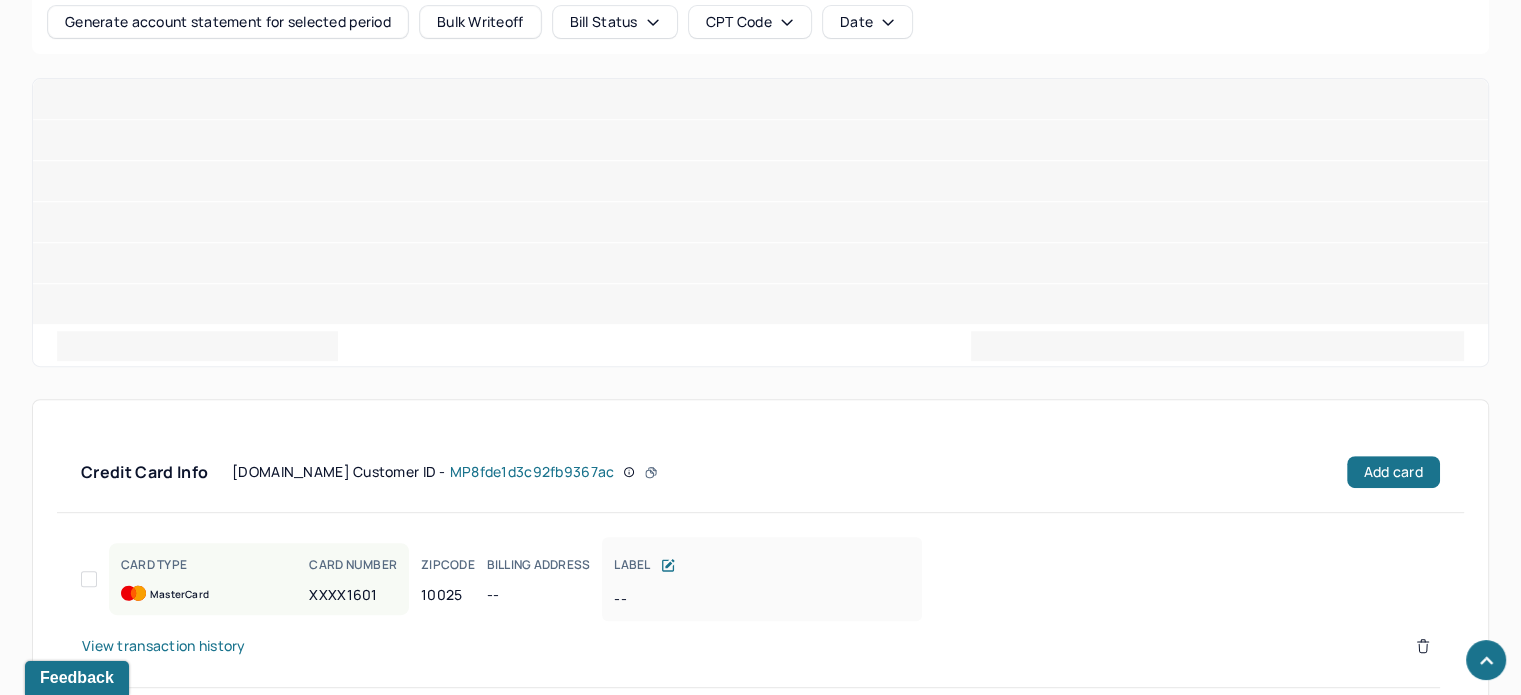 scroll, scrollTop: 884, scrollLeft: 0, axis: vertical 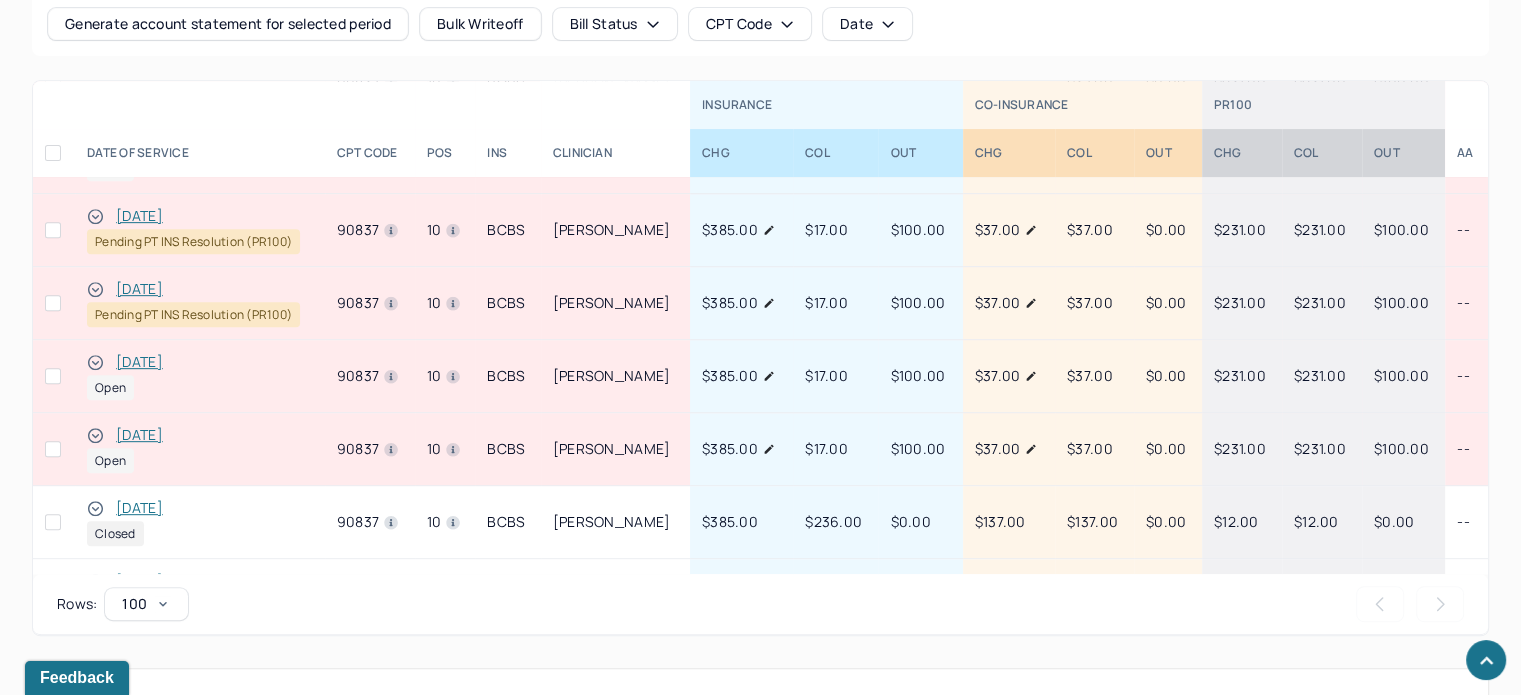 click 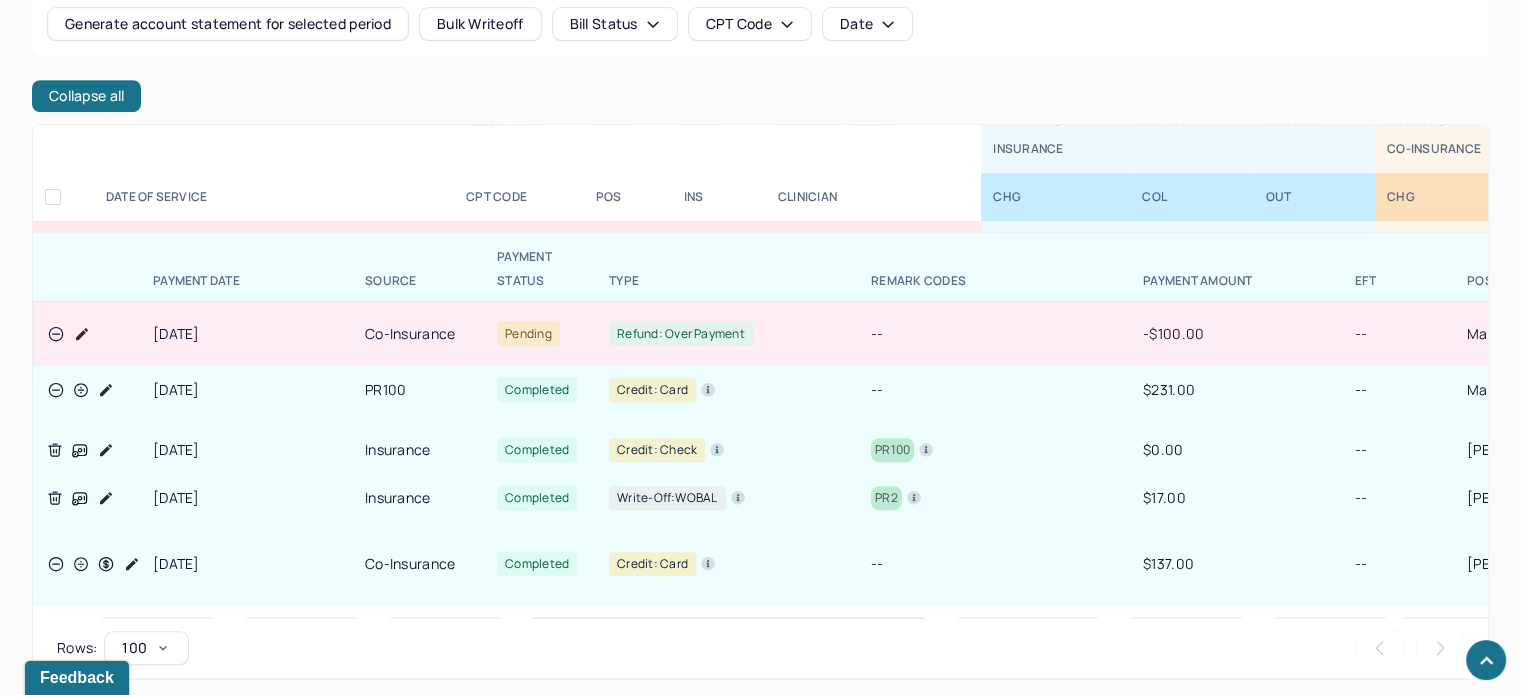 scroll, scrollTop: 648, scrollLeft: 0, axis: vertical 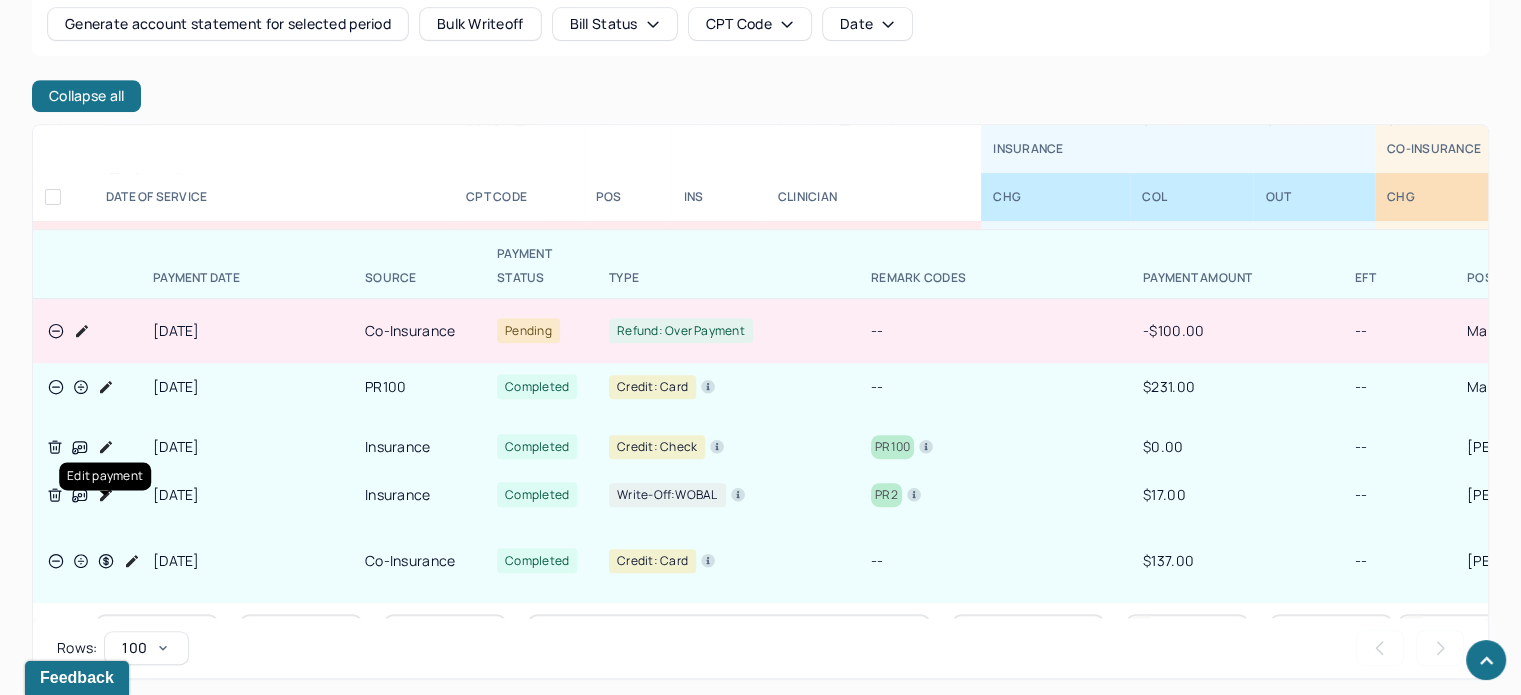 click 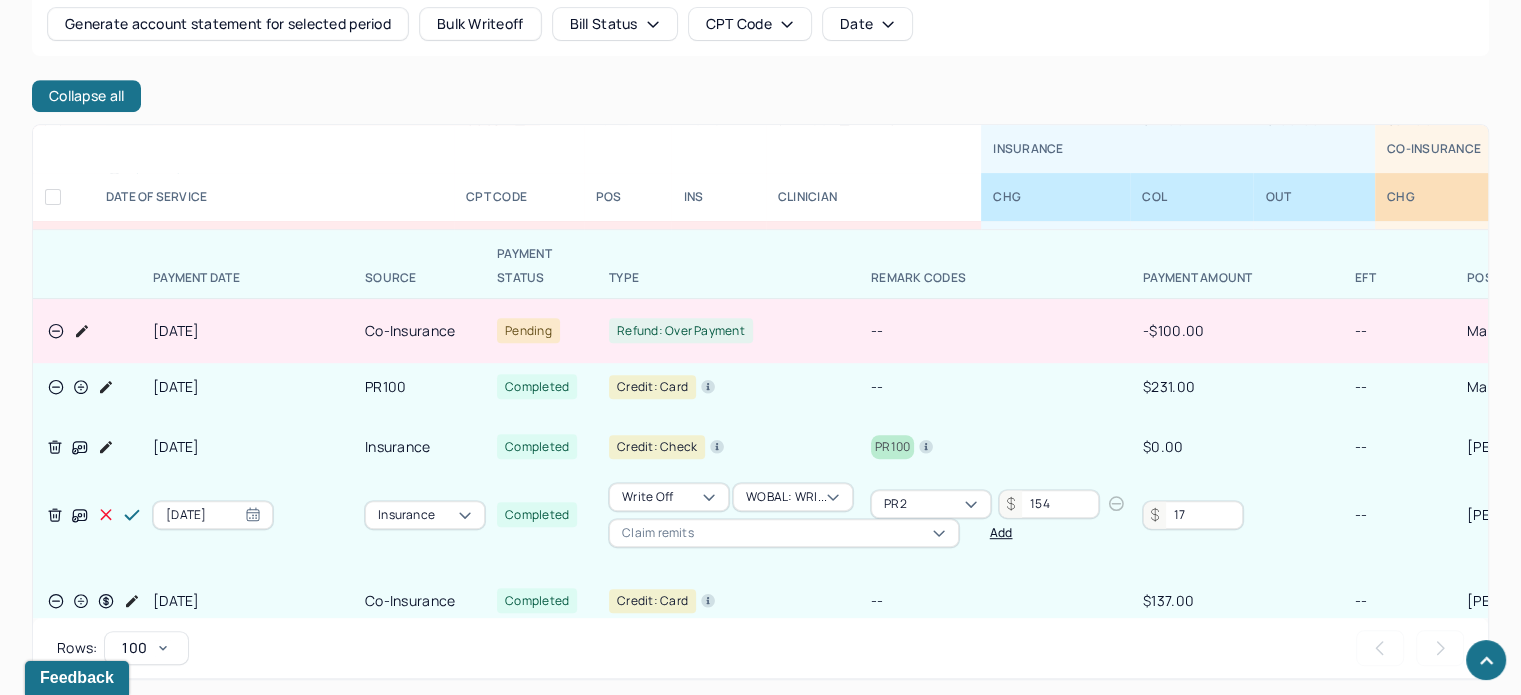 click on "17" at bounding box center [1193, 515] 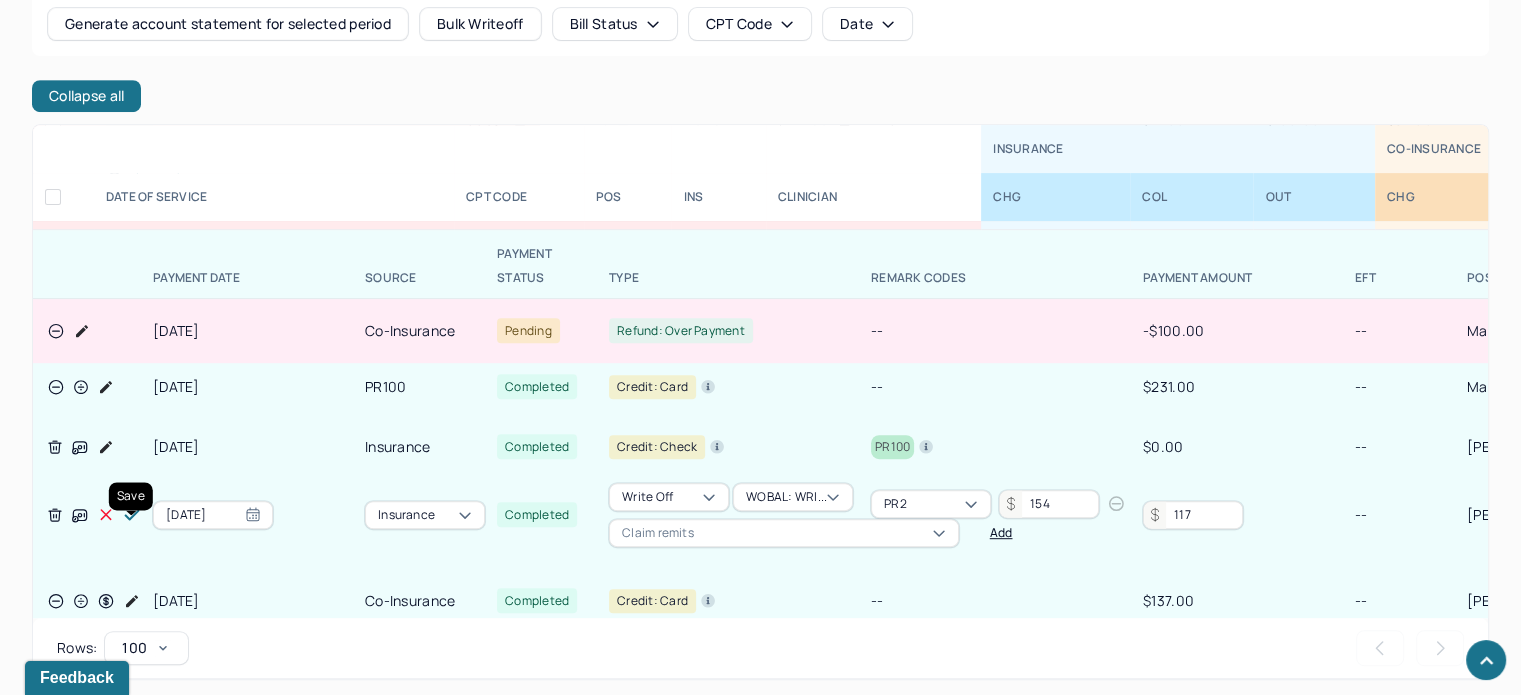 type on "117" 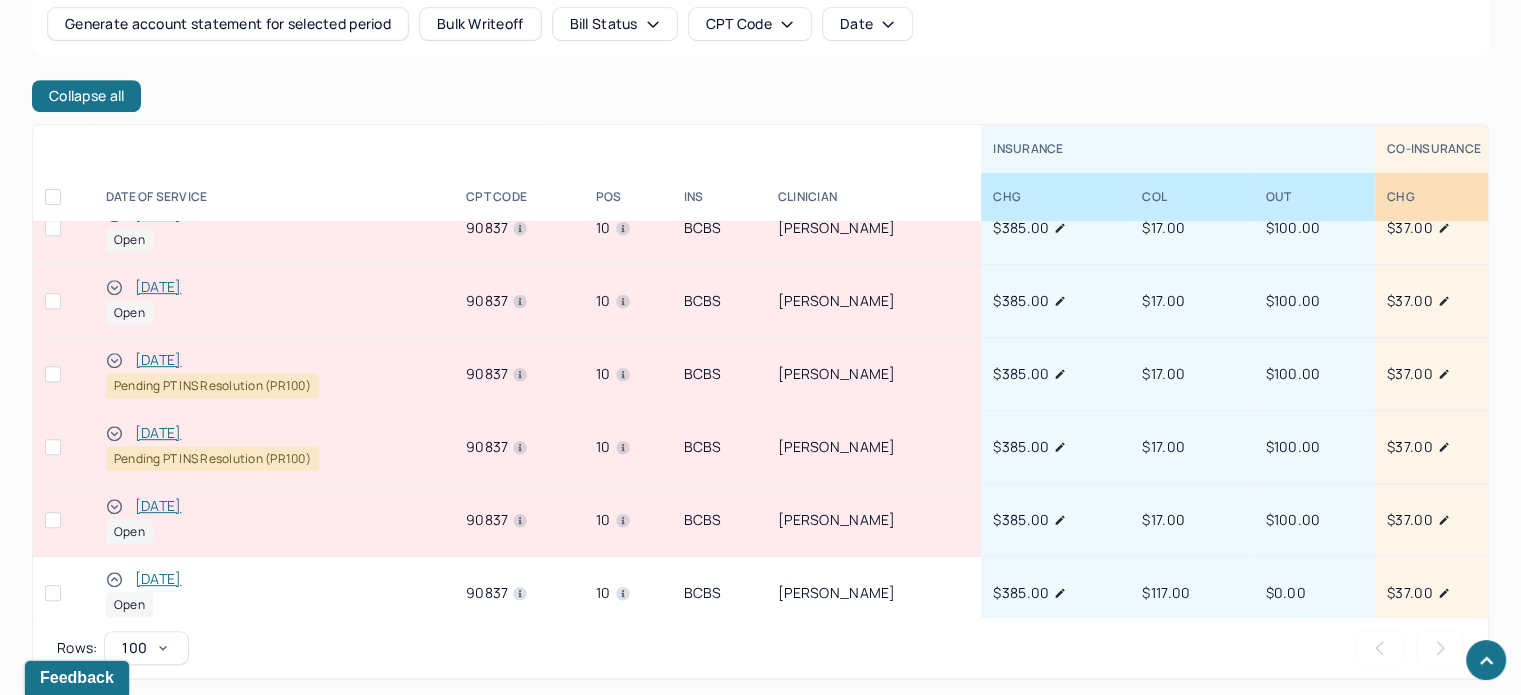 scroll, scrollTop: 348, scrollLeft: 0, axis: vertical 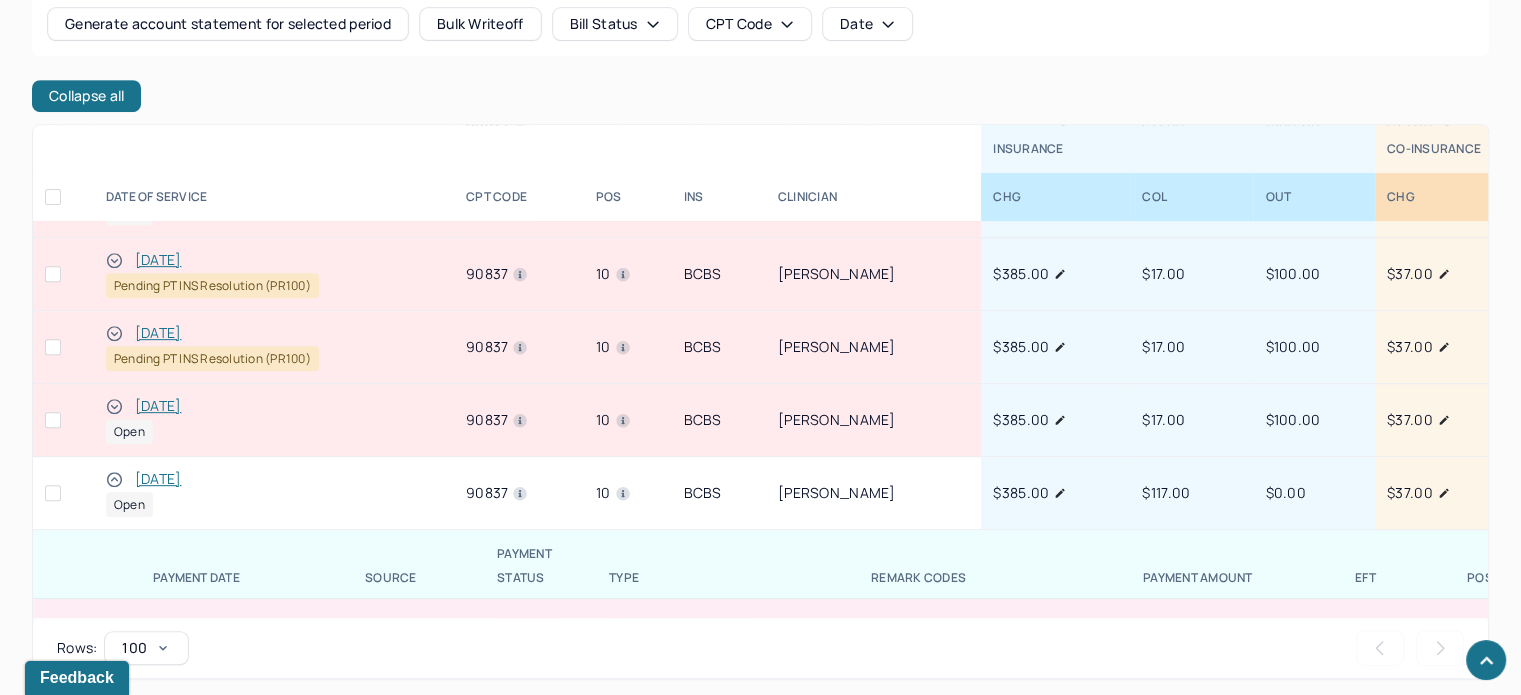 click 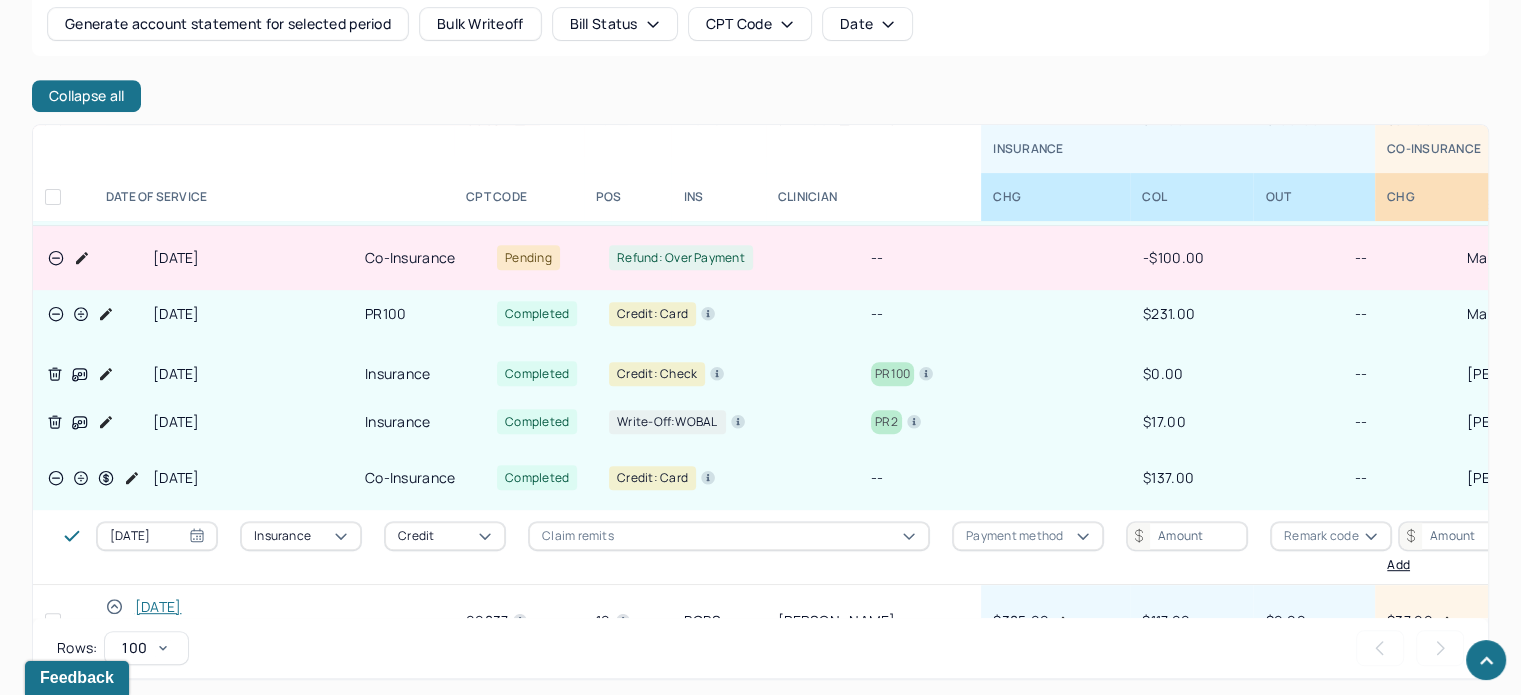 scroll, scrollTop: 648, scrollLeft: 0, axis: vertical 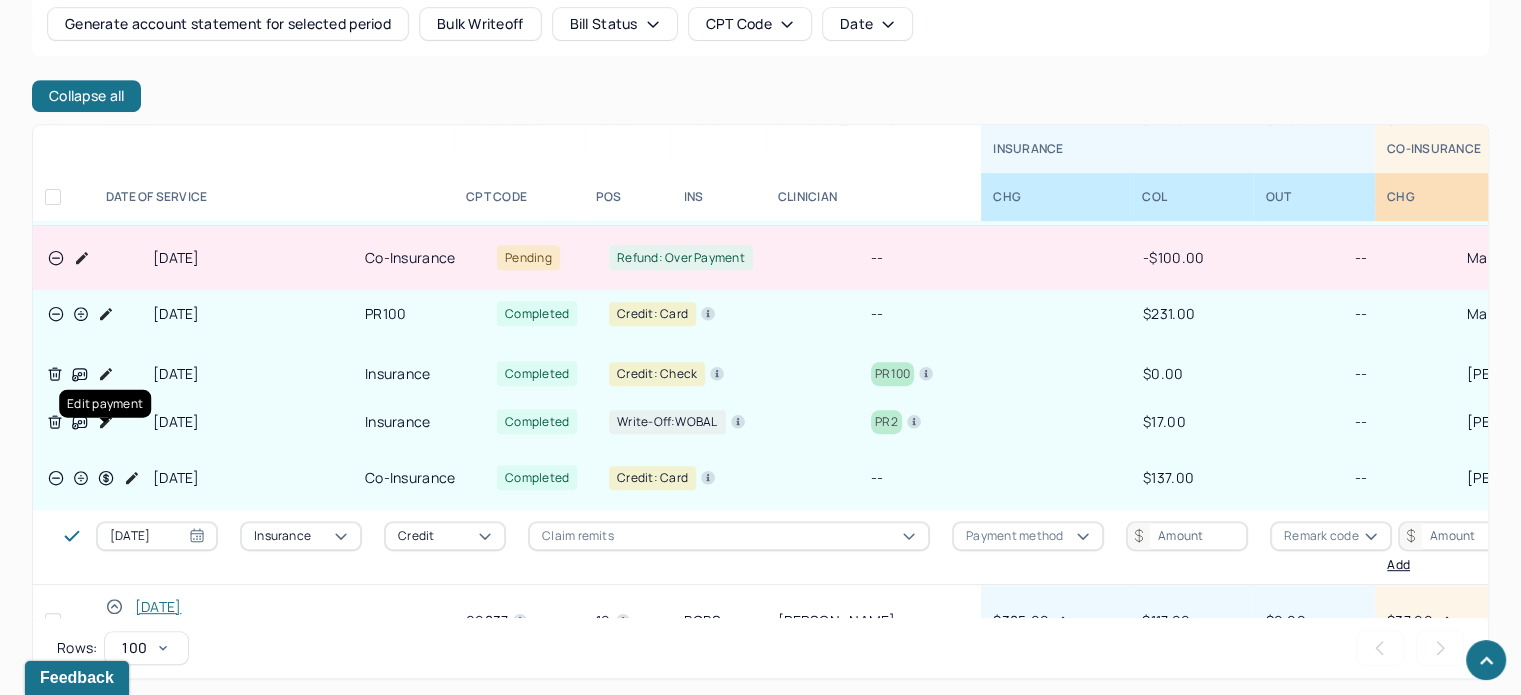 click 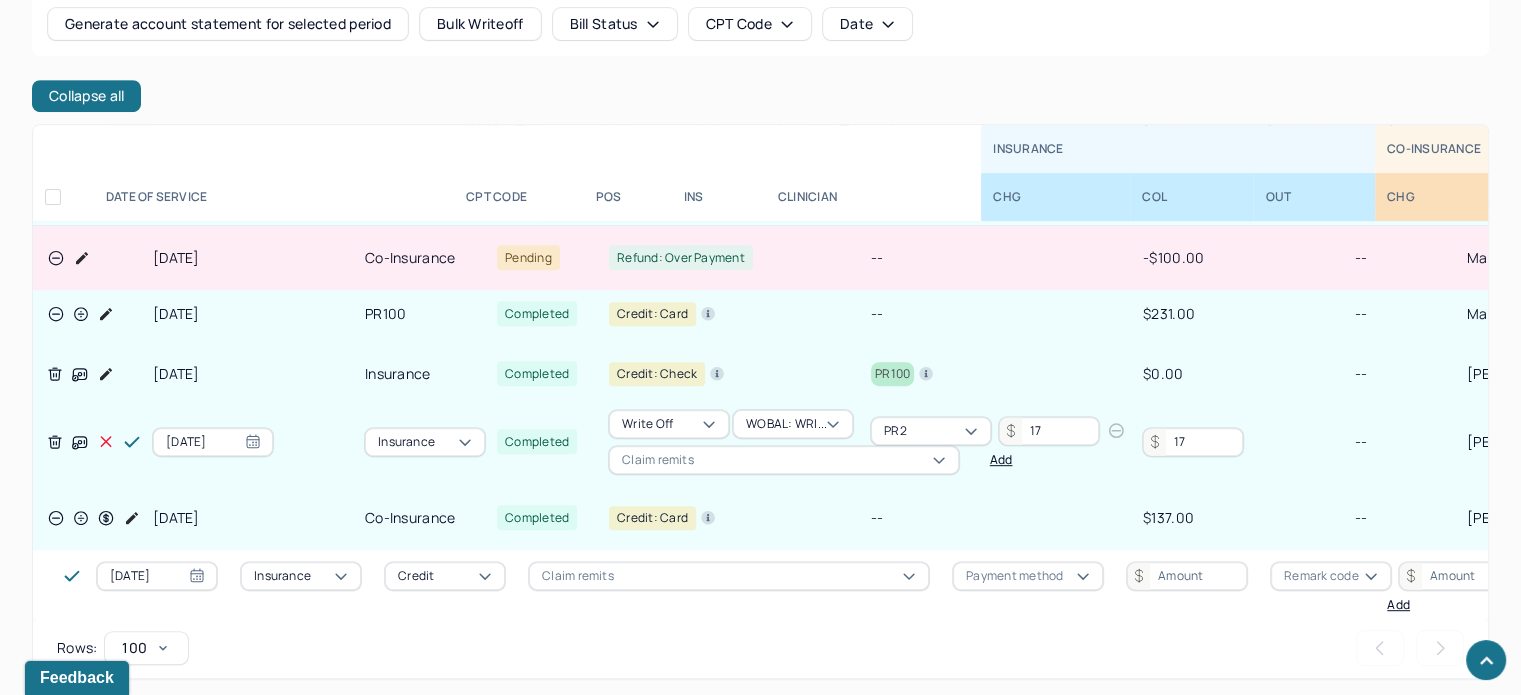 click on "17" at bounding box center (1193, 442) 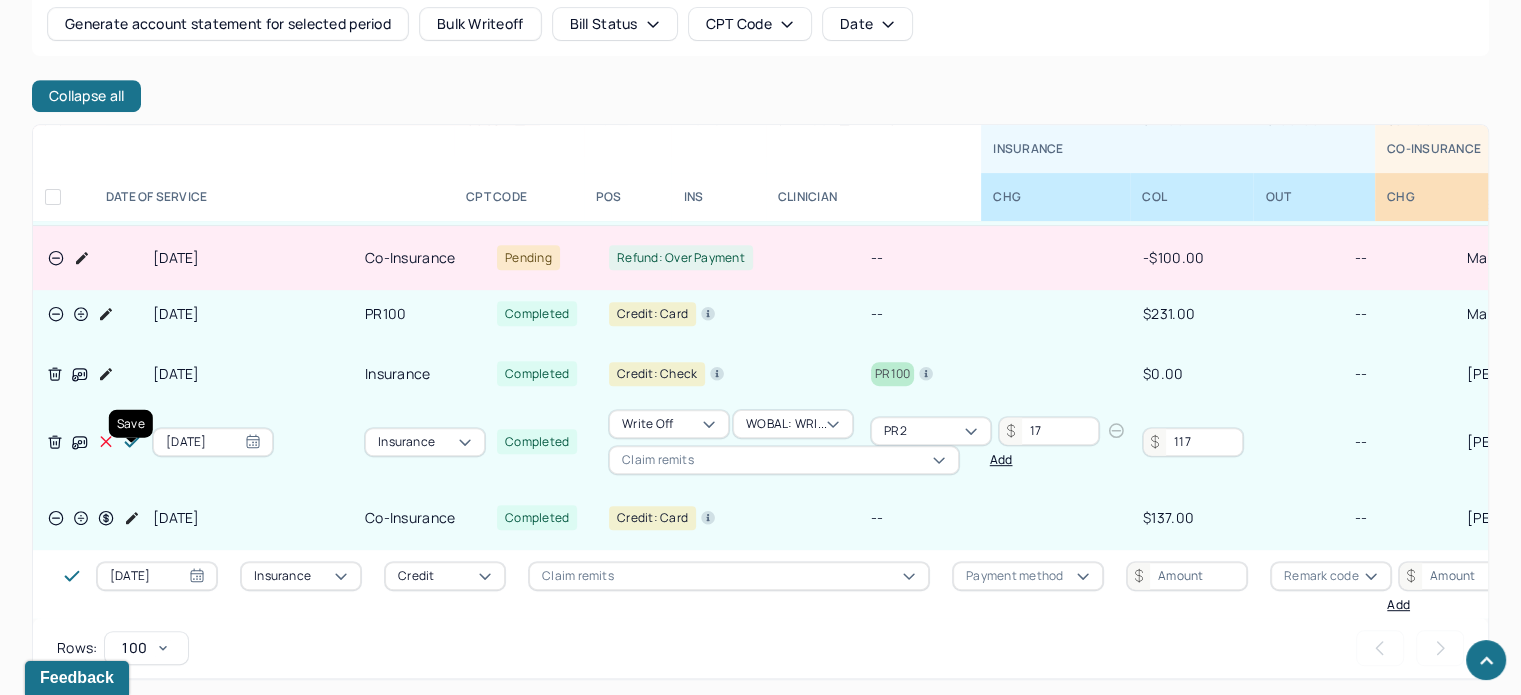 type on "117" 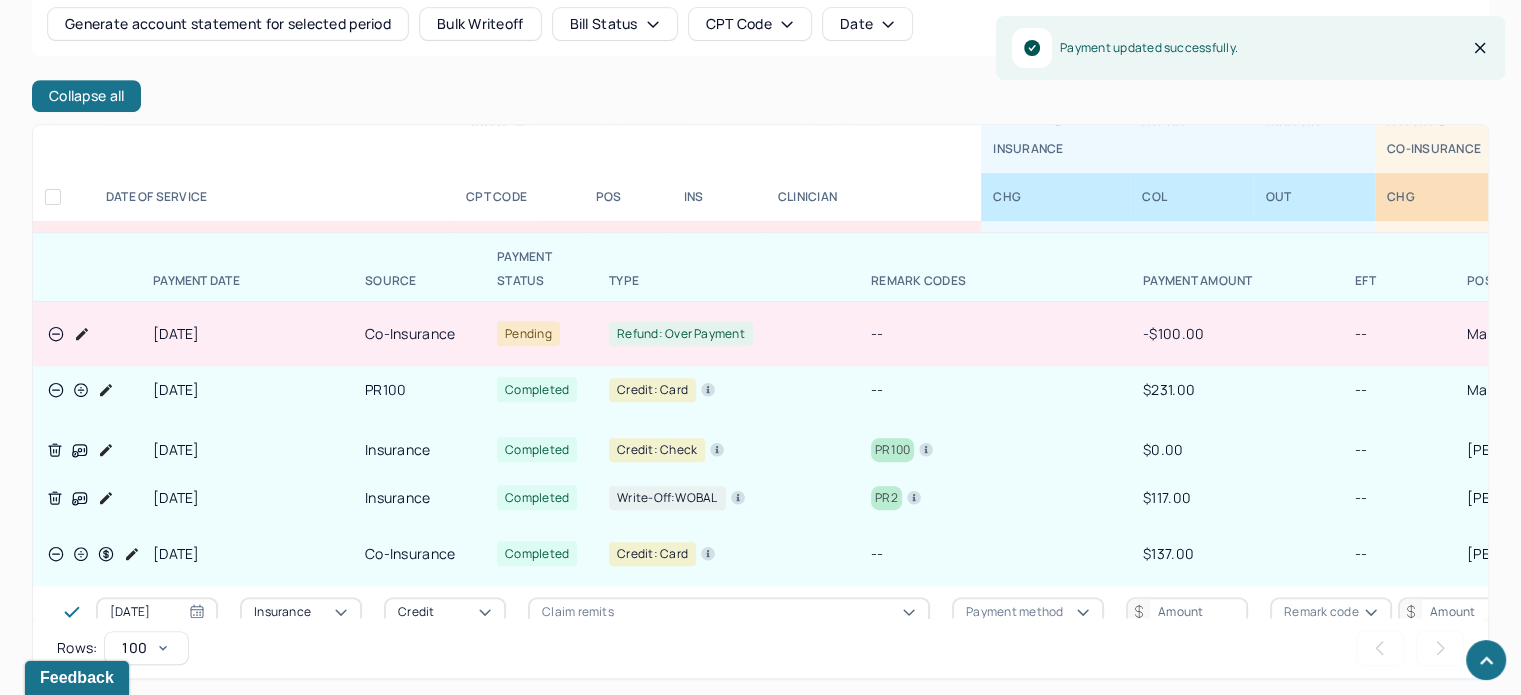 scroll, scrollTop: 448, scrollLeft: 0, axis: vertical 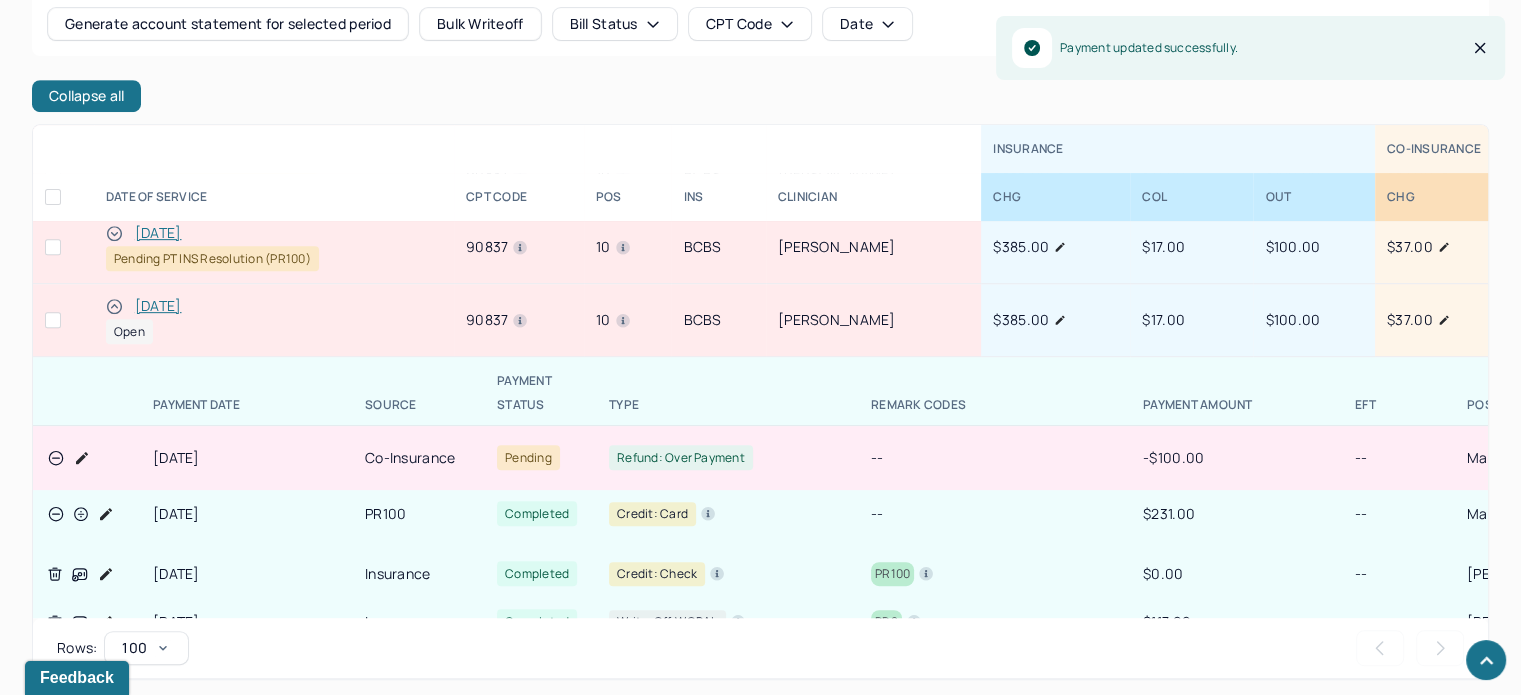 click 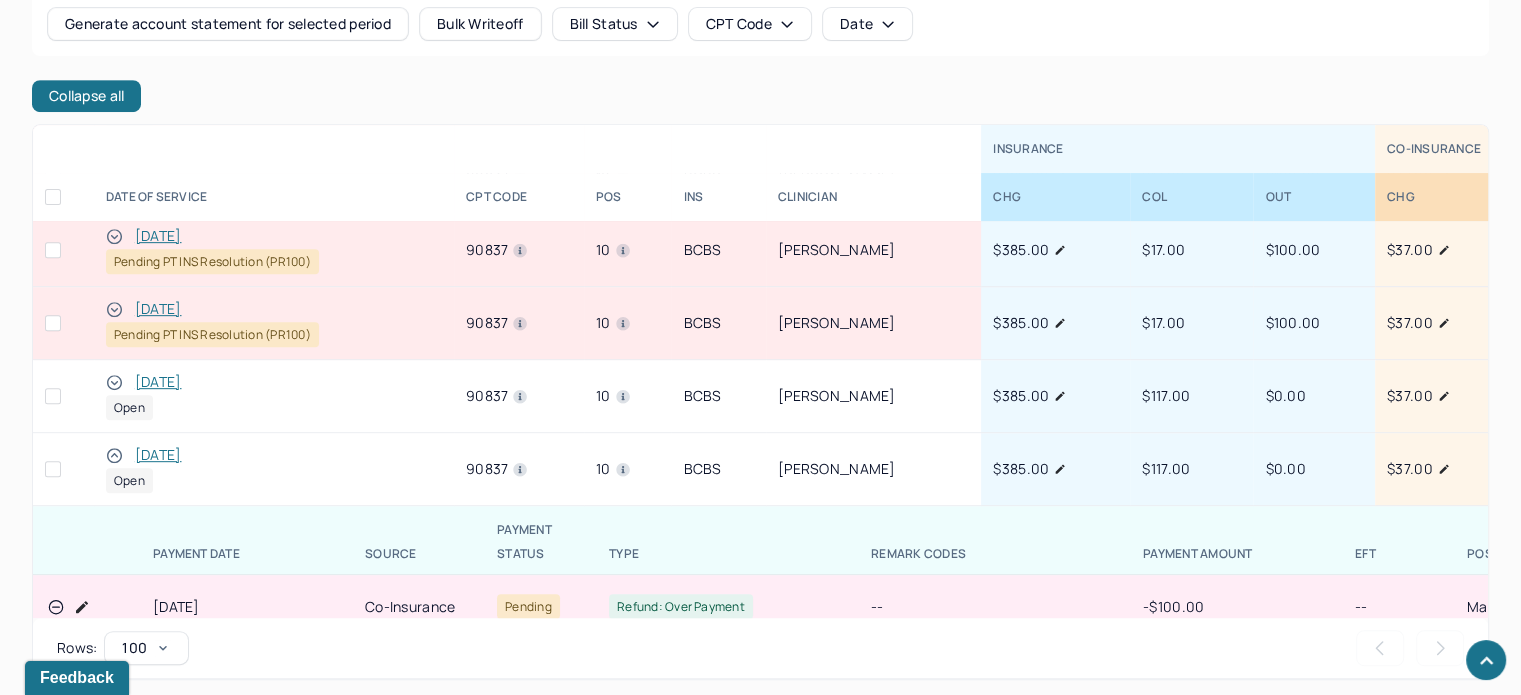 scroll, scrollTop: 248, scrollLeft: 0, axis: vertical 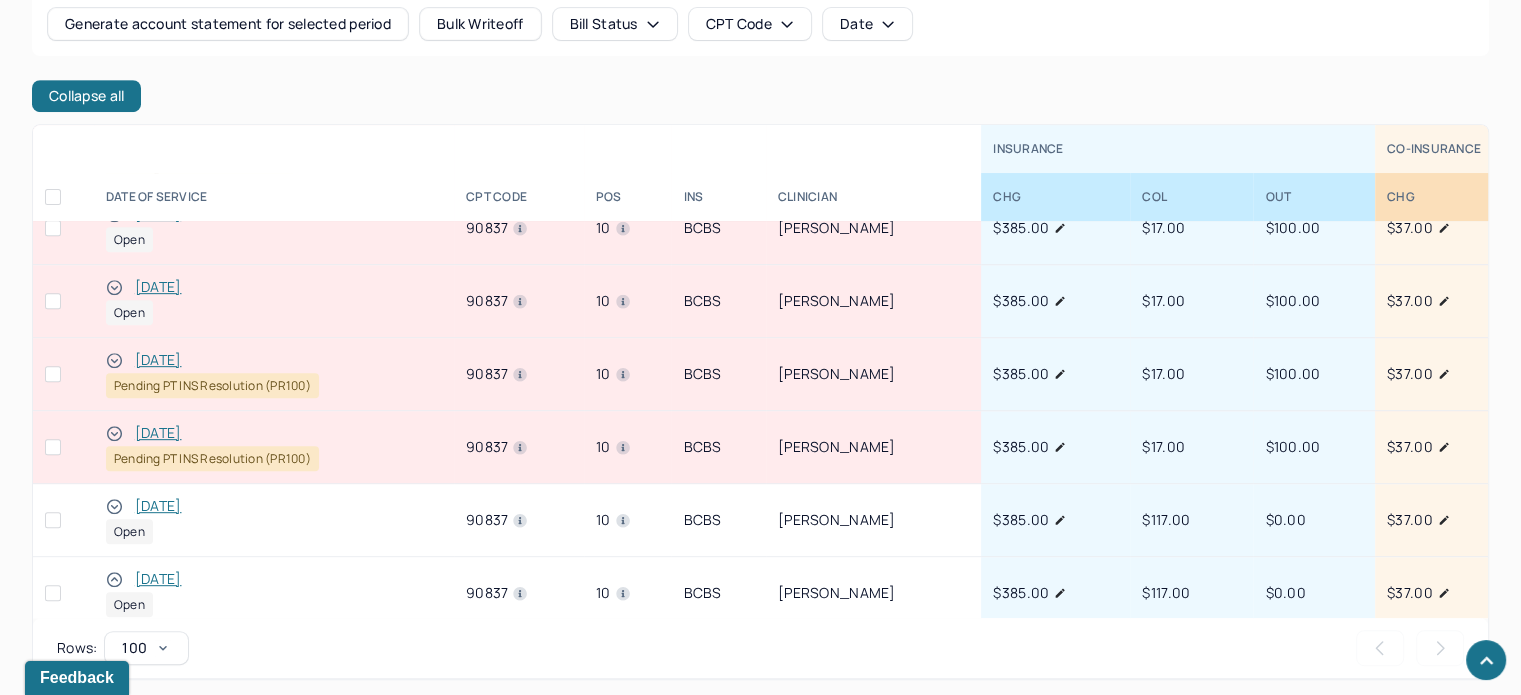 click 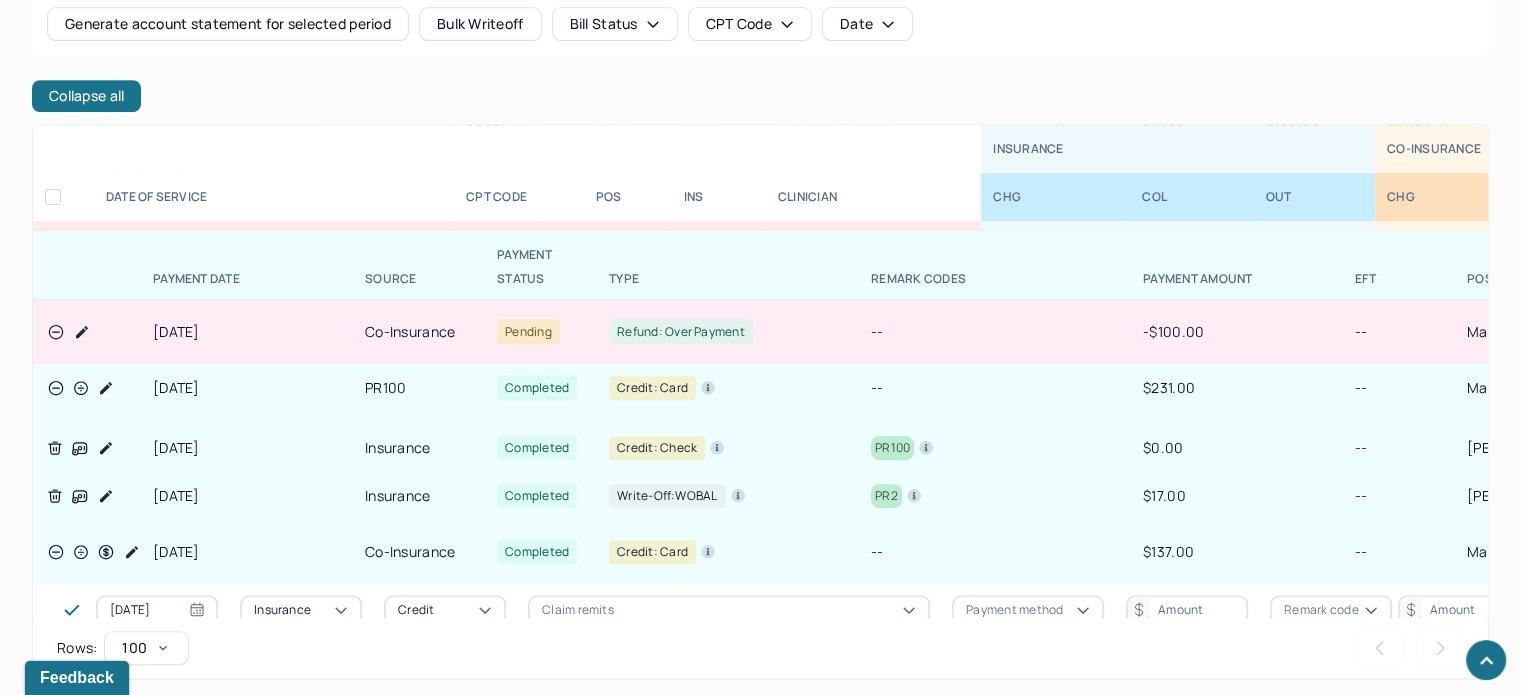 scroll, scrollTop: 548, scrollLeft: 0, axis: vertical 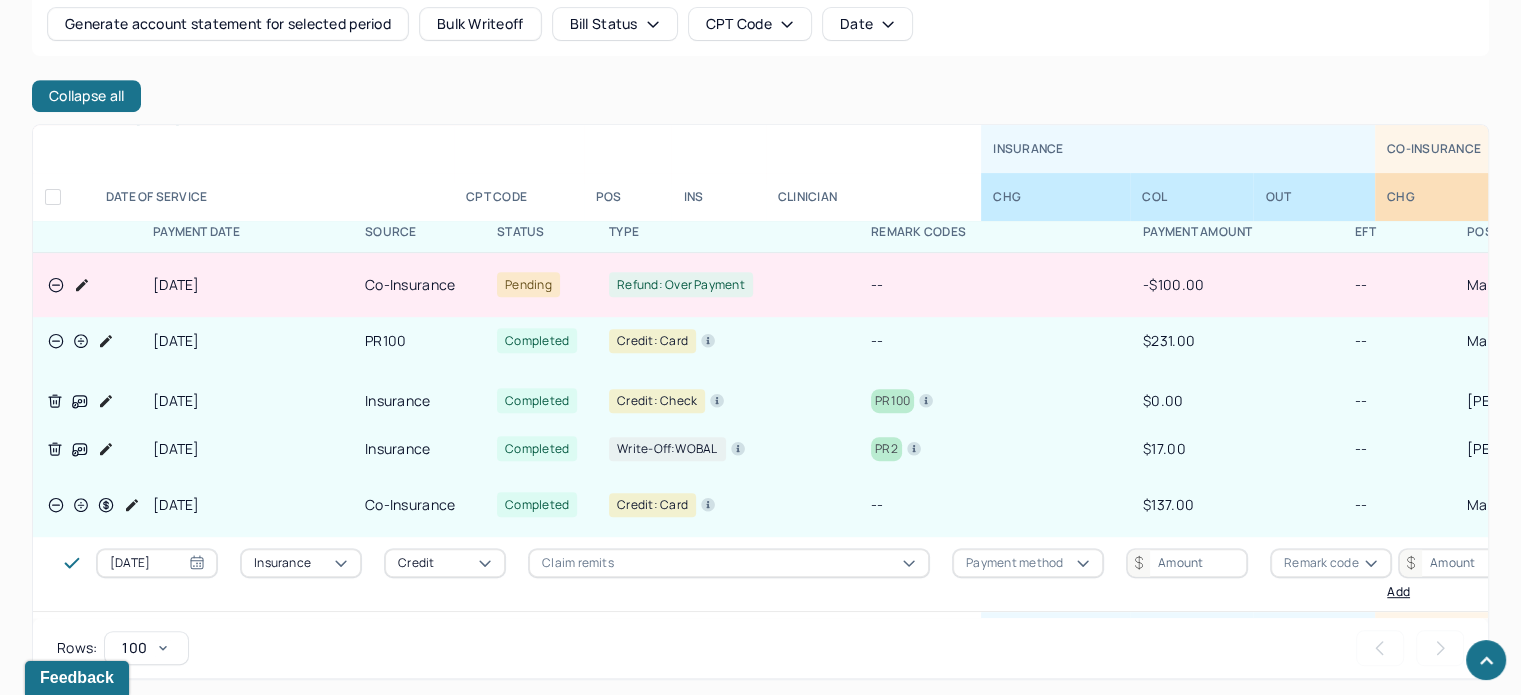 click 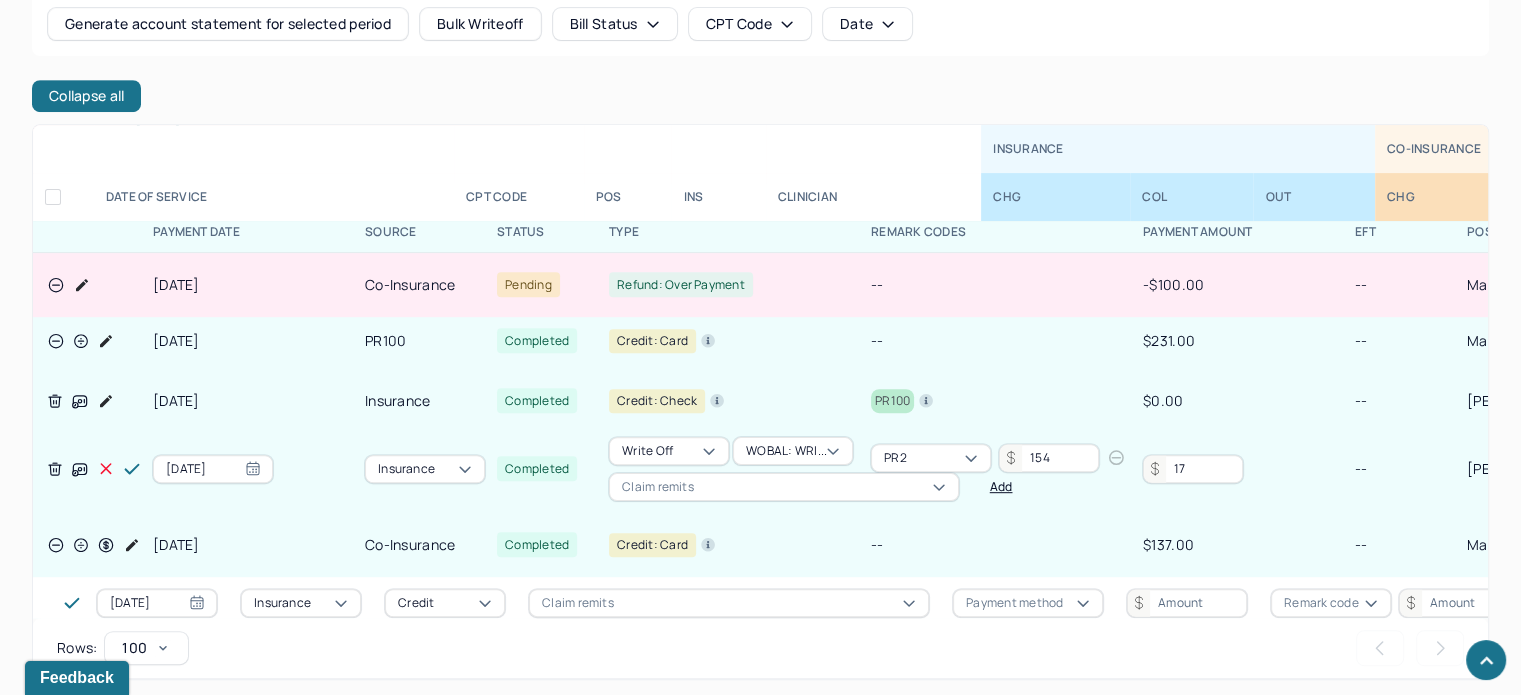 click on "17" at bounding box center (1193, 469) 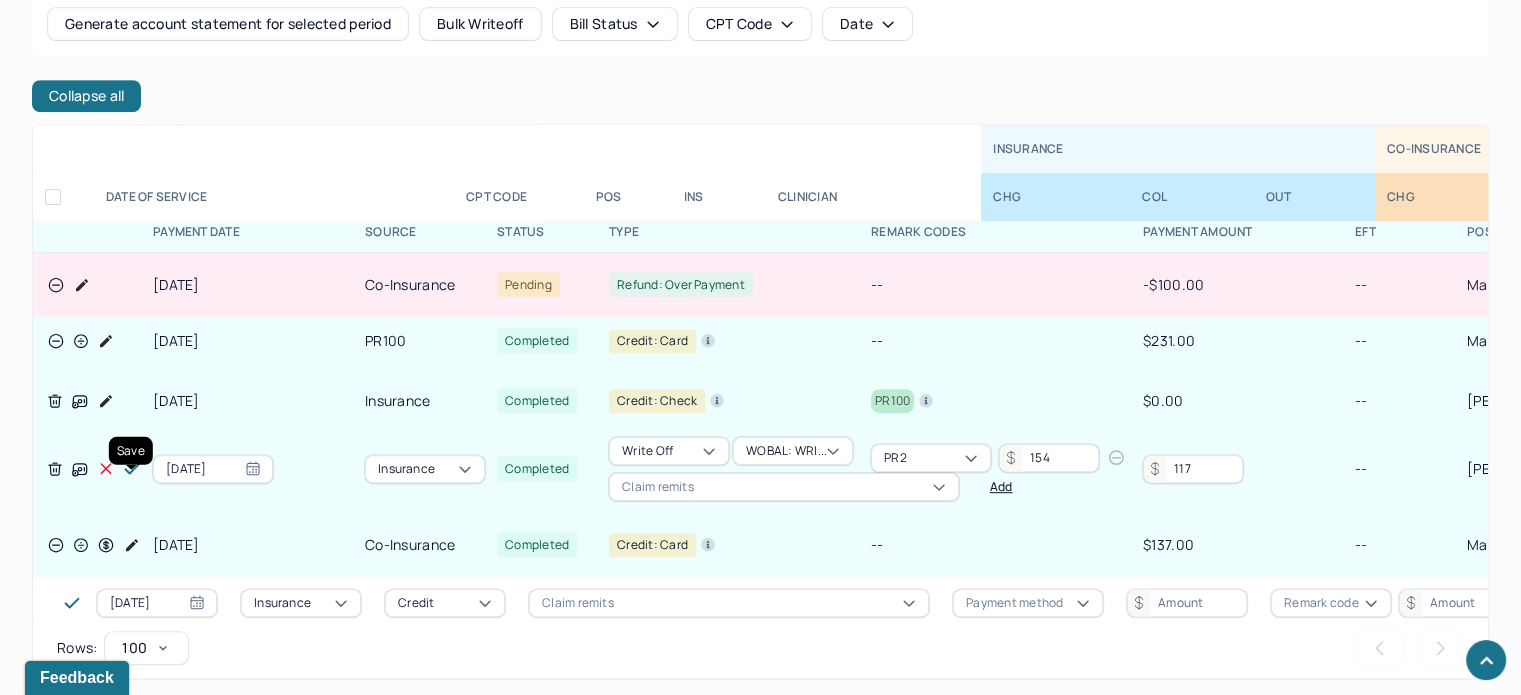 type on "117" 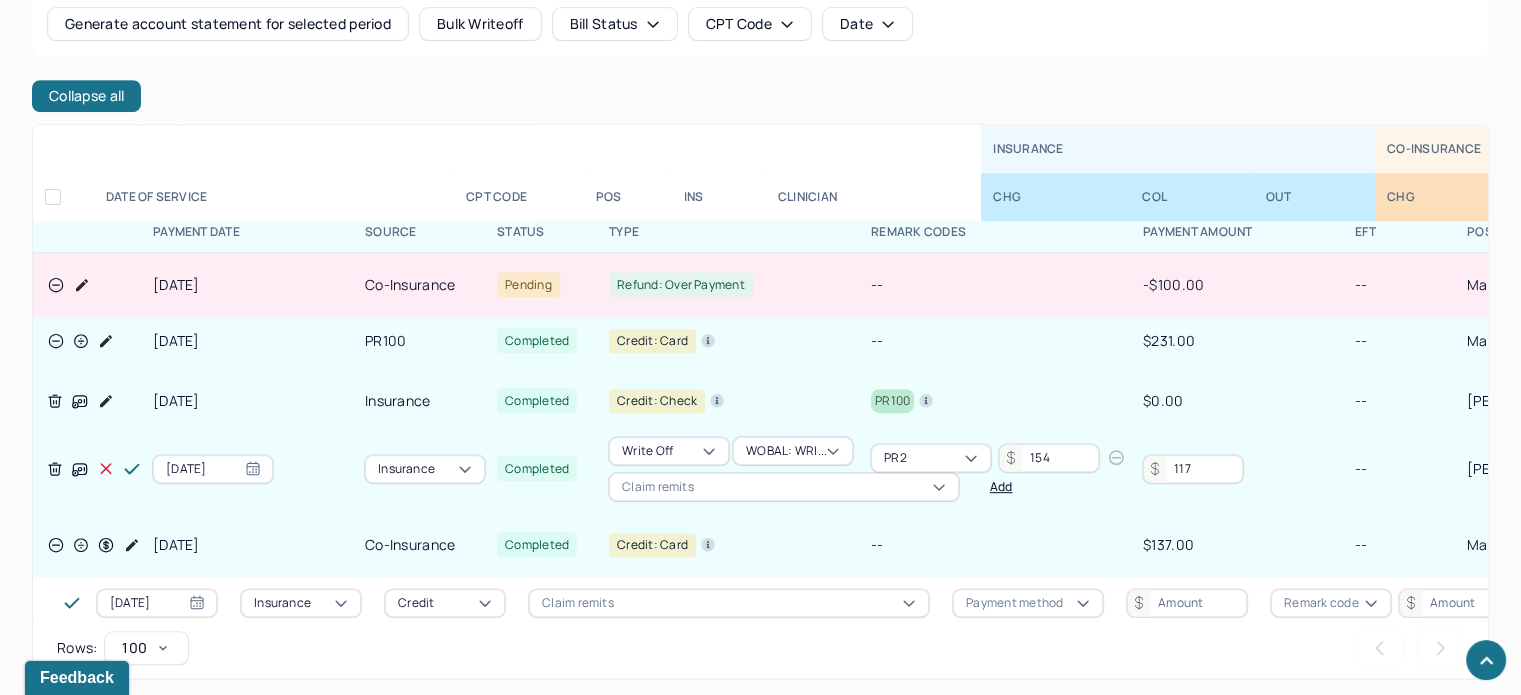 click 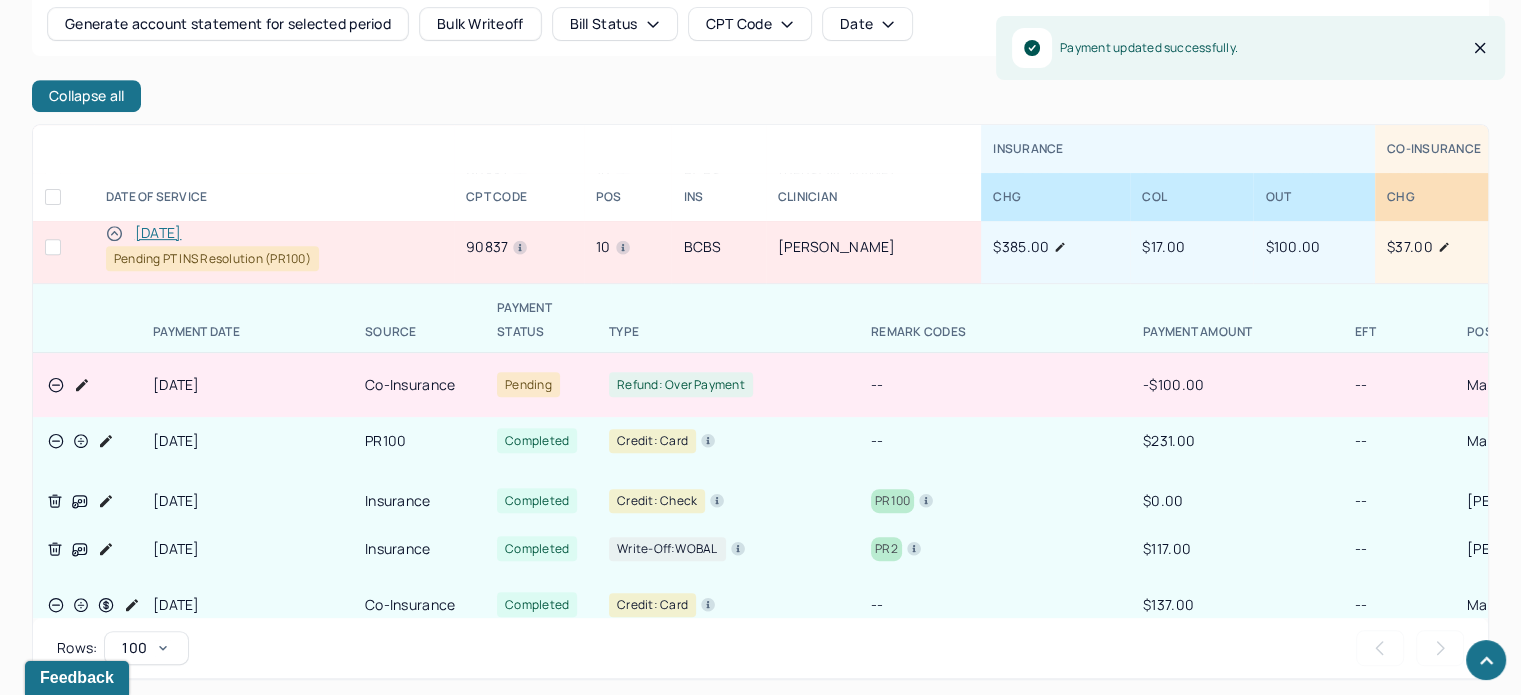 scroll, scrollTop: 348, scrollLeft: 0, axis: vertical 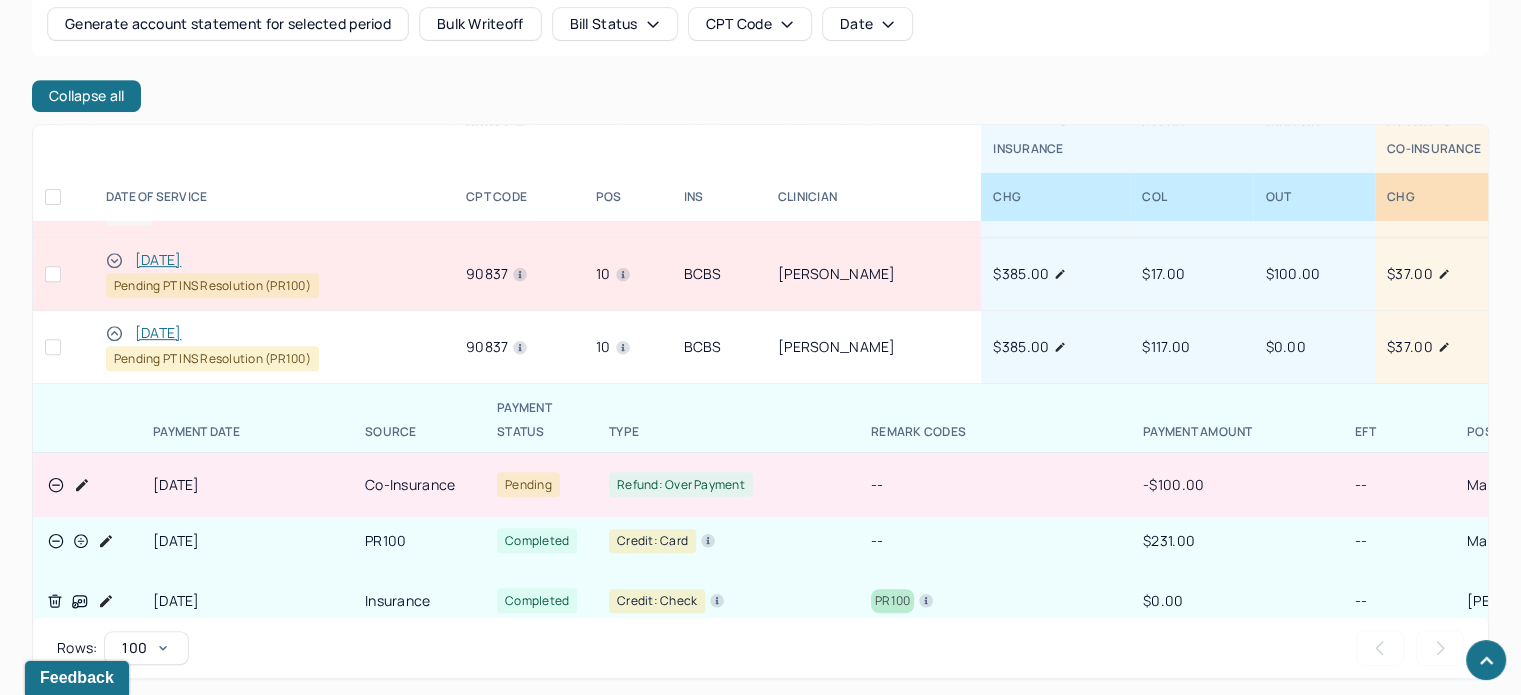 click 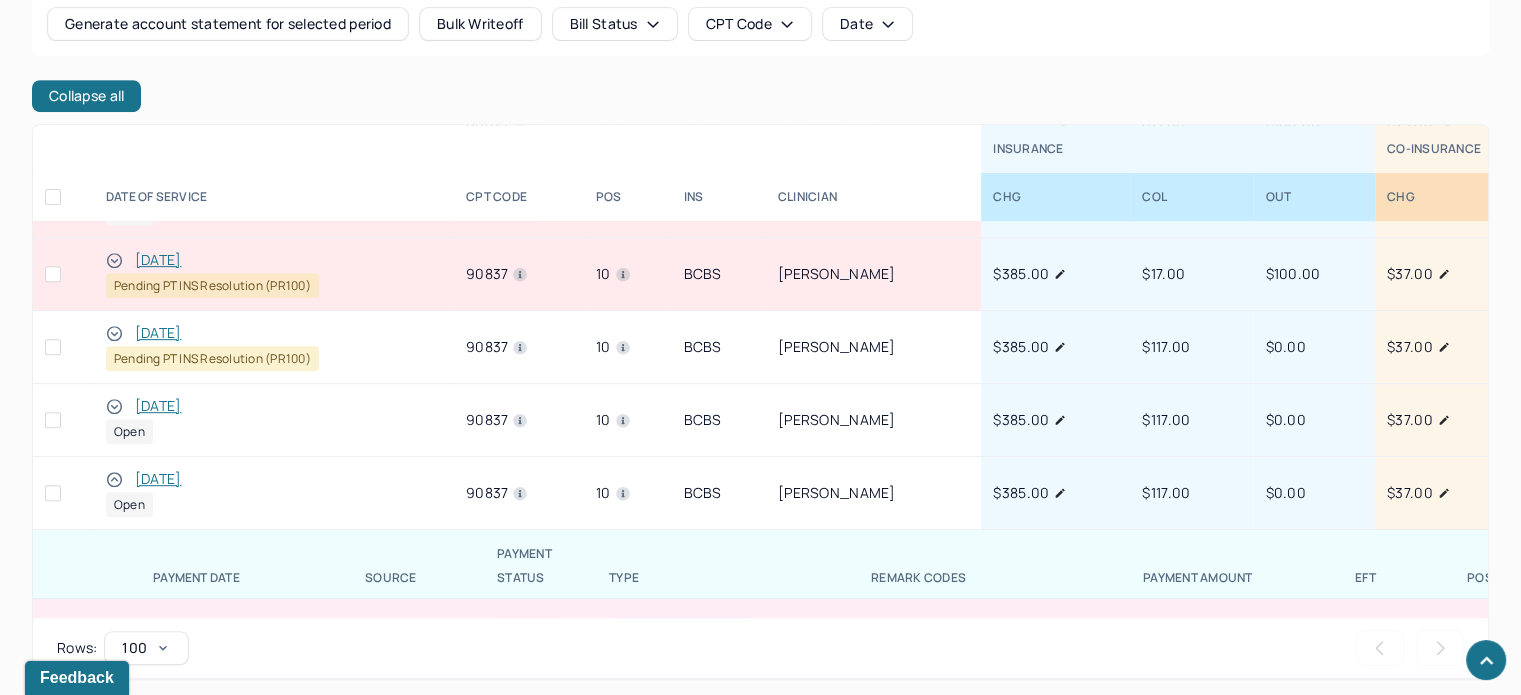 click 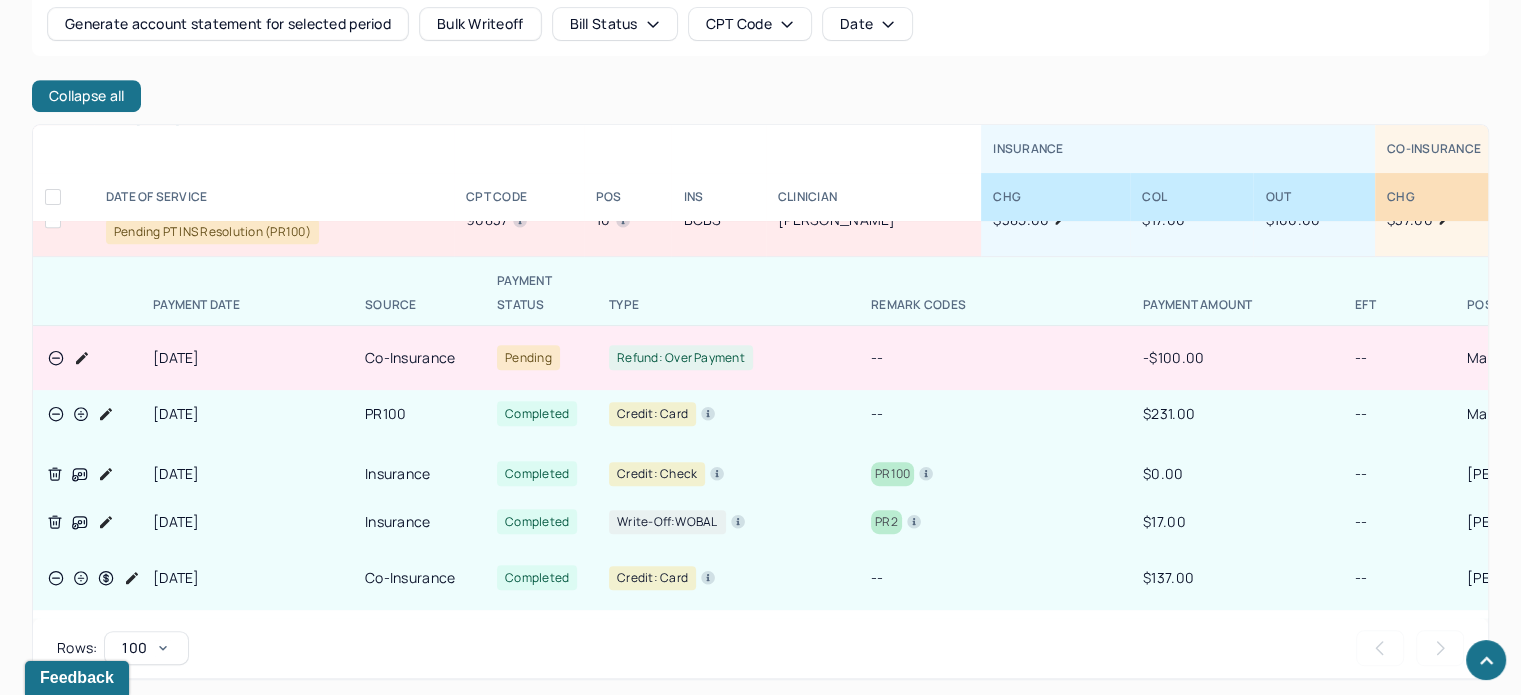 scroll, scrollTop: 448, scrollLeft: 0, axis: vertical 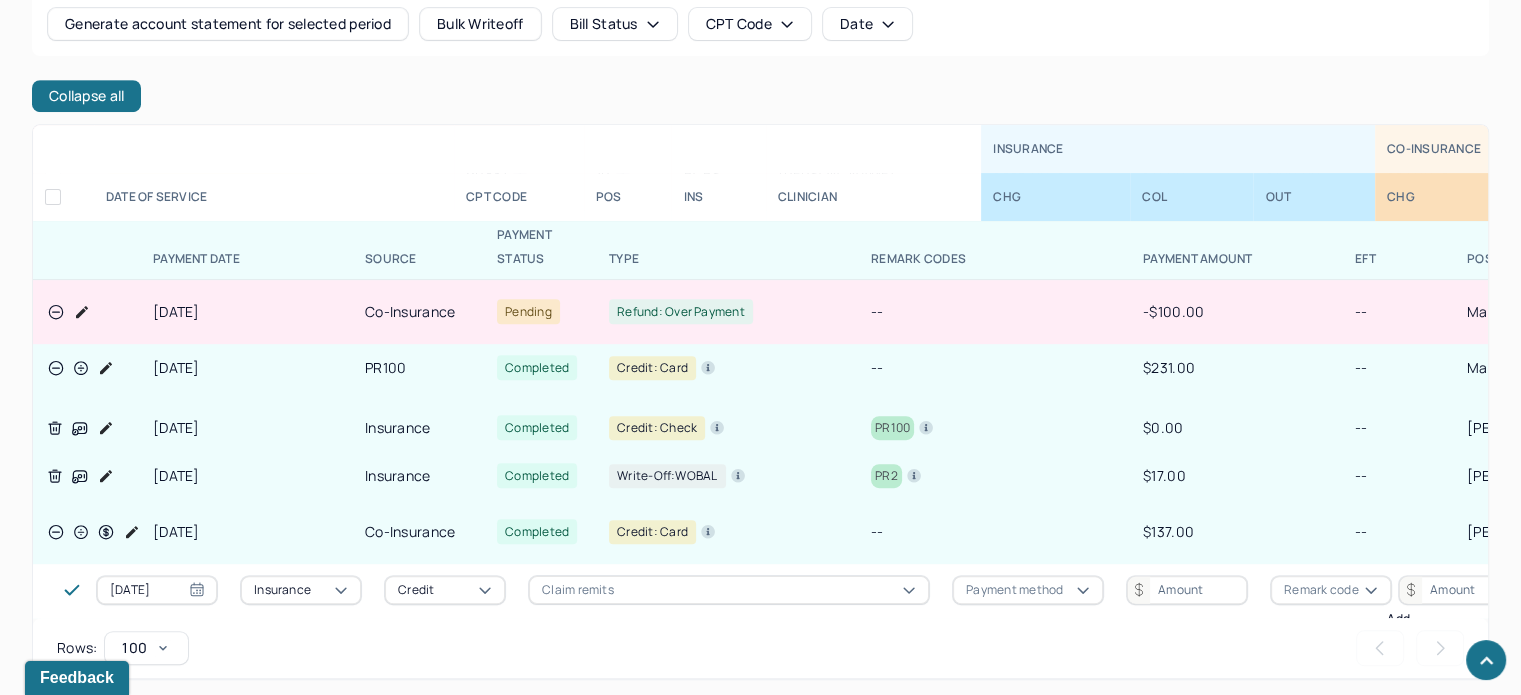 click 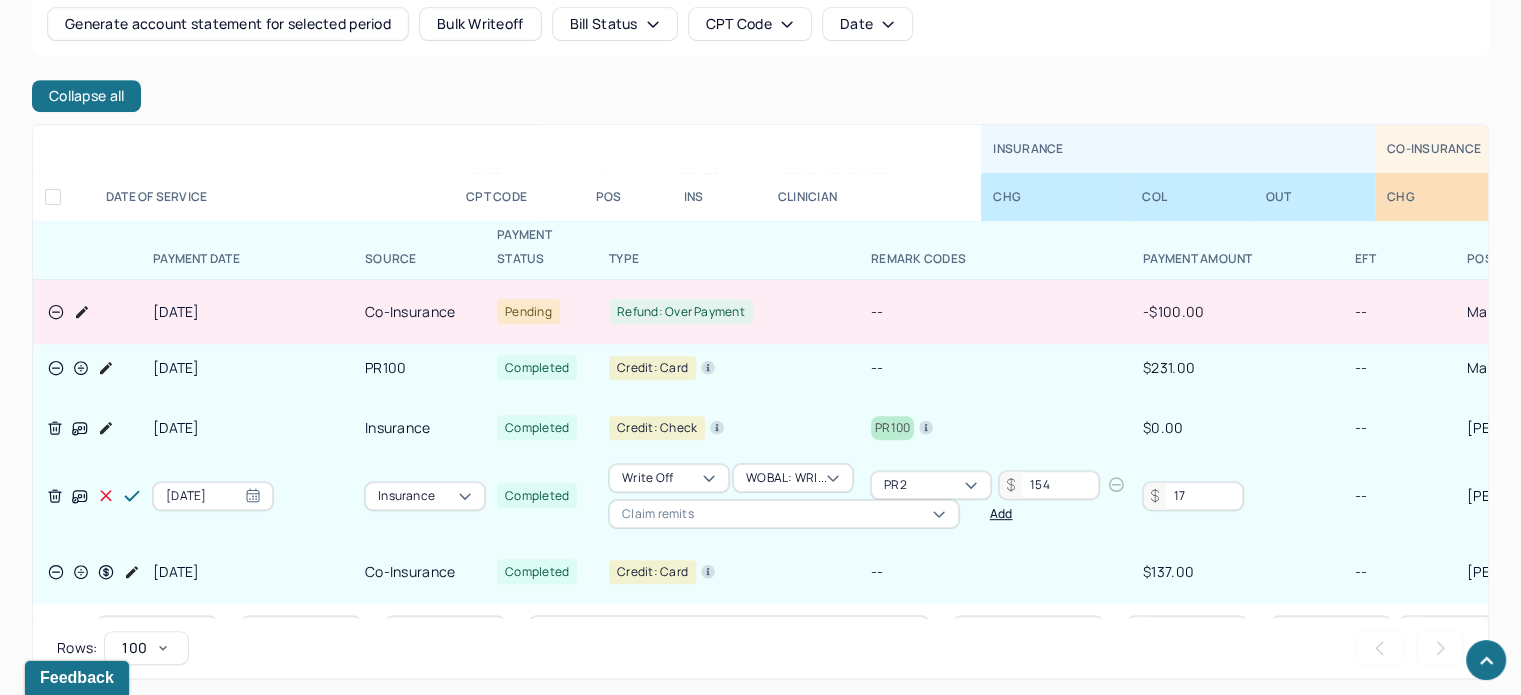 click on "17" at bounding box center (1193, 496) 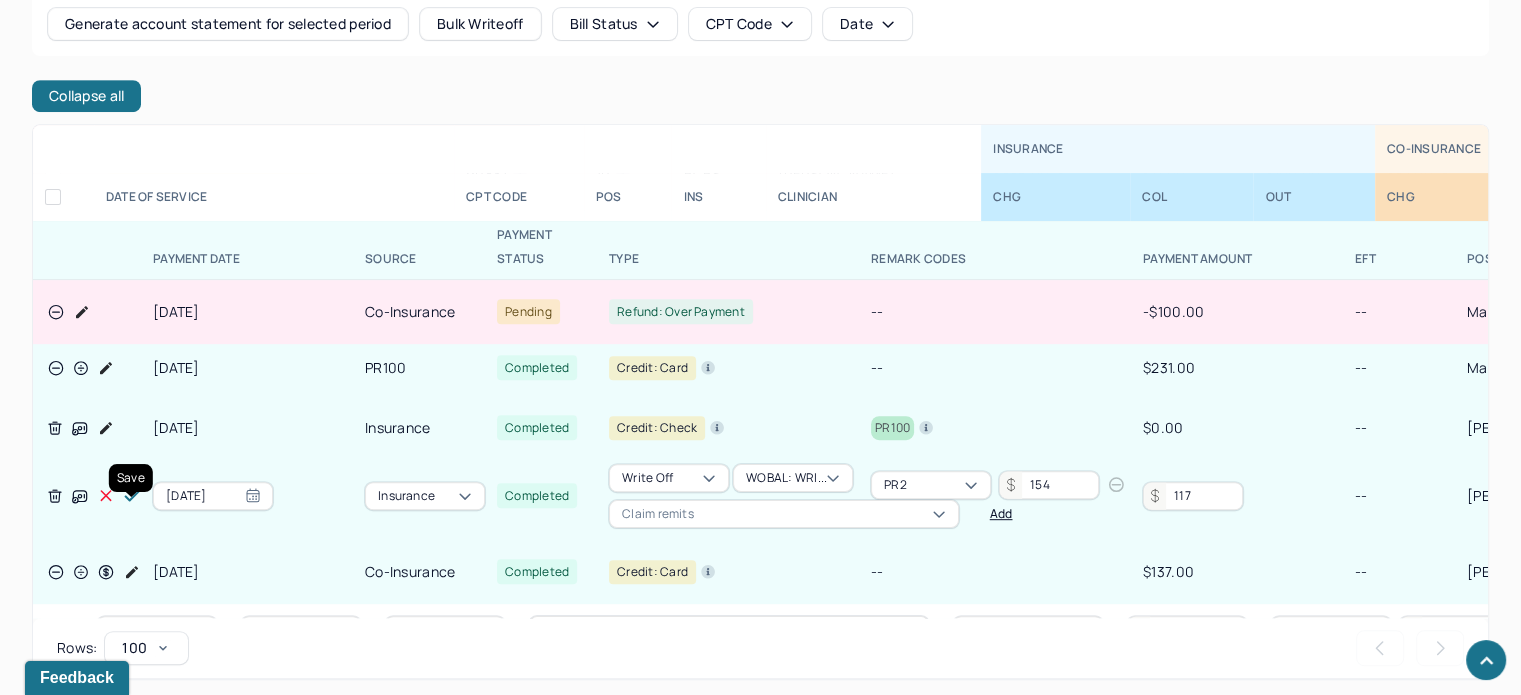 type on "117" 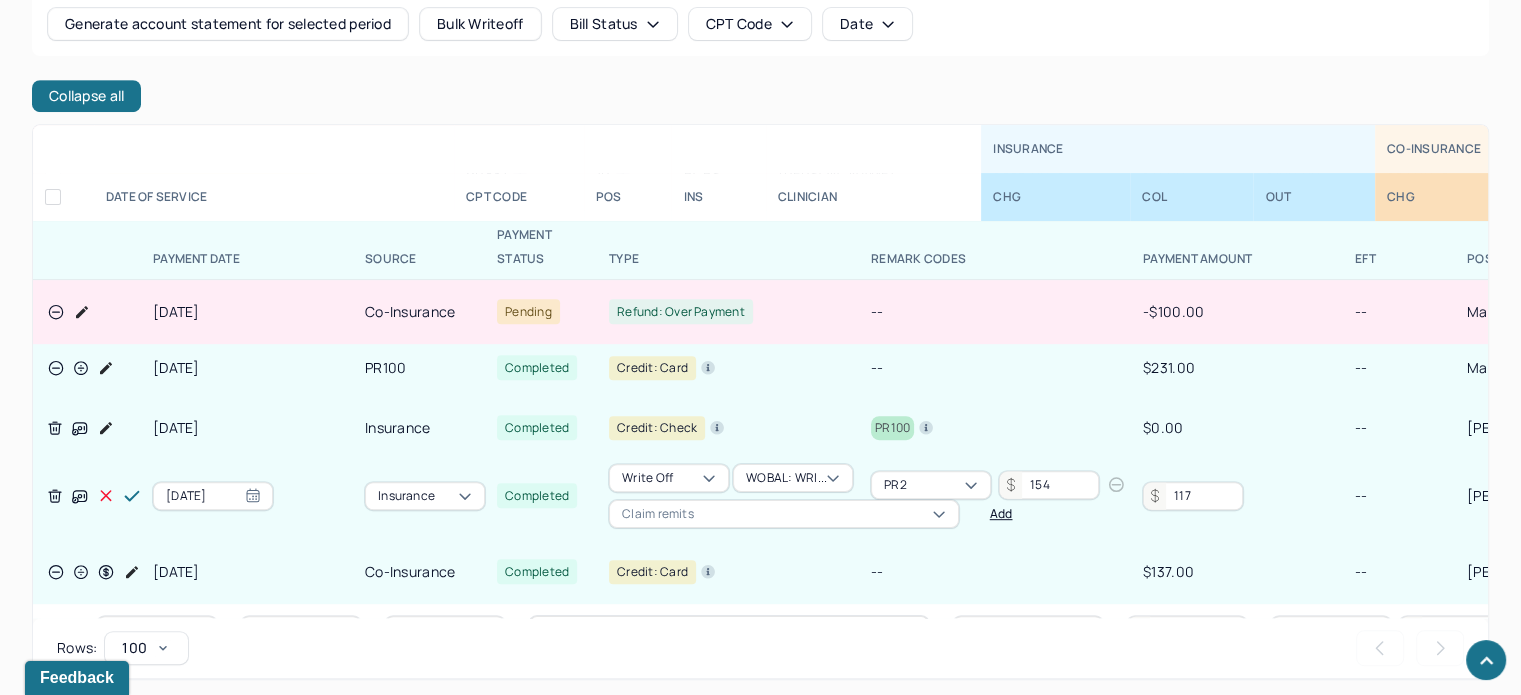 click 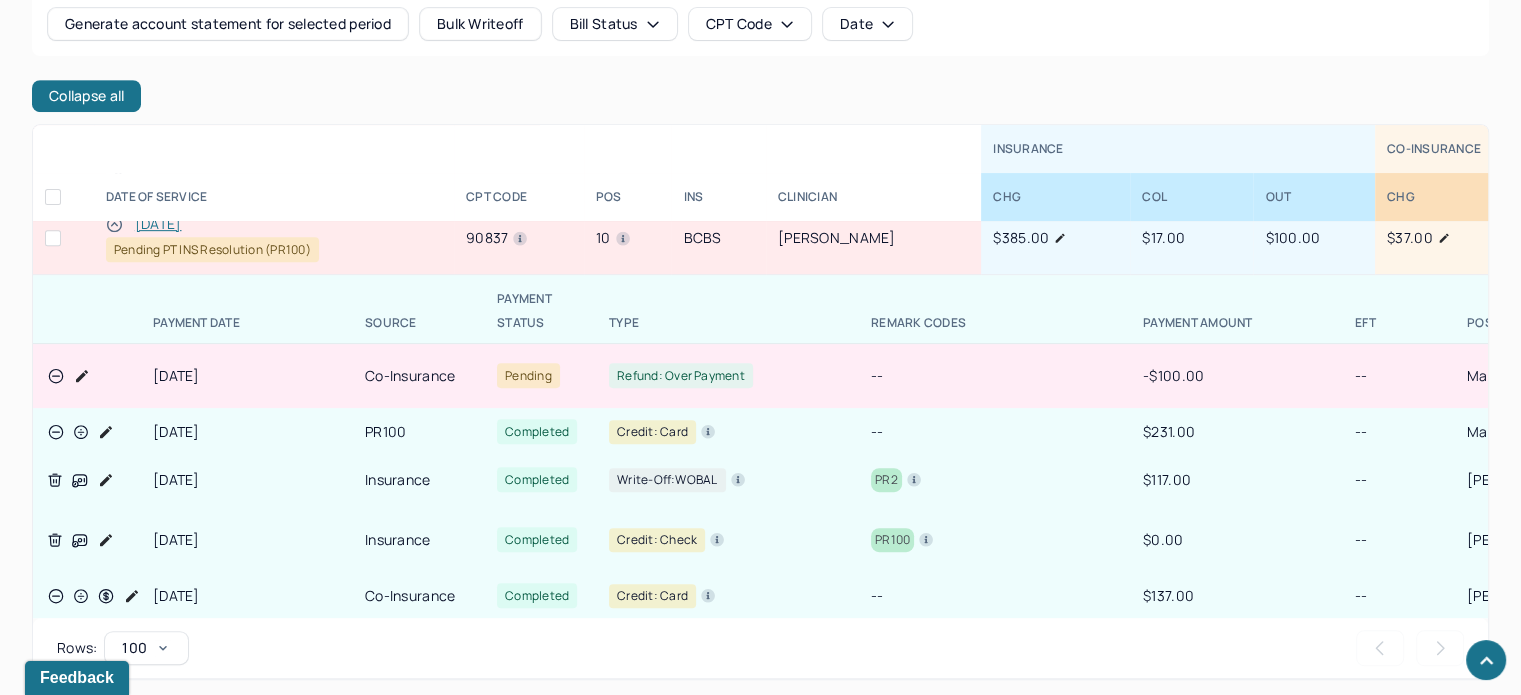 scroll, scrollTop: 348, scrollLeft: 0, axis: vertical 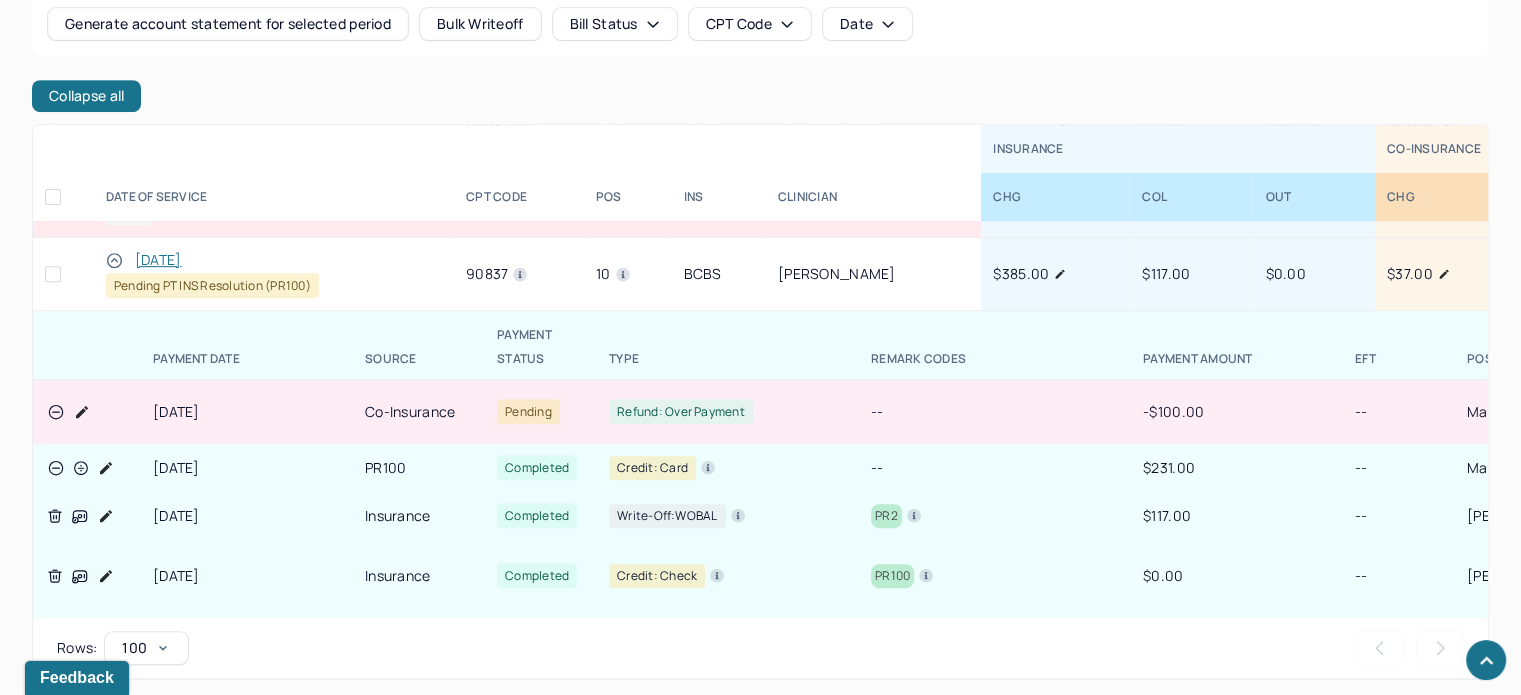 click 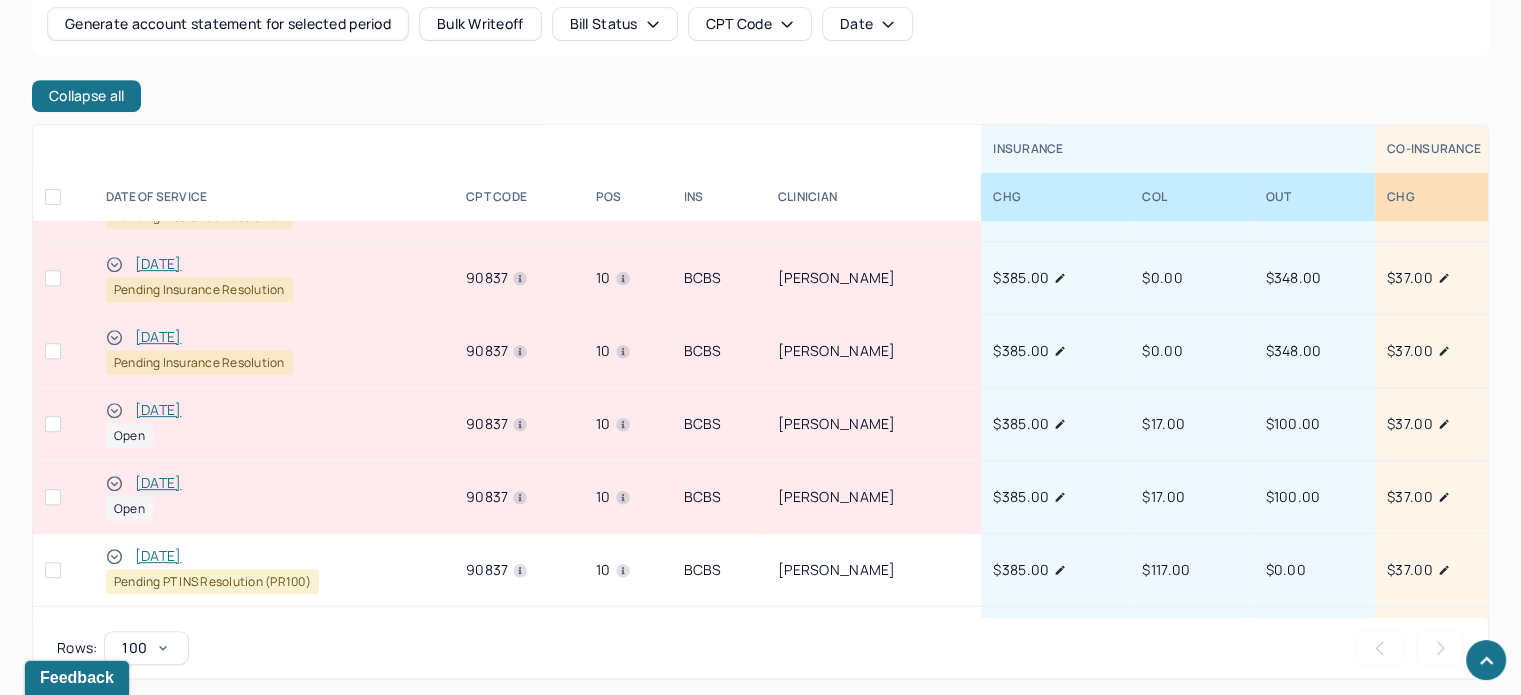 scroll, scrollTop: 48, scrollLeft: 0, axis: vertical 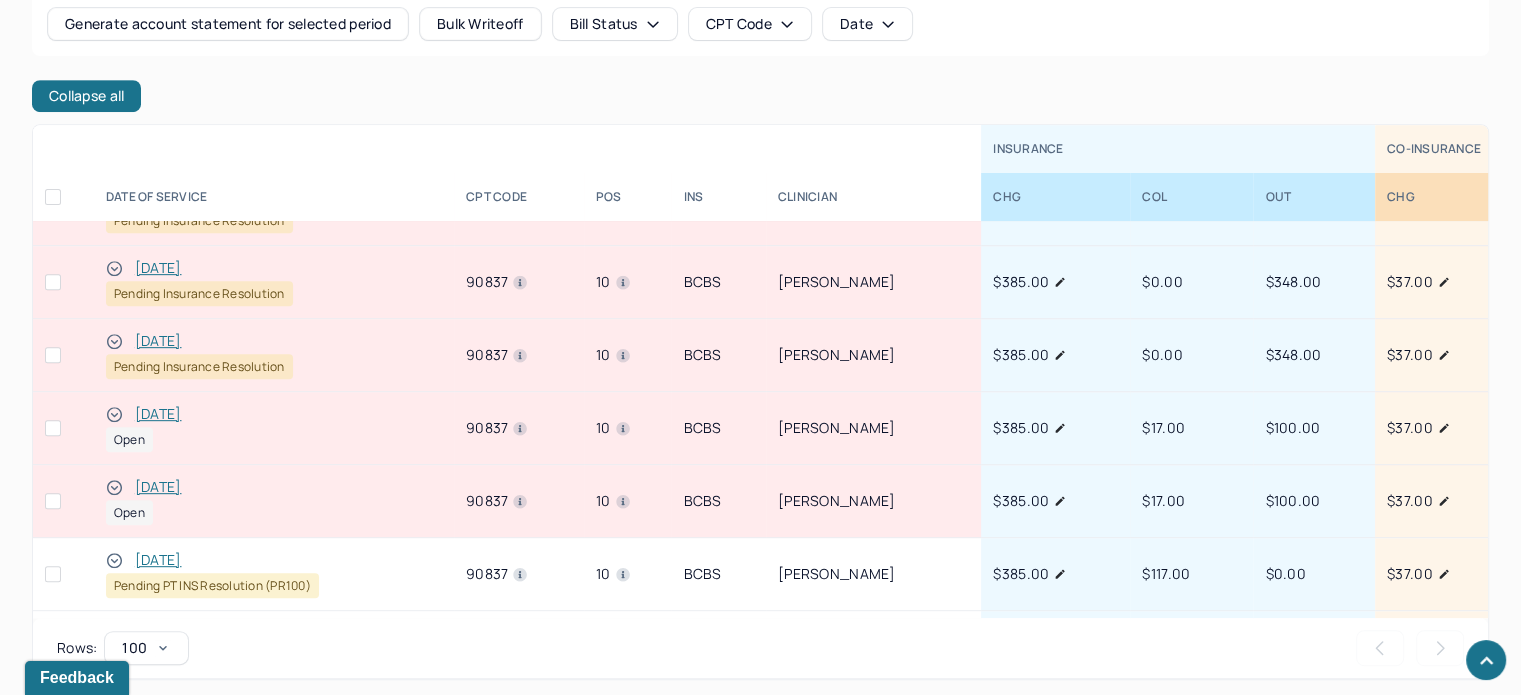 click 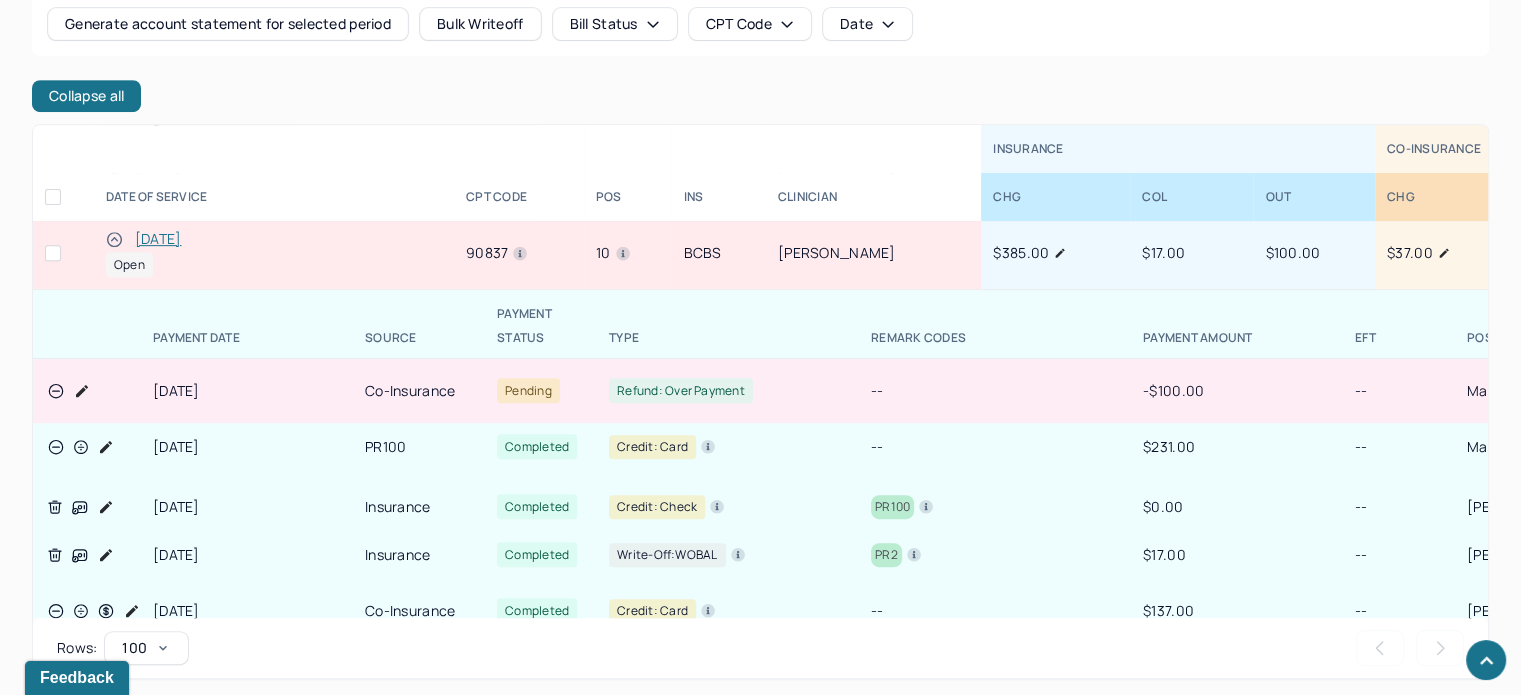 scroll, scrollTop: 348, scrollLeft: 0, axis: vertical 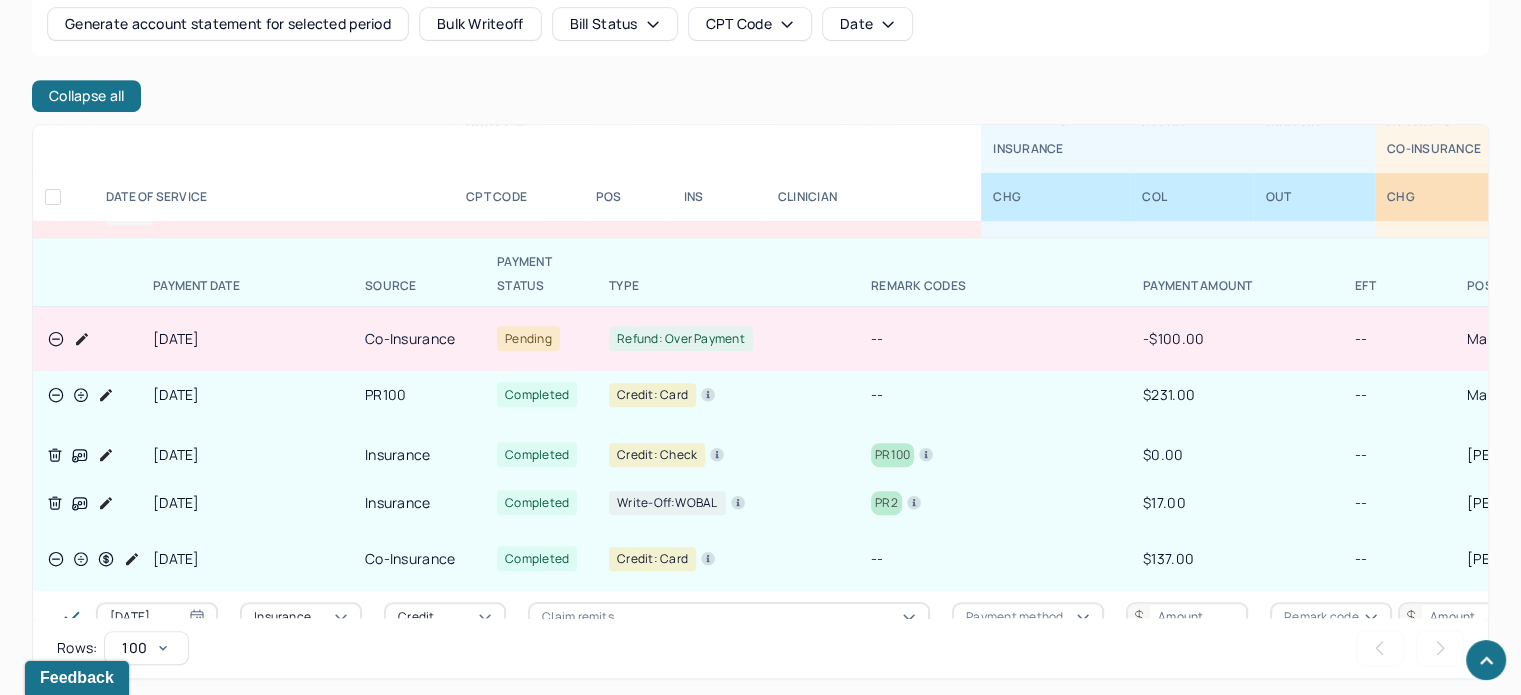 click 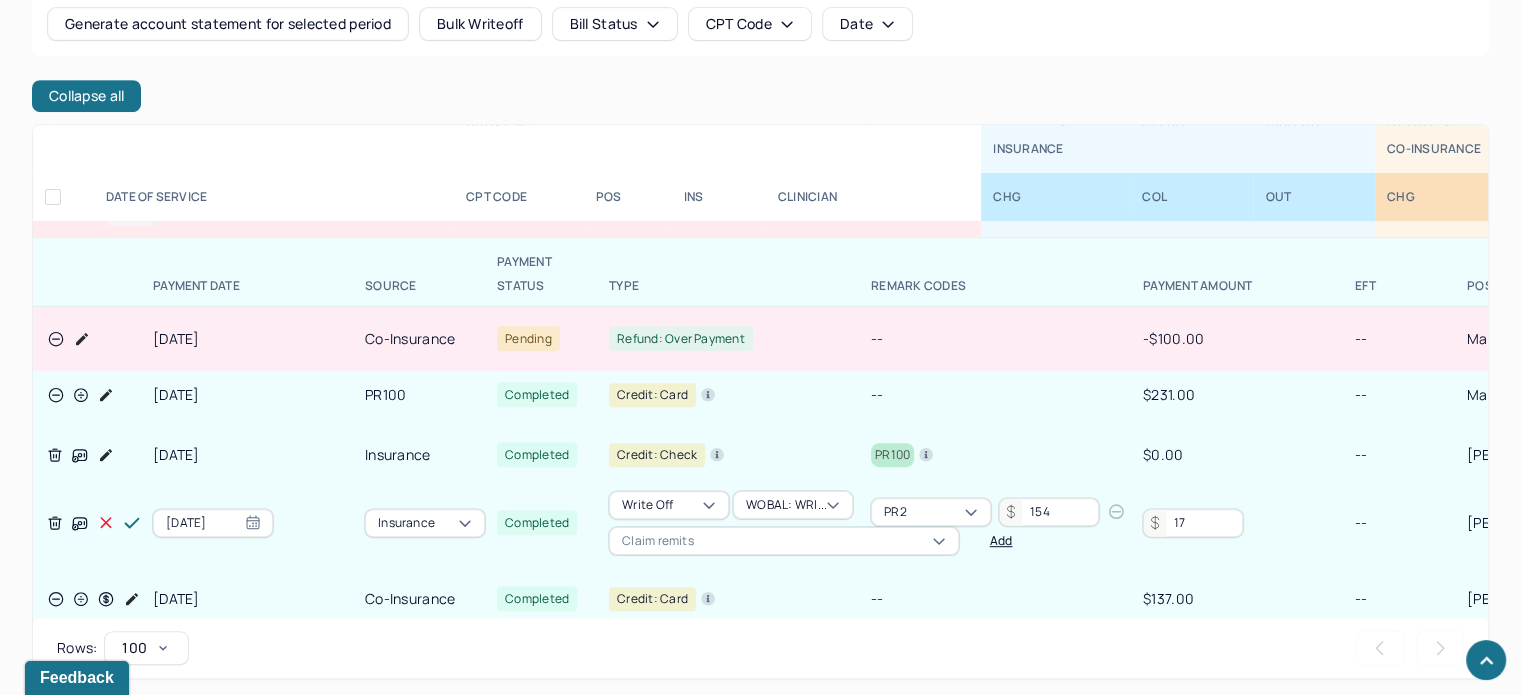 click on "17" at bounding box center (1193, 523) 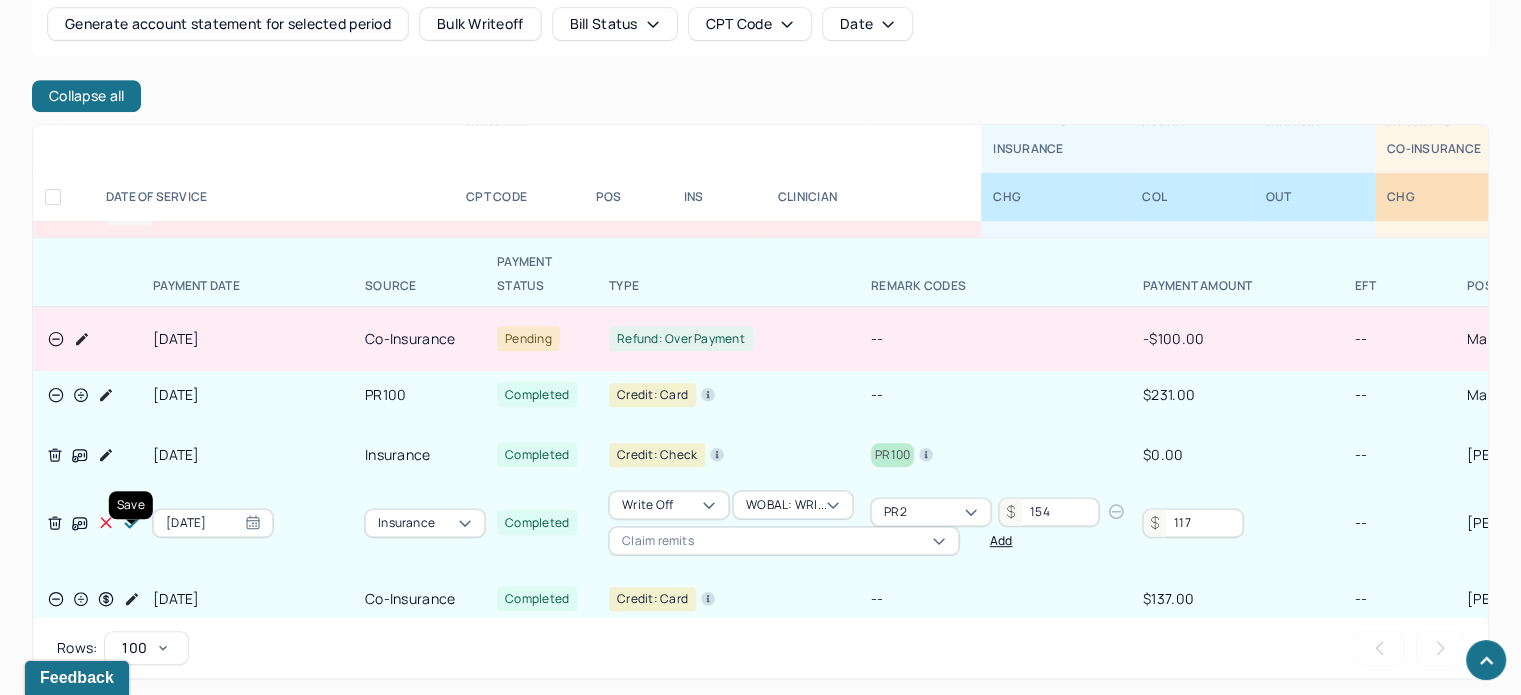 type on "117" 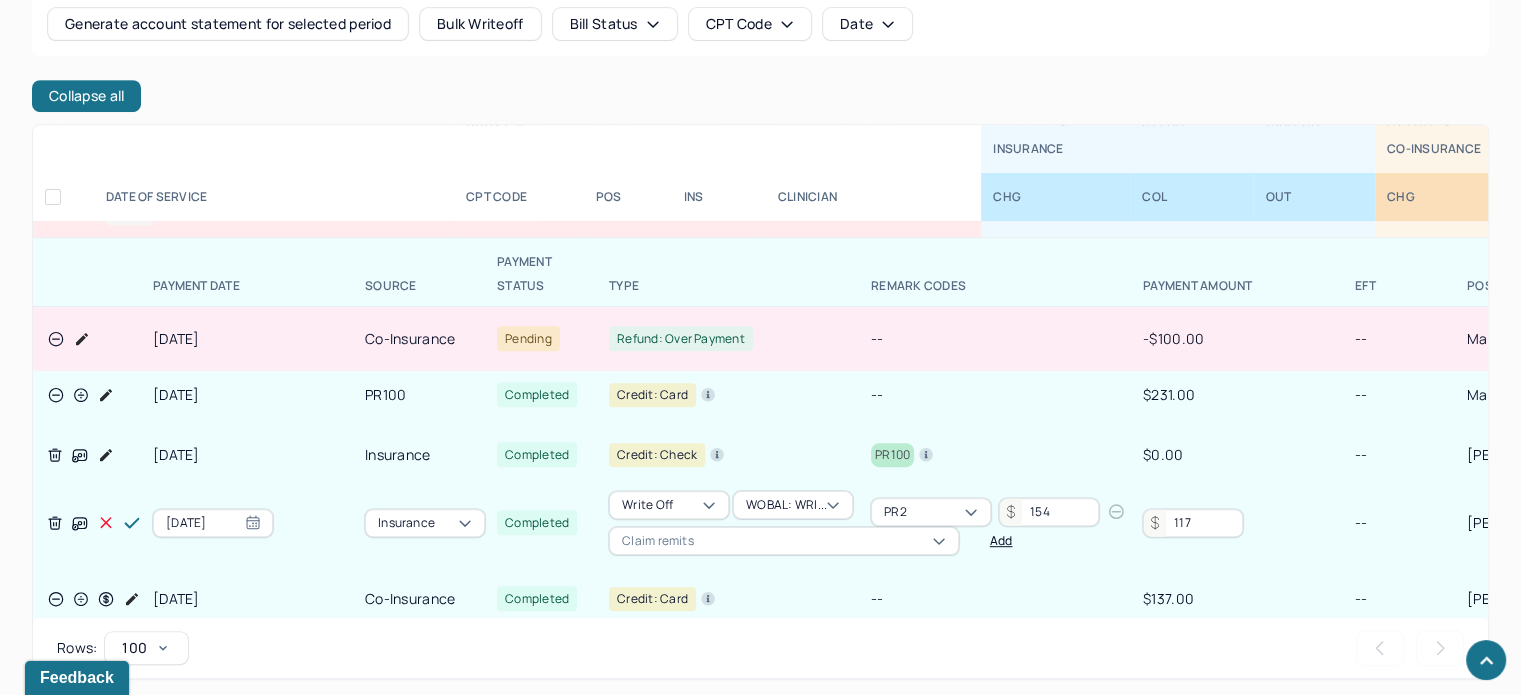 click 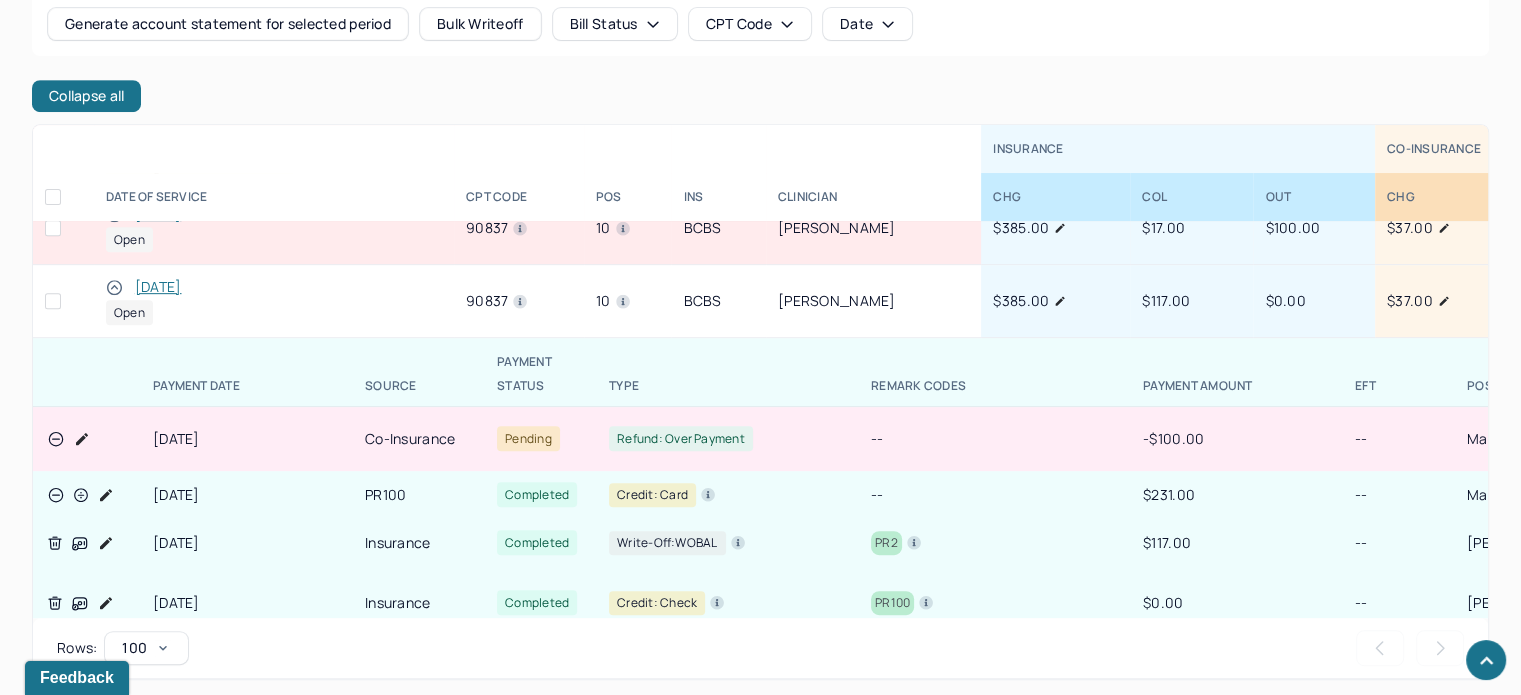 scroll, scrollTop: 148, scrollLeft: 0, axis: vertical 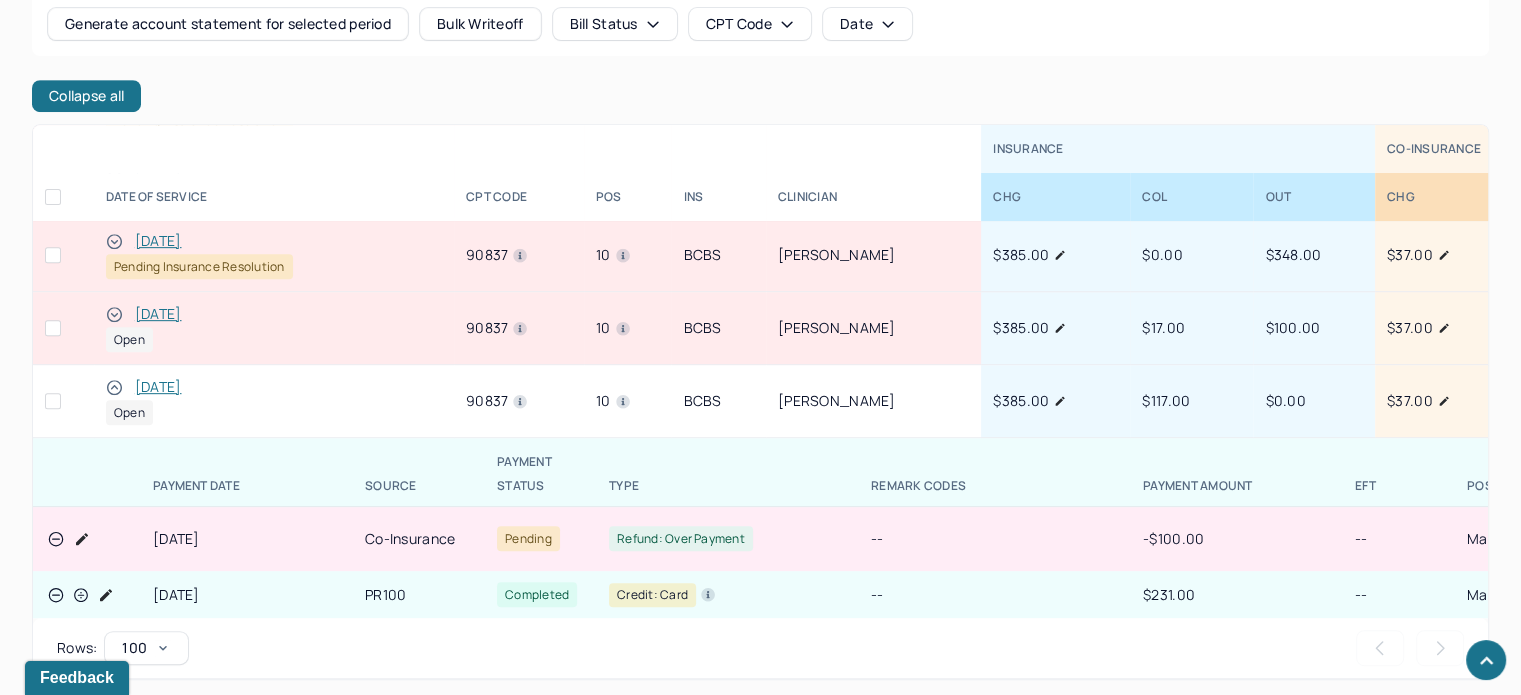 click 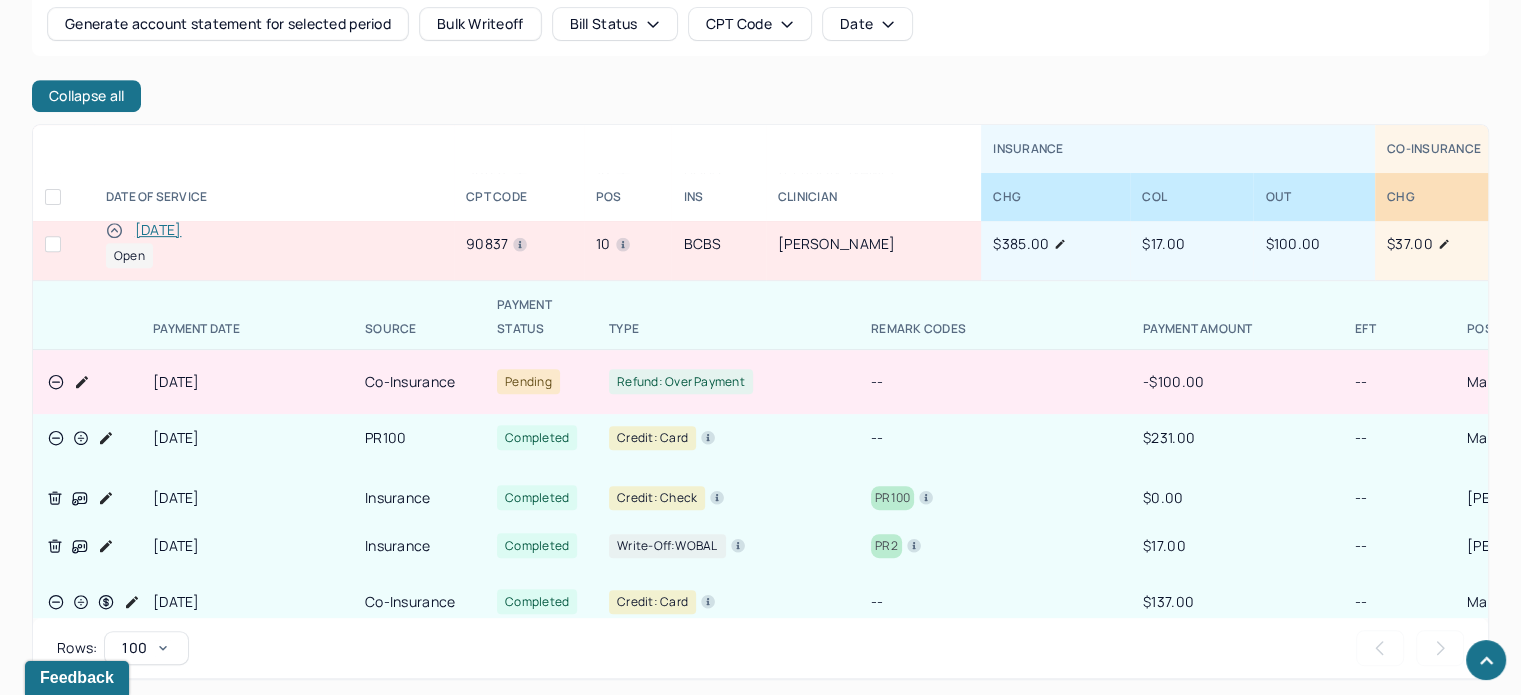 scroll, scrollTop: 348, scrollLeft: 0, axis: vertical 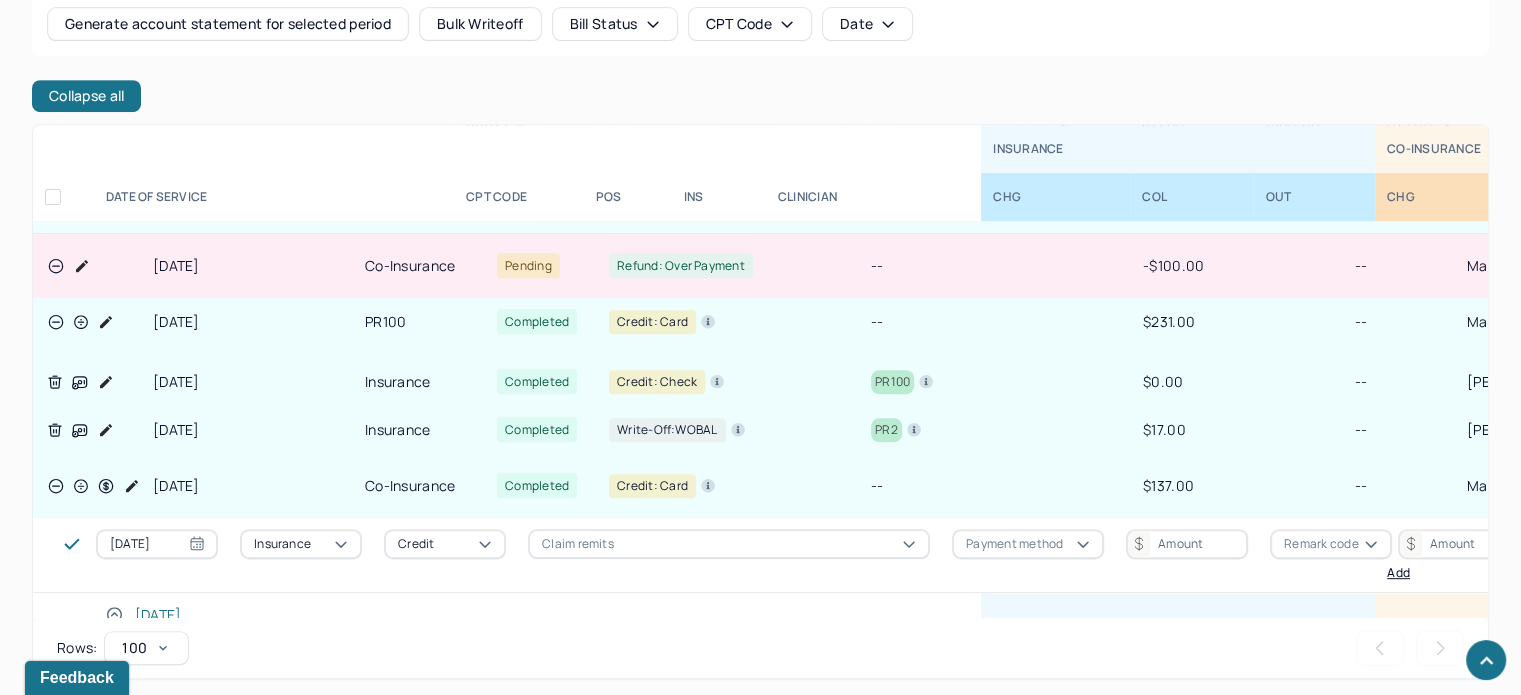 click 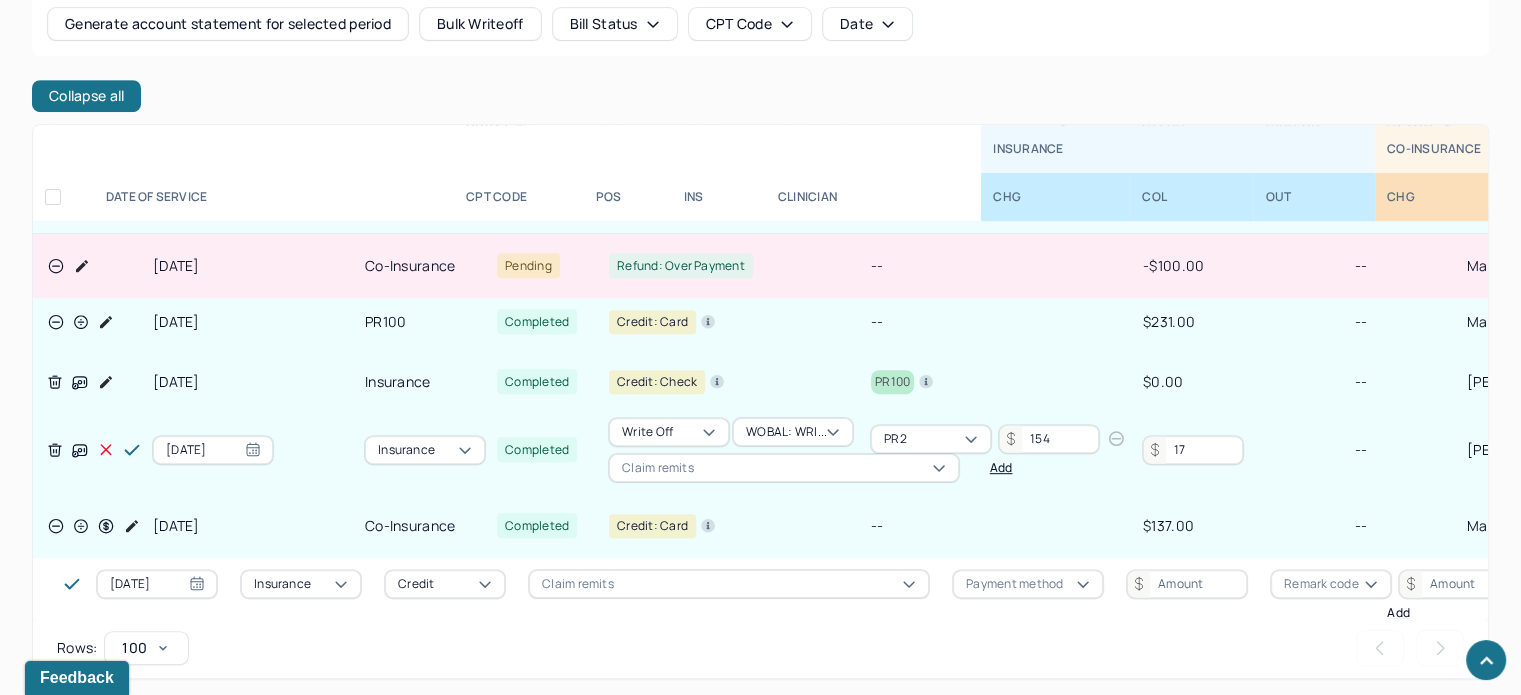 click on "17" at bounding box center [1193, 450] 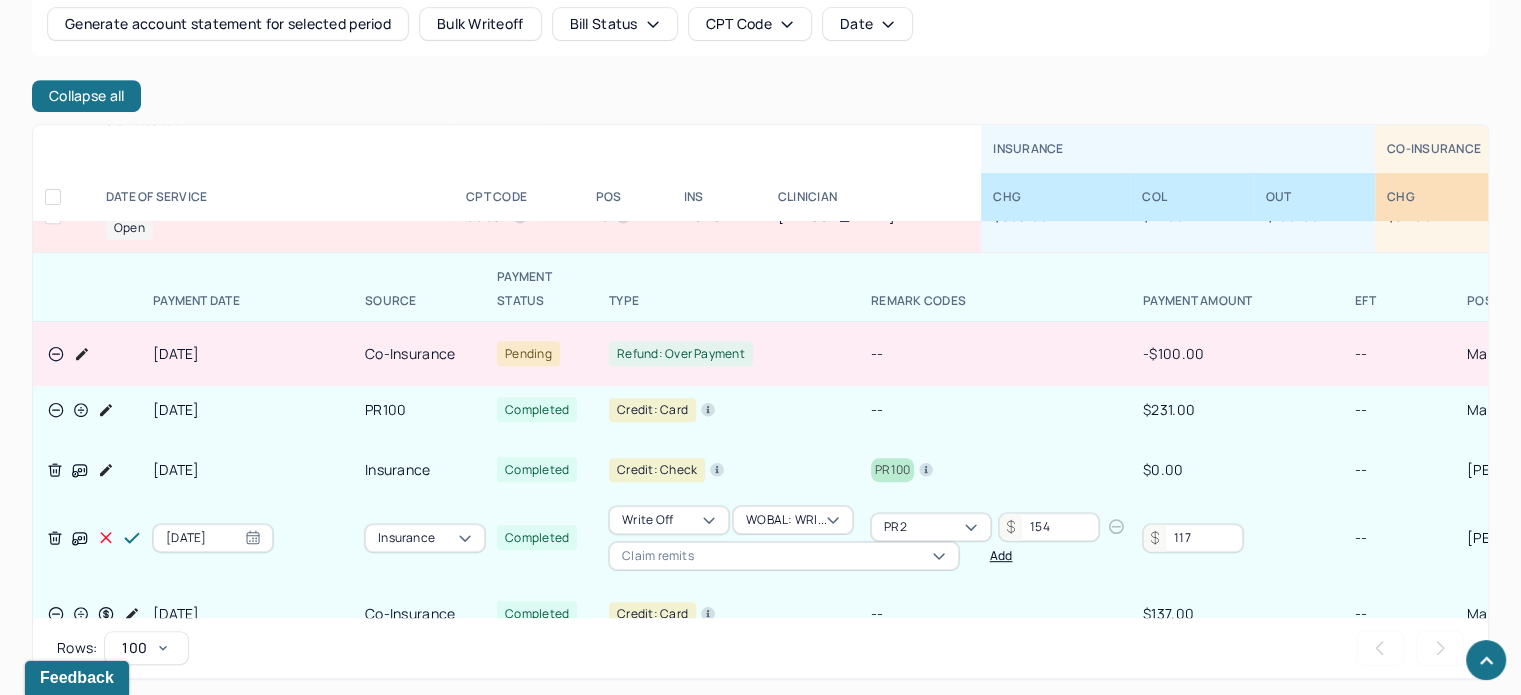 scroll, scrollTop: 448, scrollLeft: 0, axis: vertical 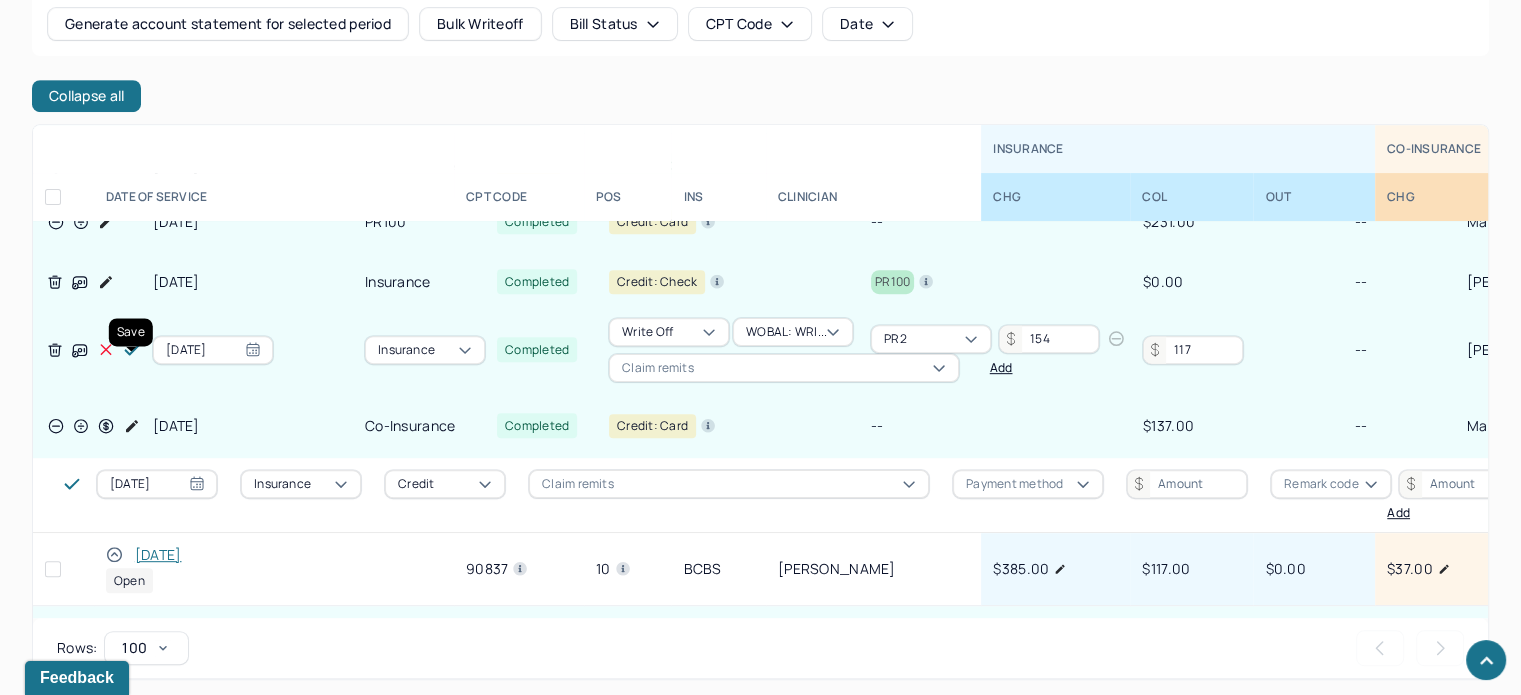 type on "117" 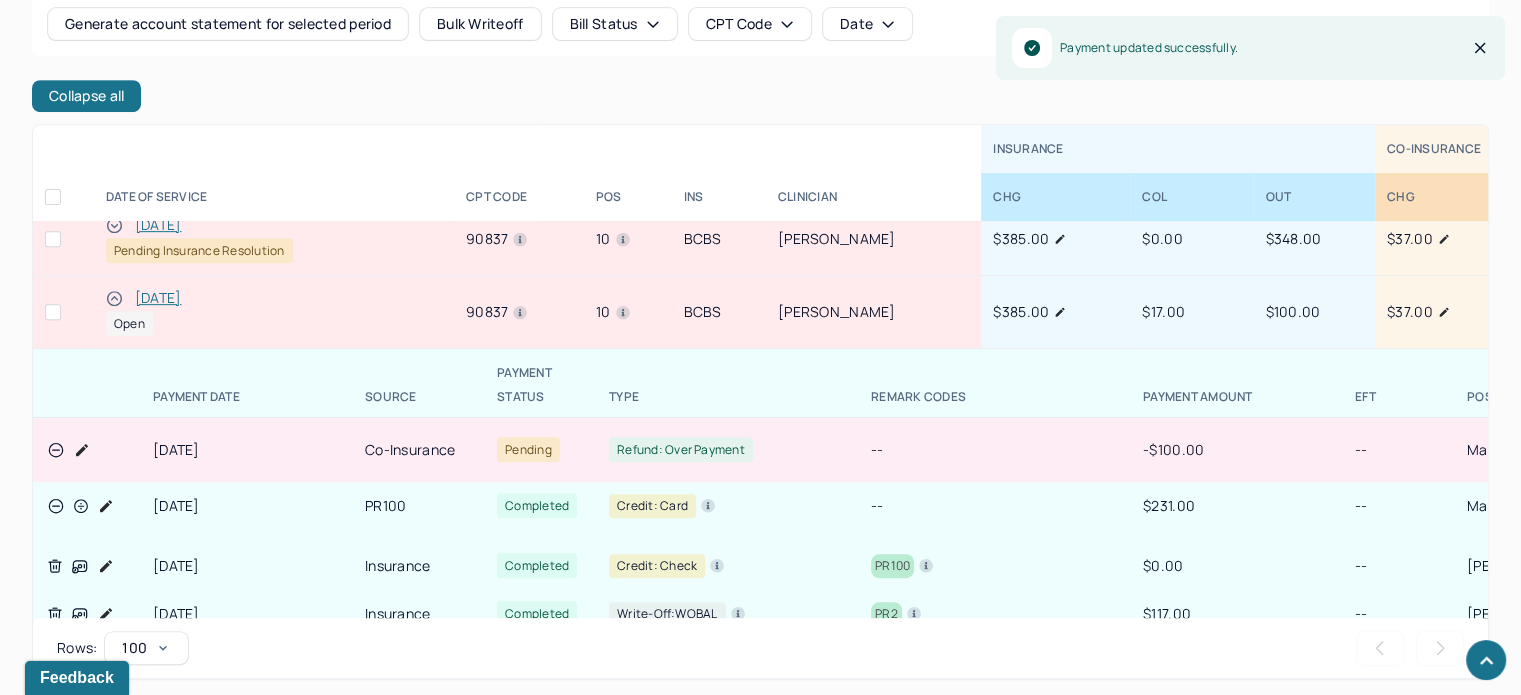 scroll, scrollTop: 148, scrollLeft: 0, axis: vertical 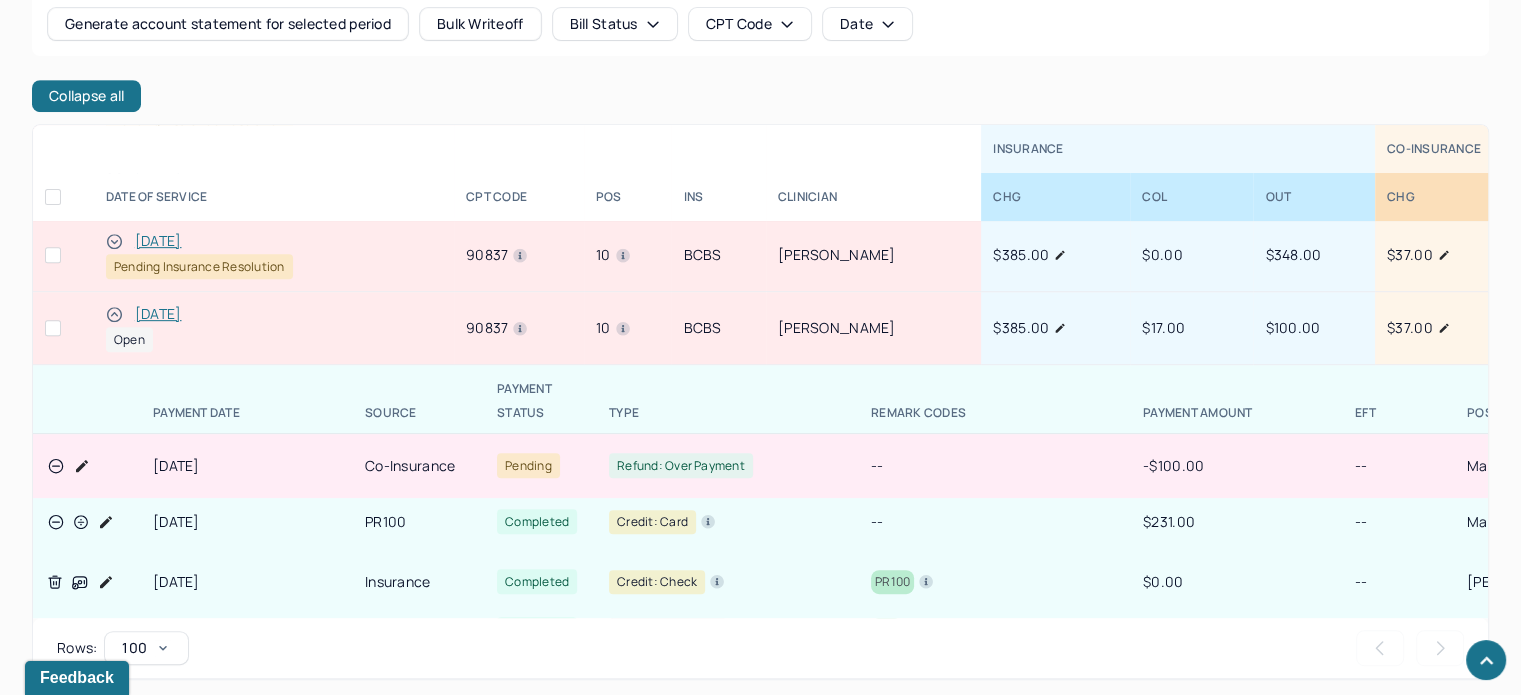 click 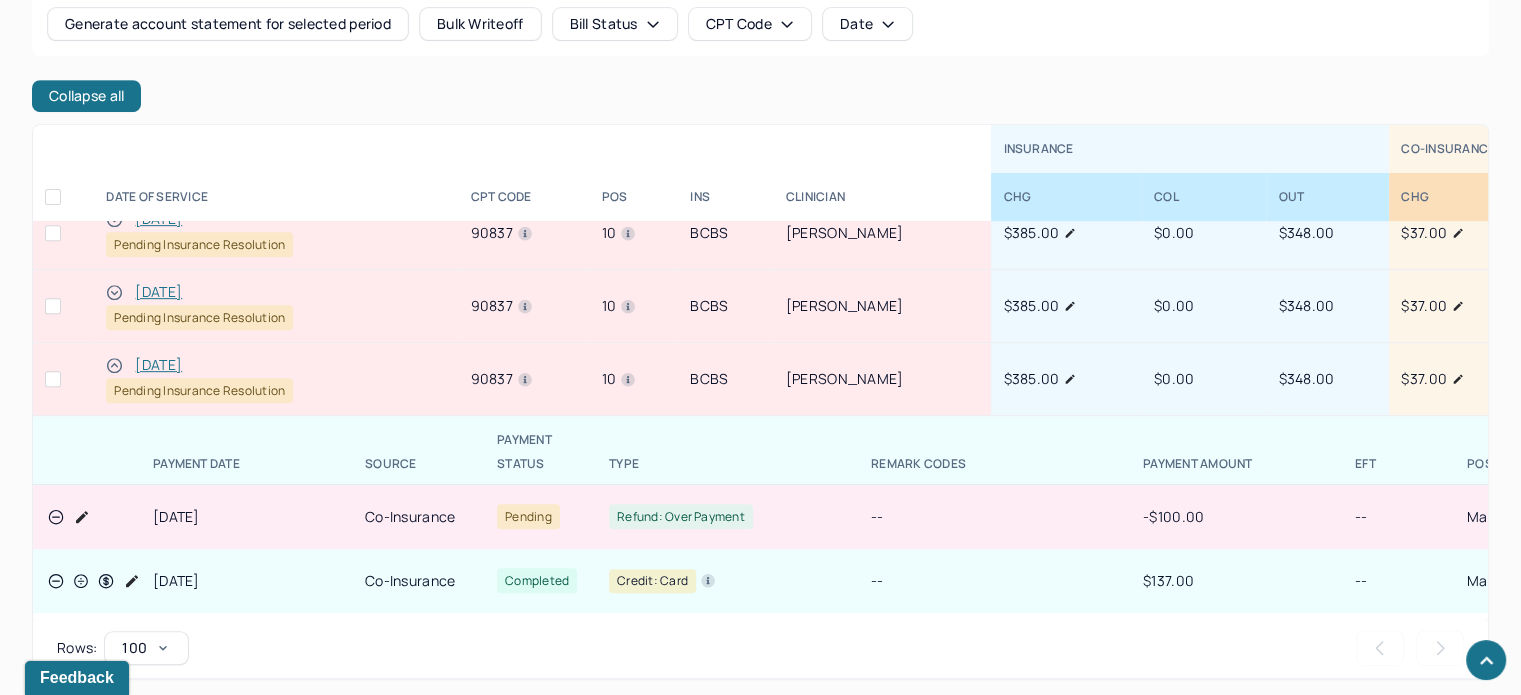 scroll, scrollTop: 0, scrollLeft: 0, axis: both 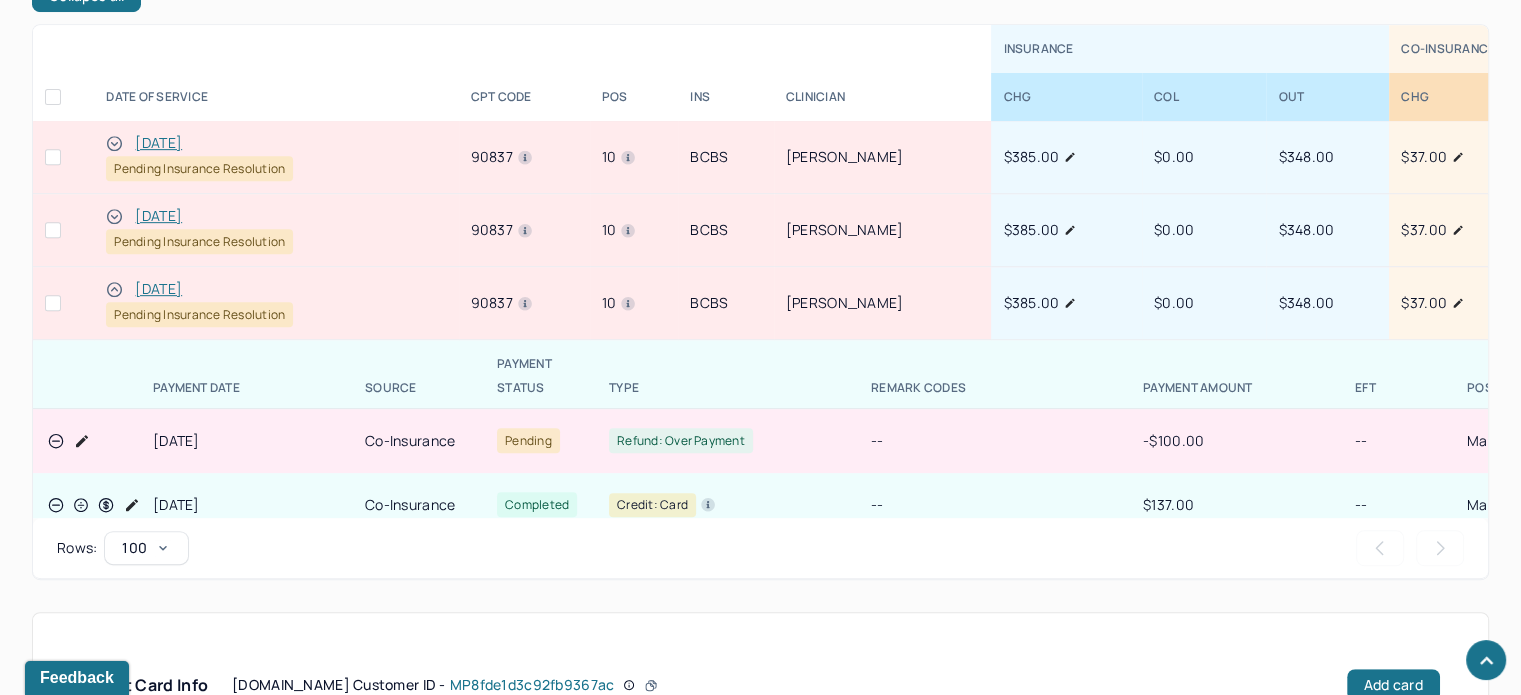 click 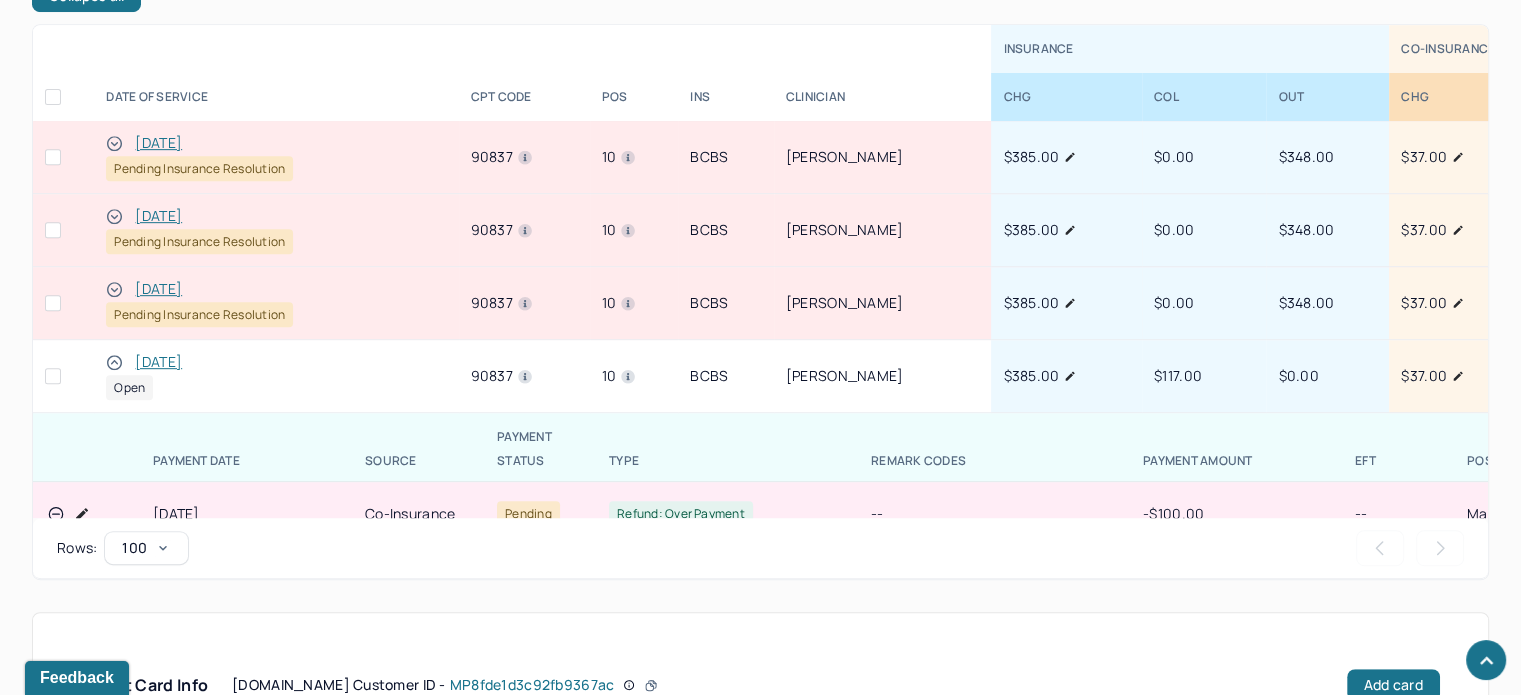 click on "[DATE]" at bounding box center [158, 289] 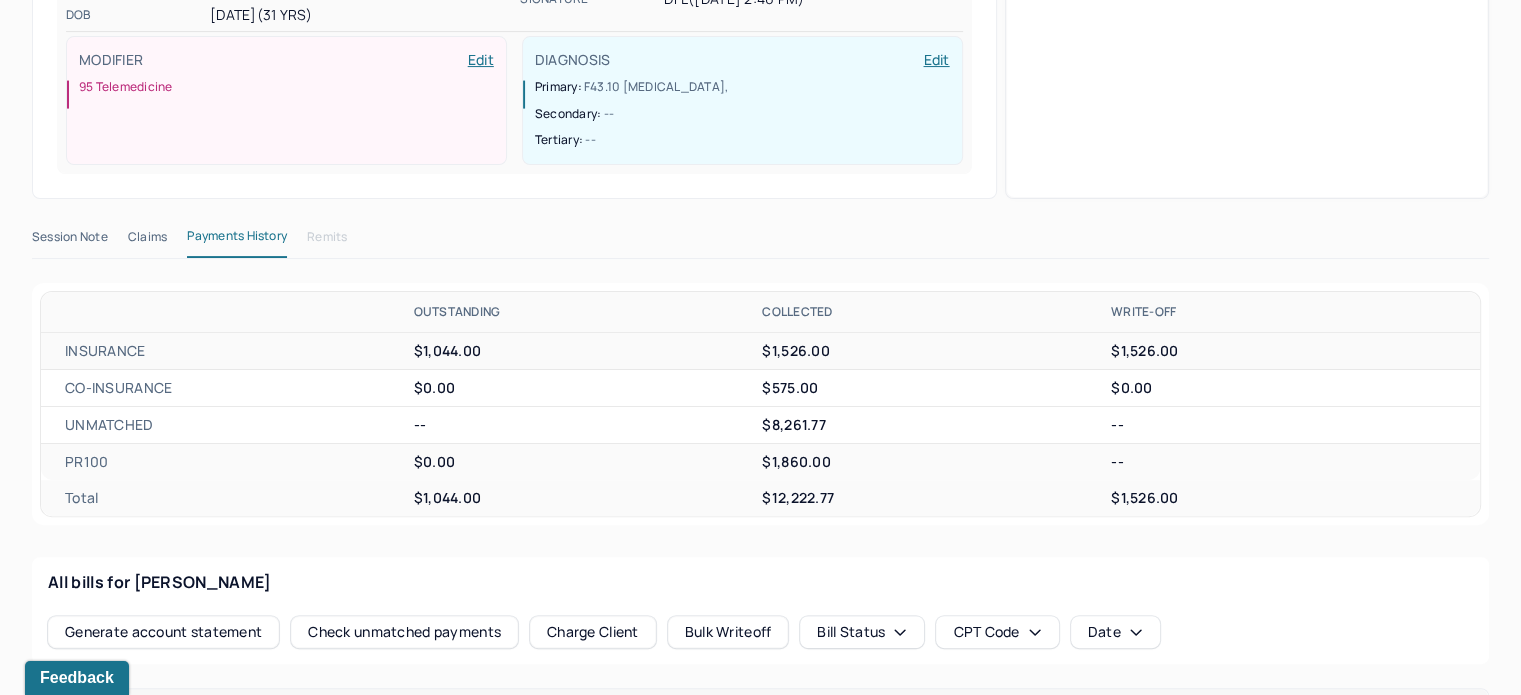 scroll, scrollTop: 0, scrollLeft: 0, axis: both 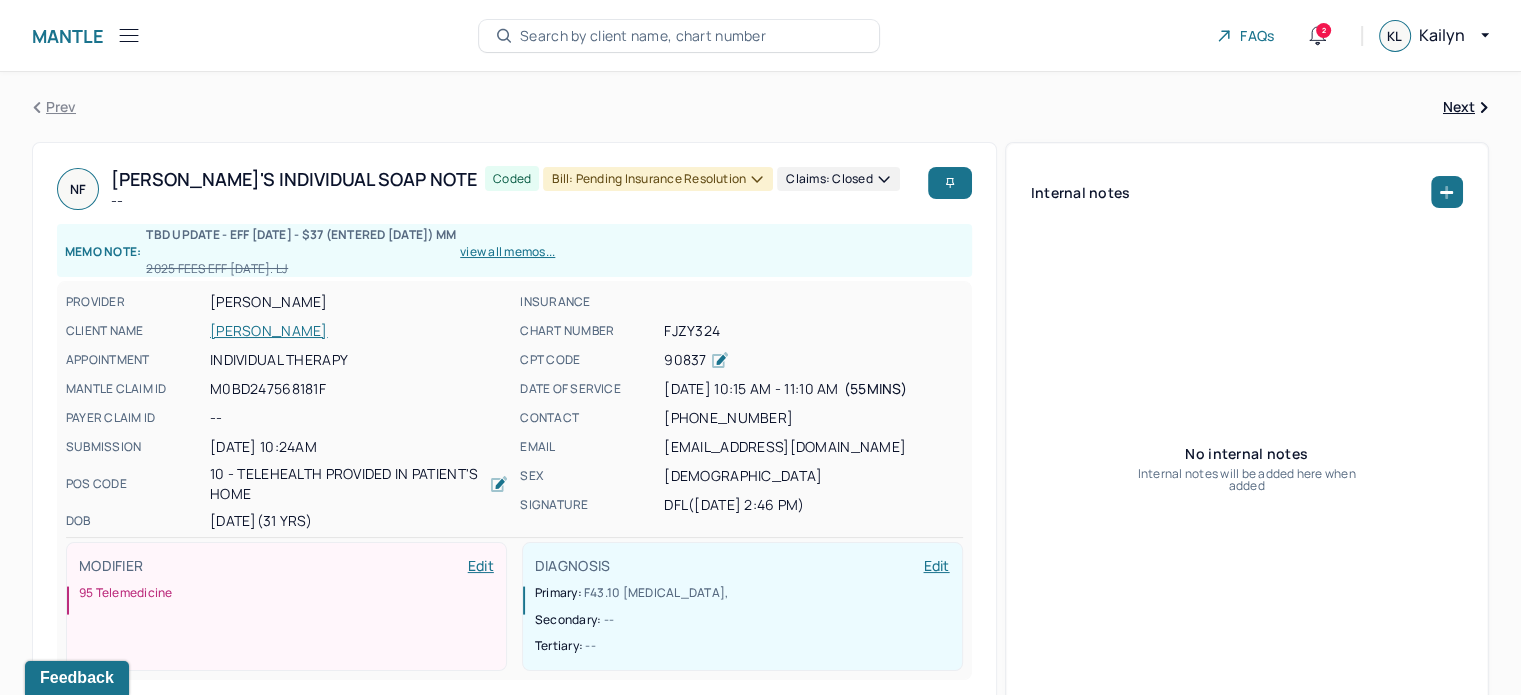 click on "[PERSON_NAME]" at bounding box center (359, 331) 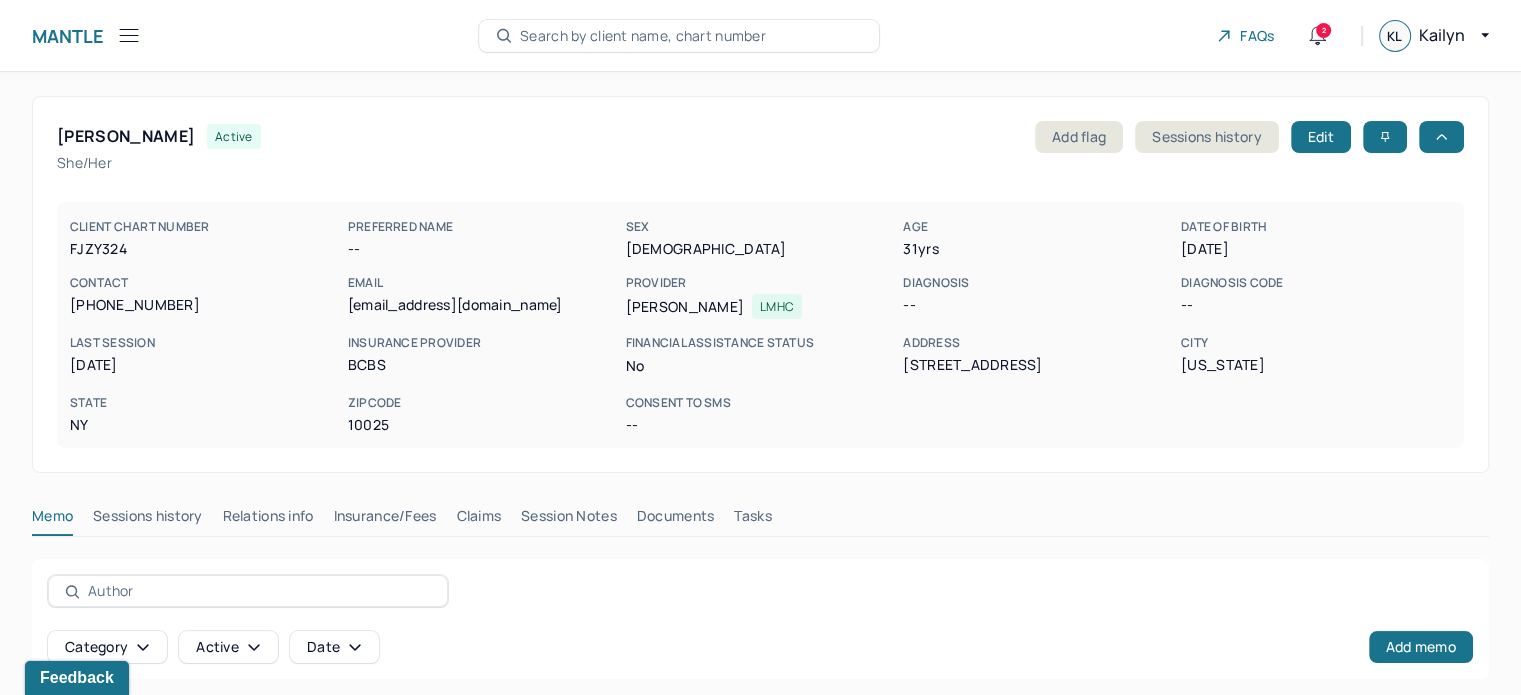 click on "Claims" at bounding box center [478, 520] 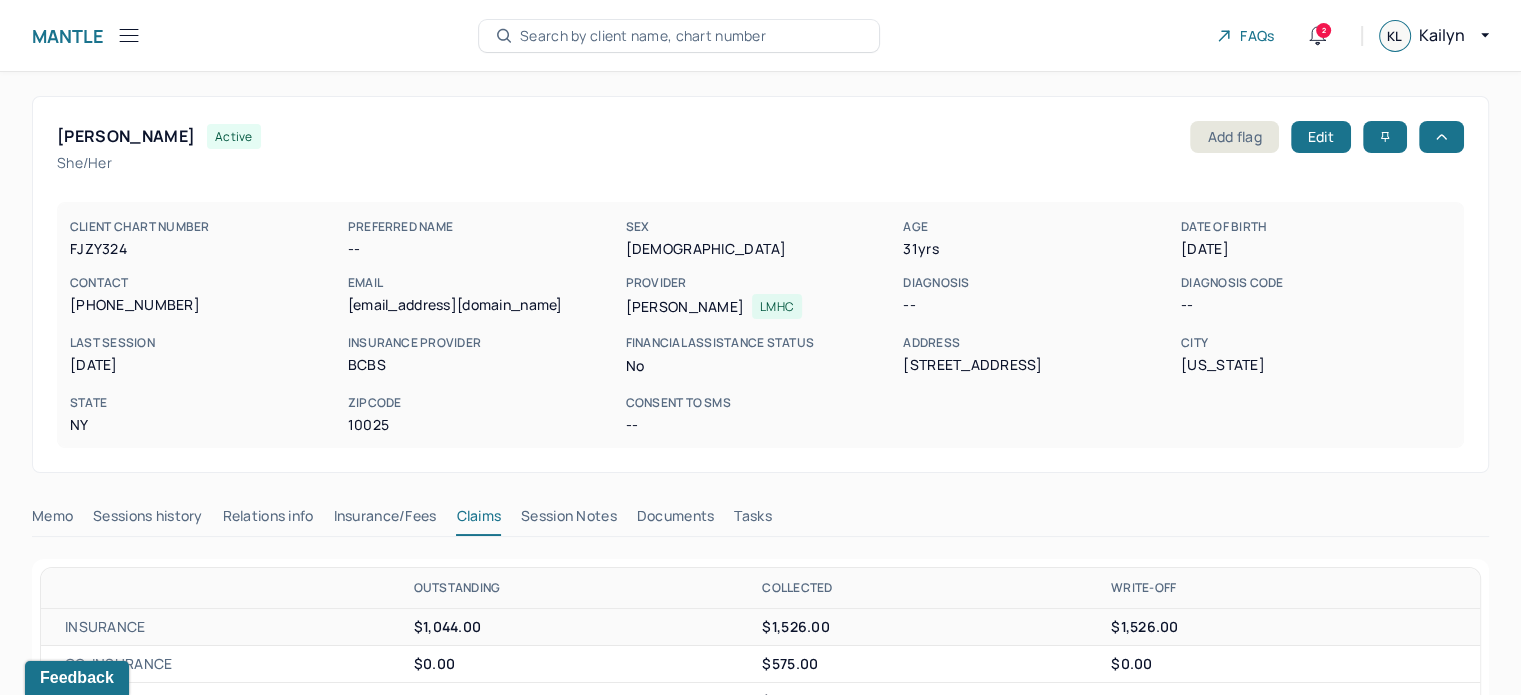 scroll, scrollTop: 600, scrollLeft: 0, axis: vertical 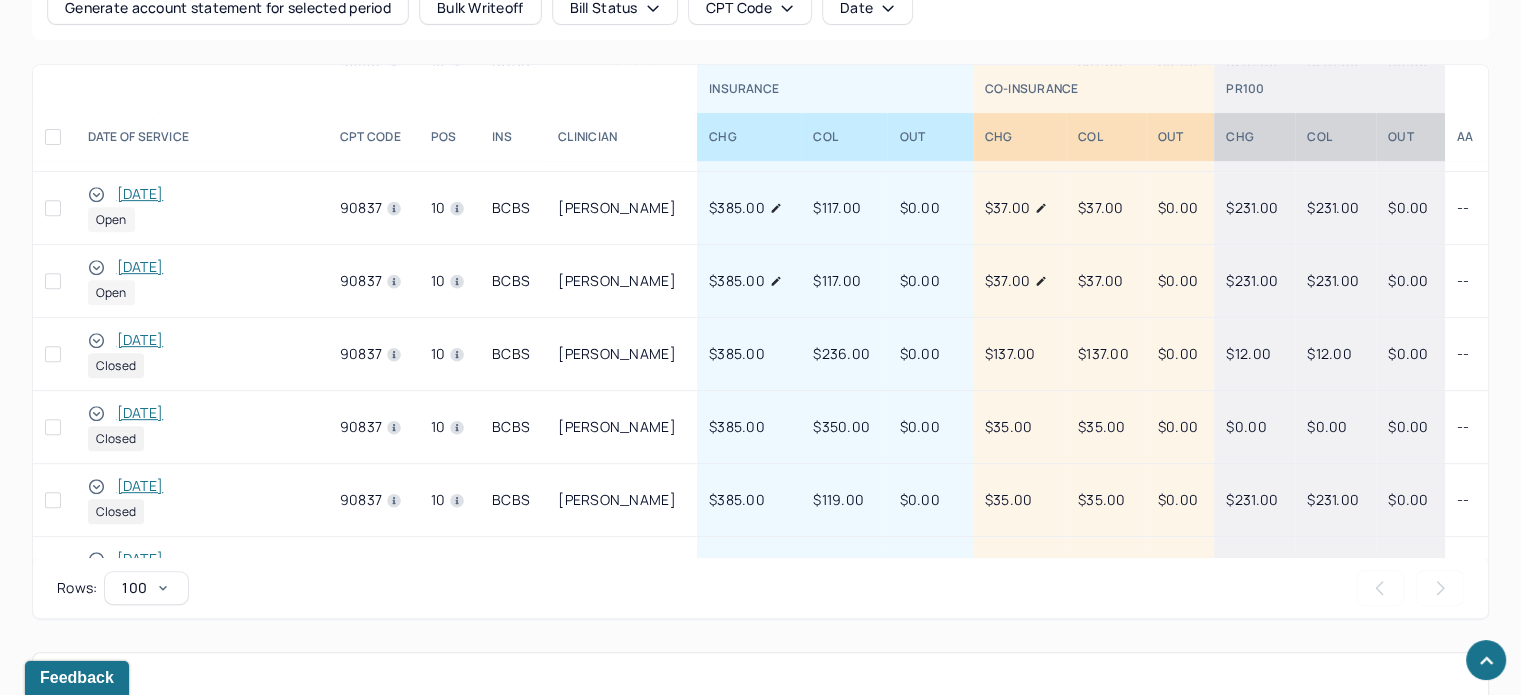 click on "[DATE]" at bounding box center [140, 267] 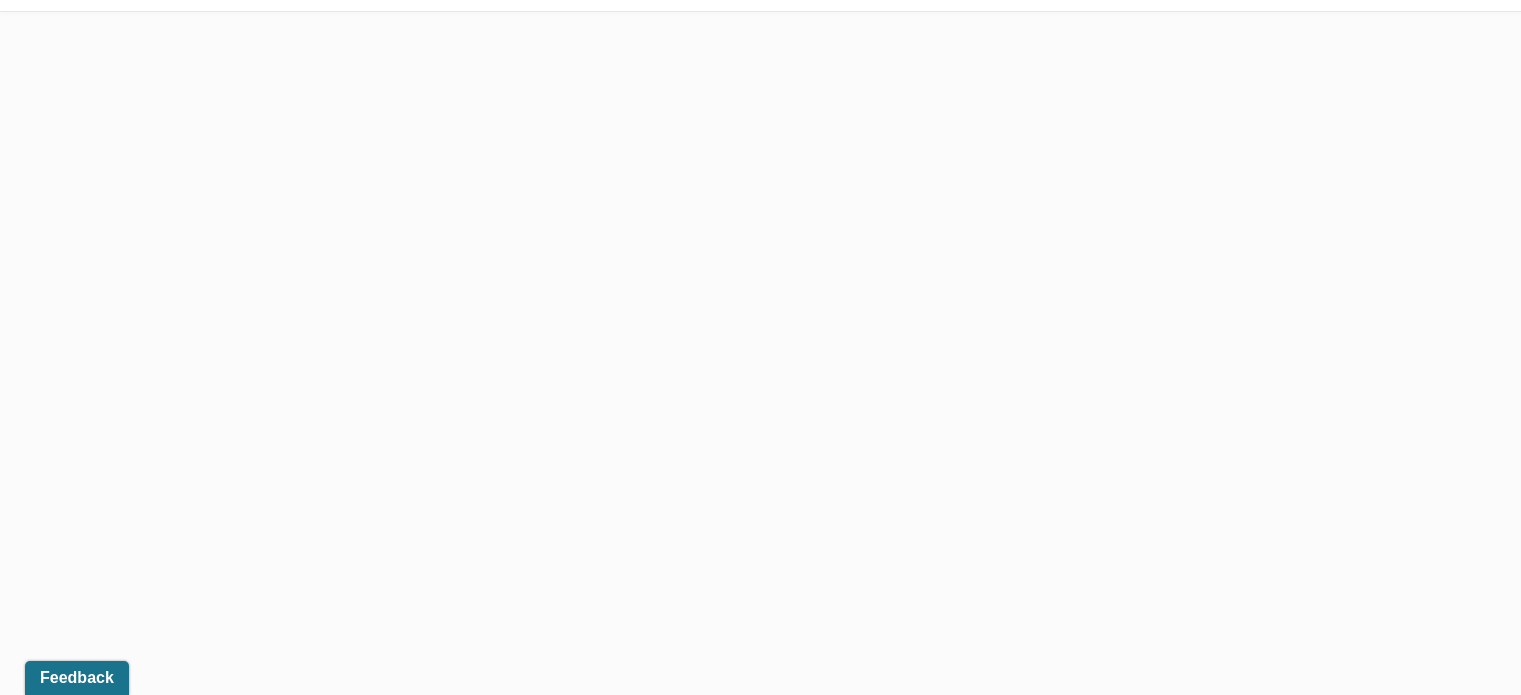 scroll, scrollTop: 0, scrollLeft: 0, axis: both 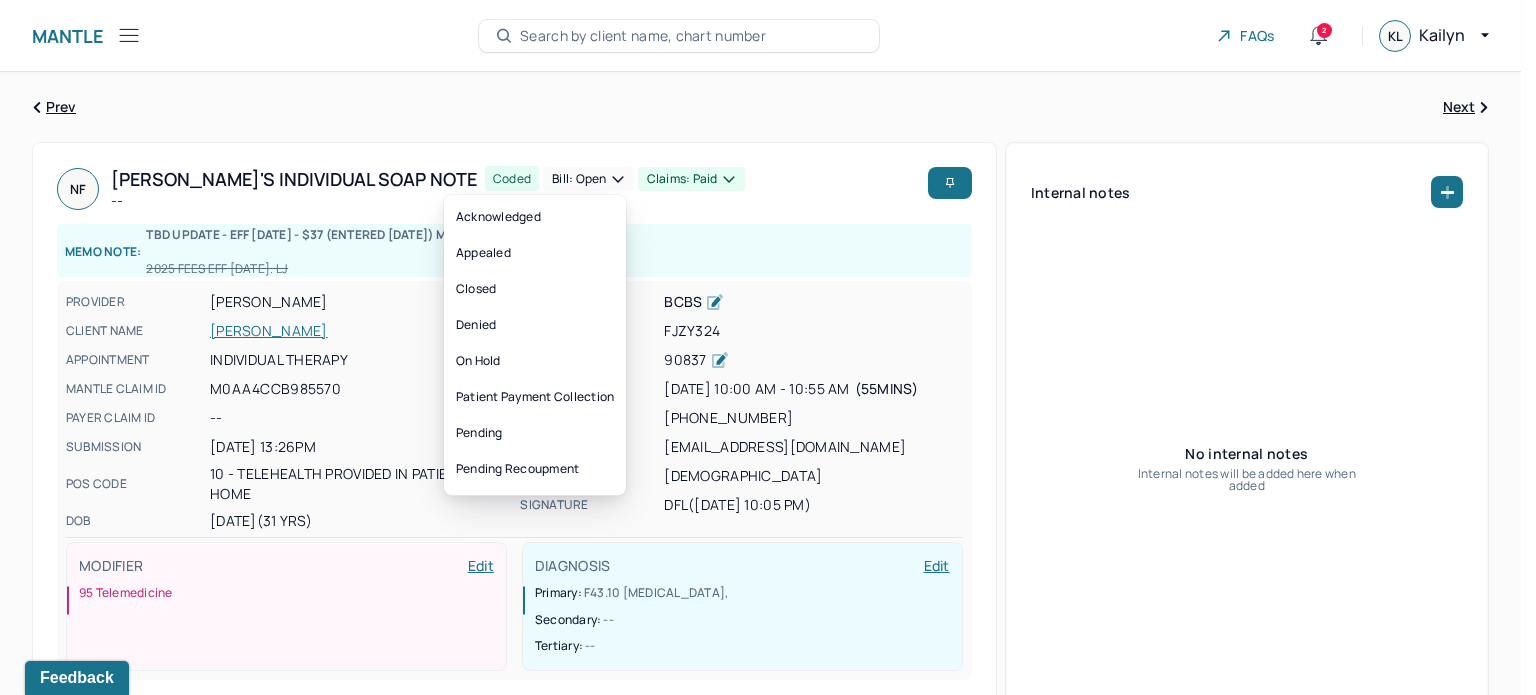 click on "Claims: paid" at bounding box center (691, 179) 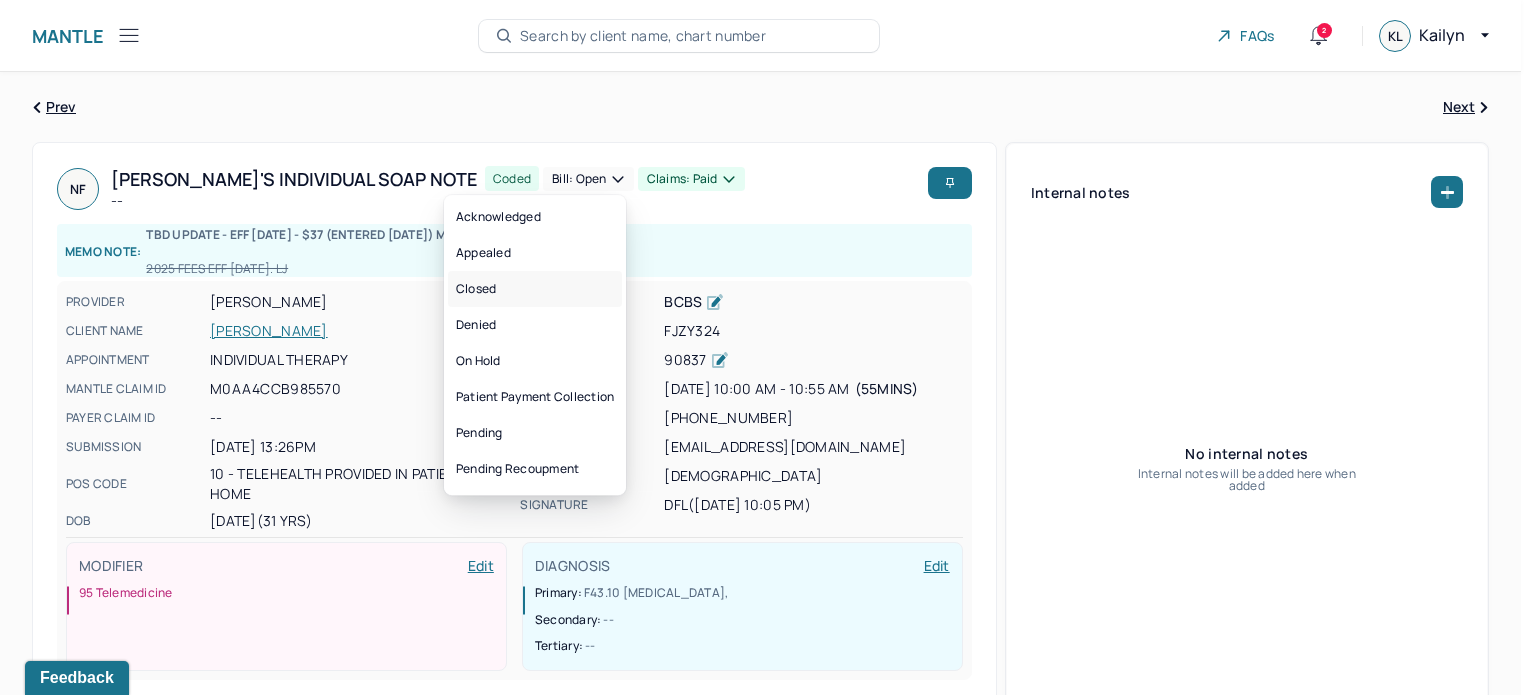 click on "Closed" at bounding box center (535, 289) 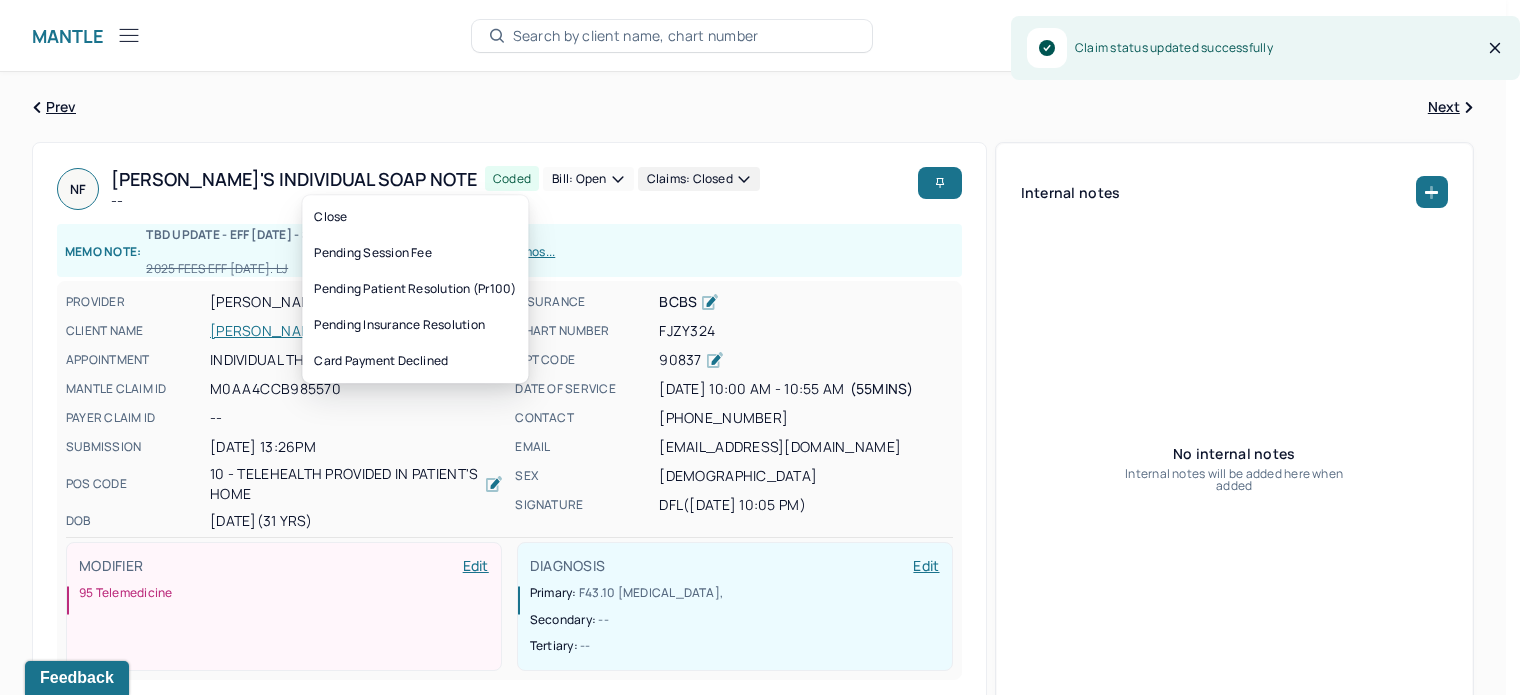 click 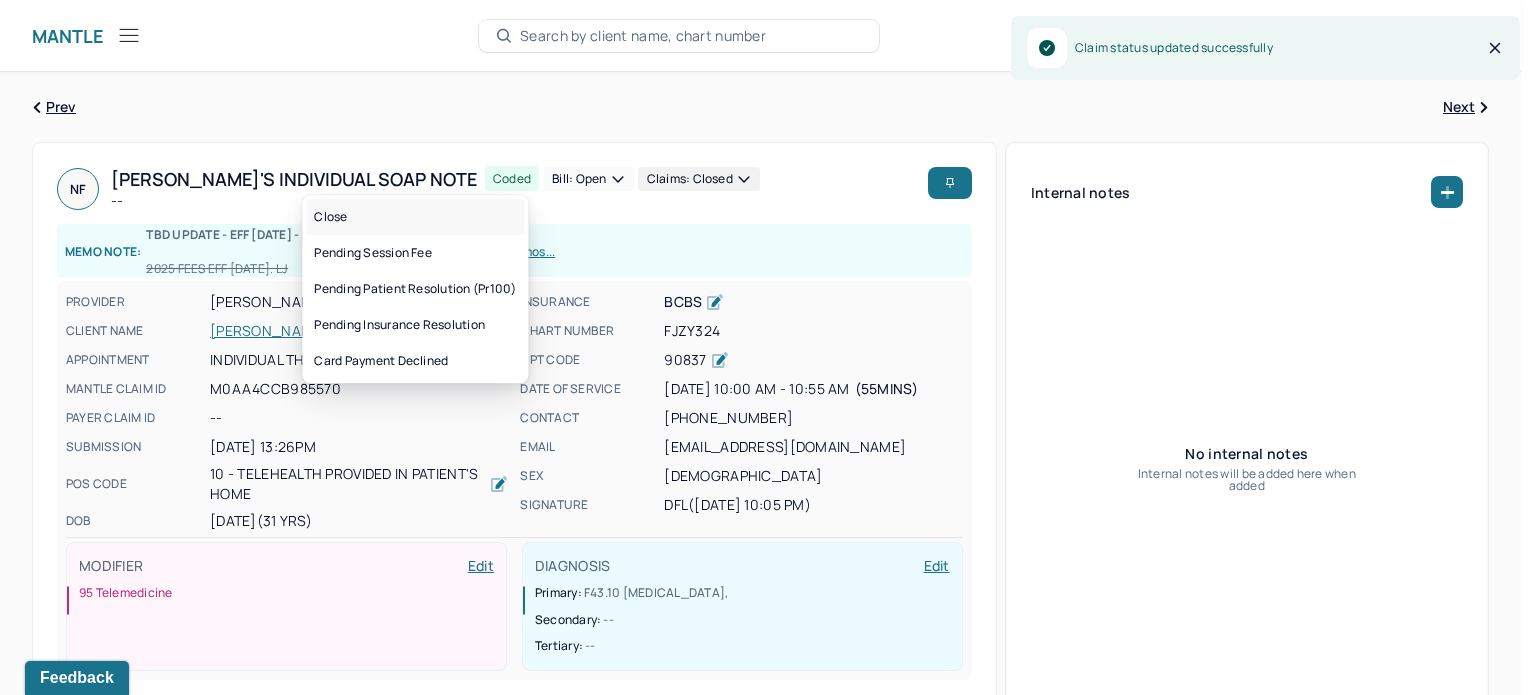 click on "Close" at bounding box center [415, 217] 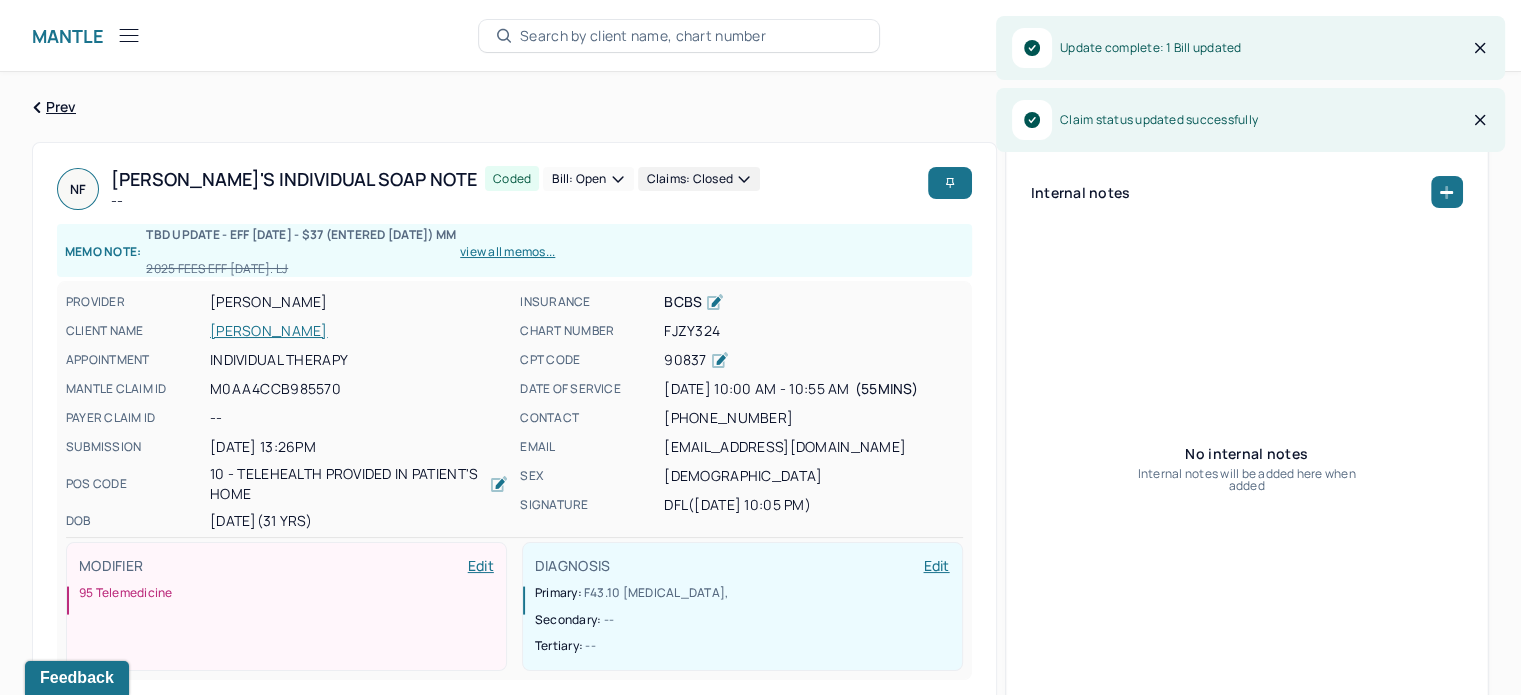 click on "[PERSON_NAME]" at bounding box center (359, 331) 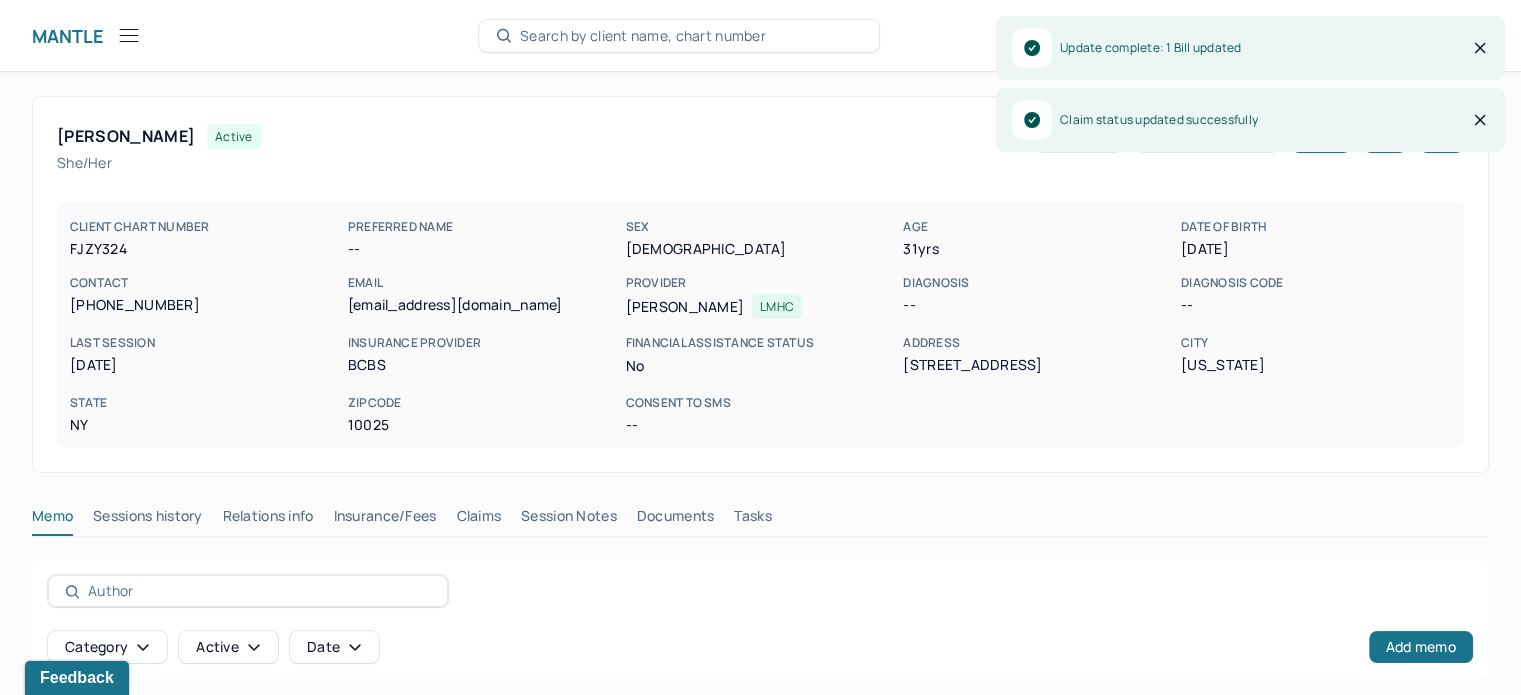 click on "Claims" at bounding box center [478, 520] 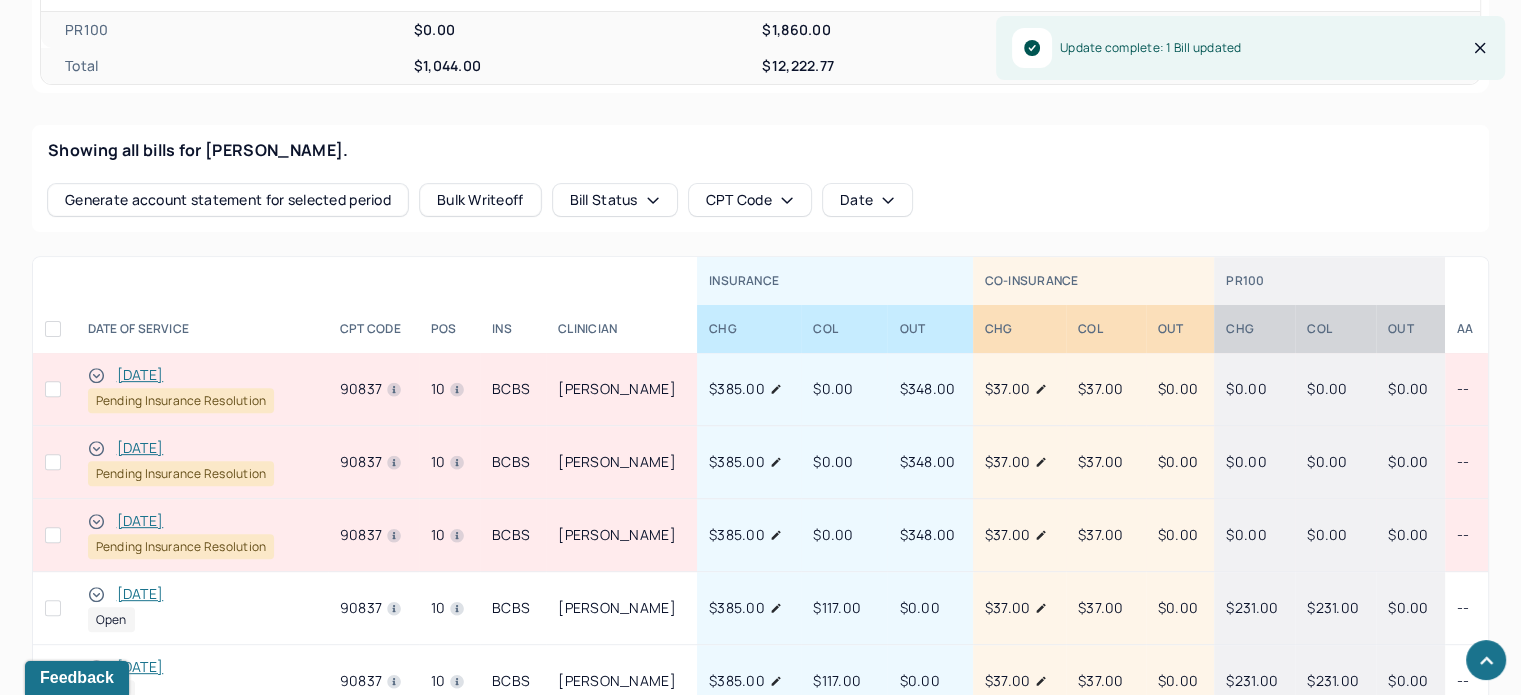 scroll, scrollTop: 800, scrollLeft: 0, axis: vertical 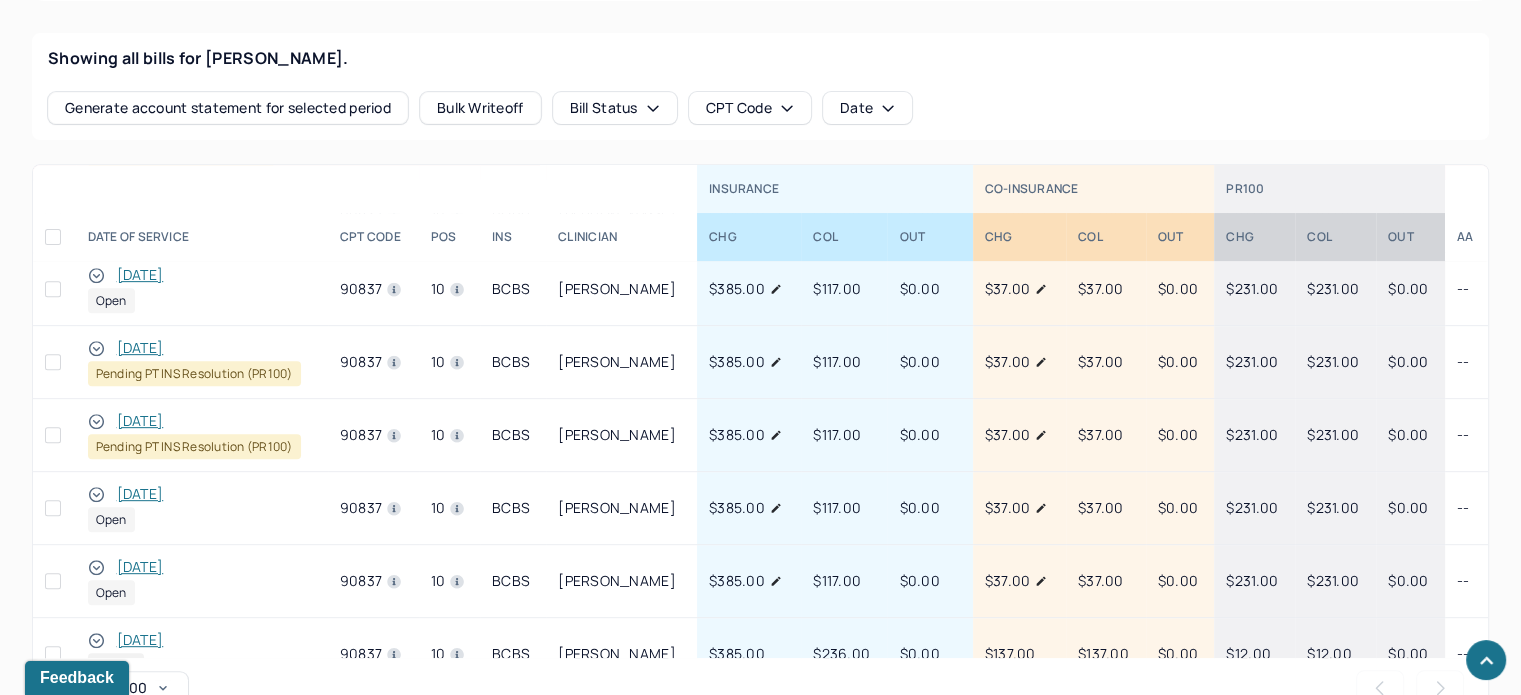 click on "[DATE]" at bounding box center [140, 494] 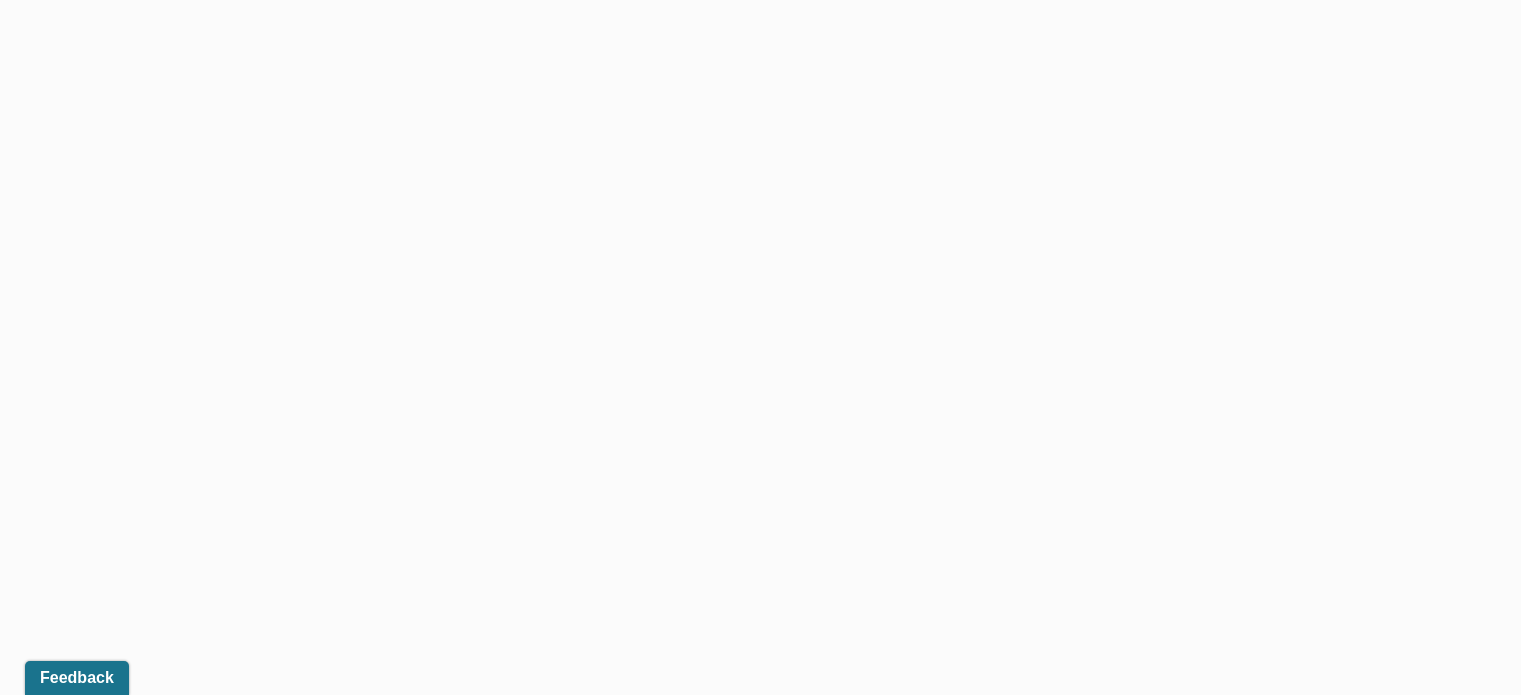 scroll, scrollTop: 0, scrollLeft: 0, axis: both 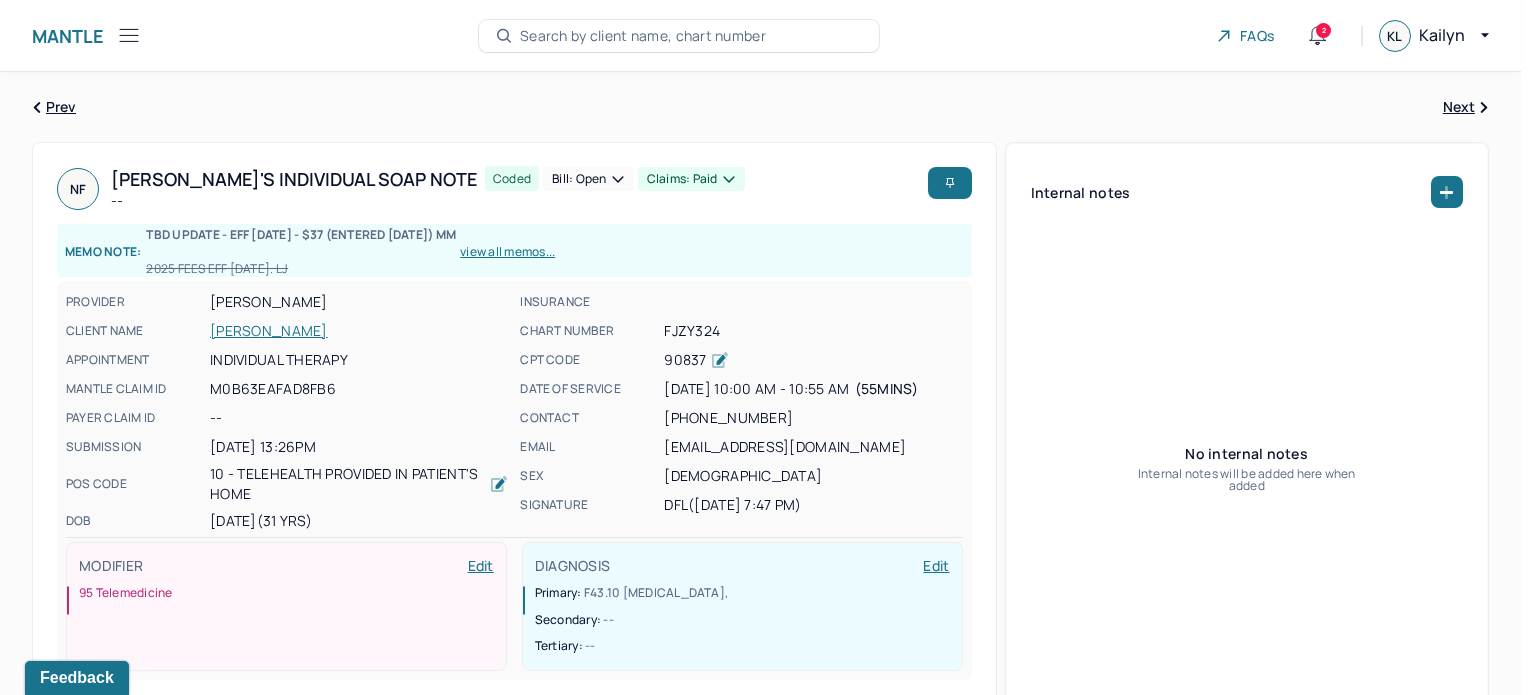 click on "Claims: paid" at bounding box center [691, 179] 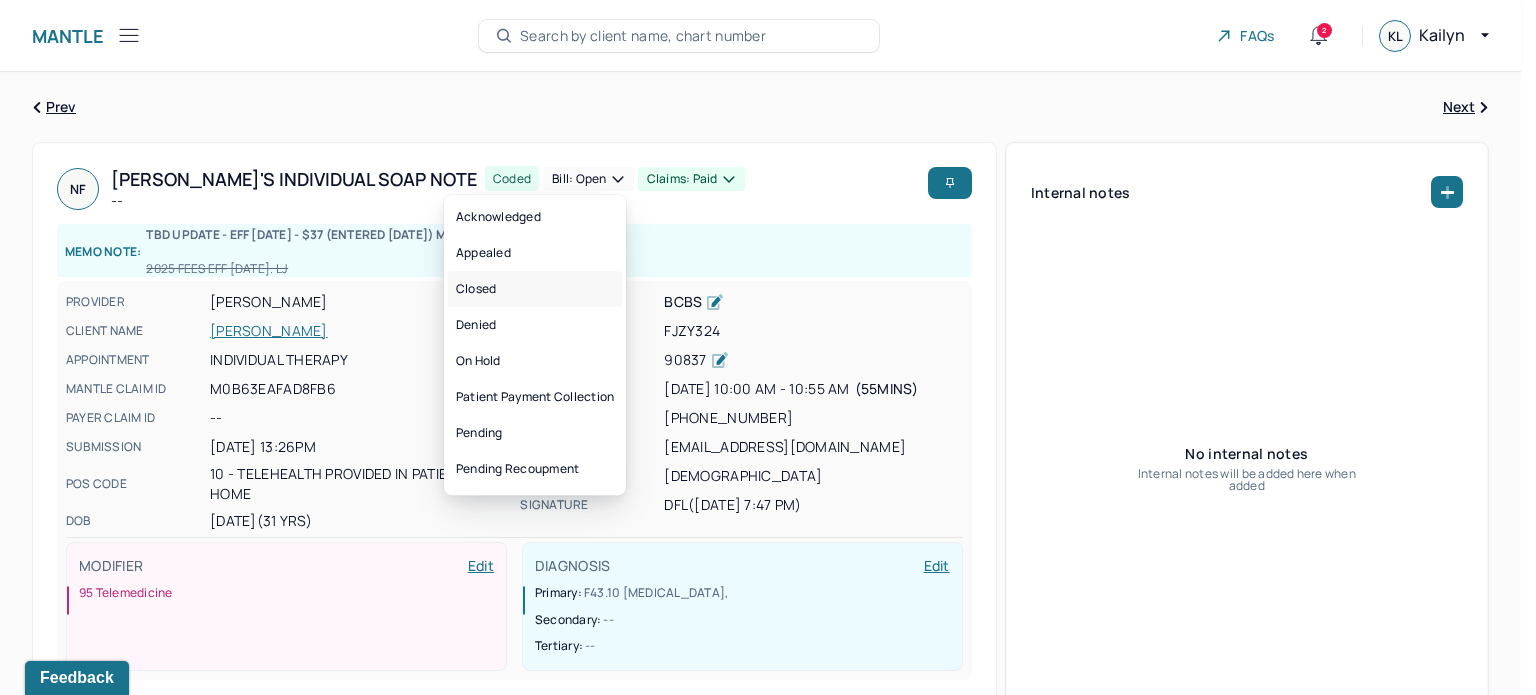 drag, startPoint x: 539, startPoint y: 292, endPoint x: 528, endPoint y: 223, distance: 69.87131 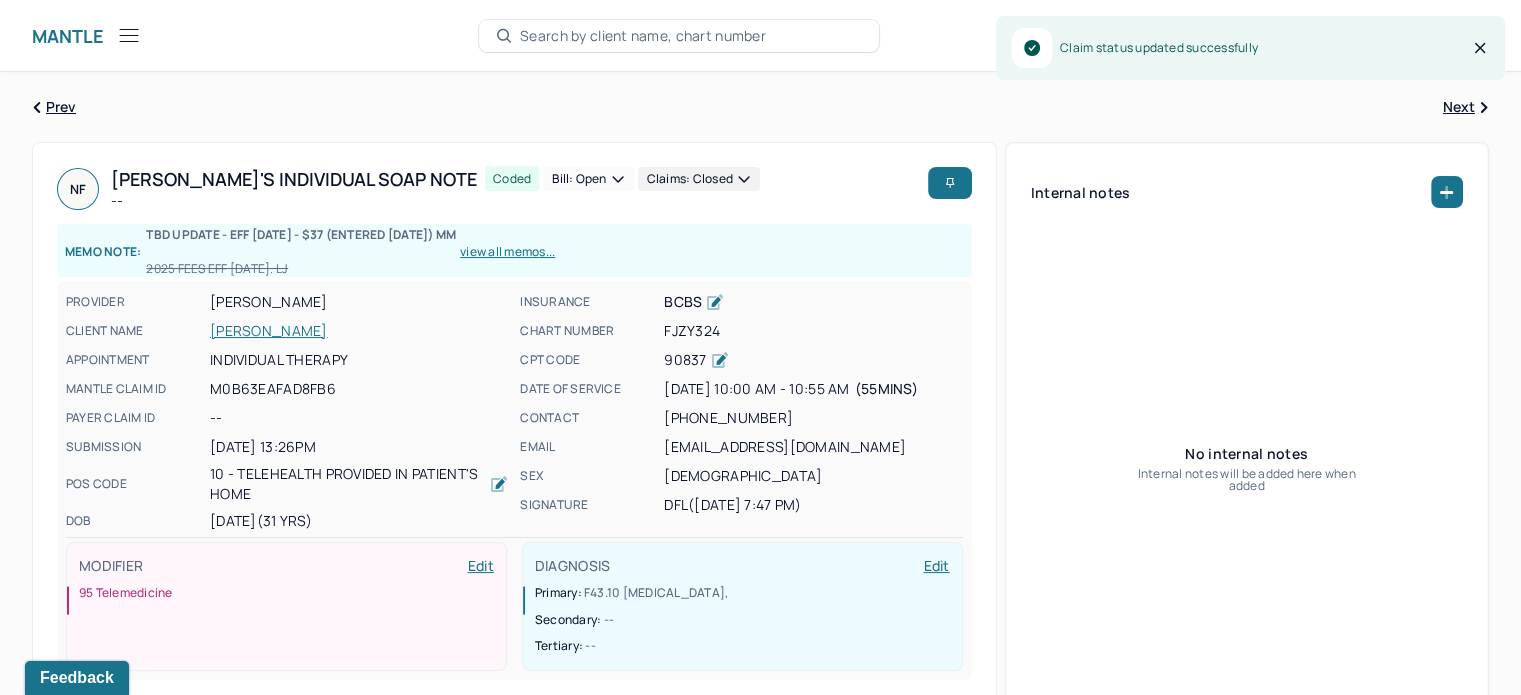 click on "Bill: Open" at bounding box center [588, 179] 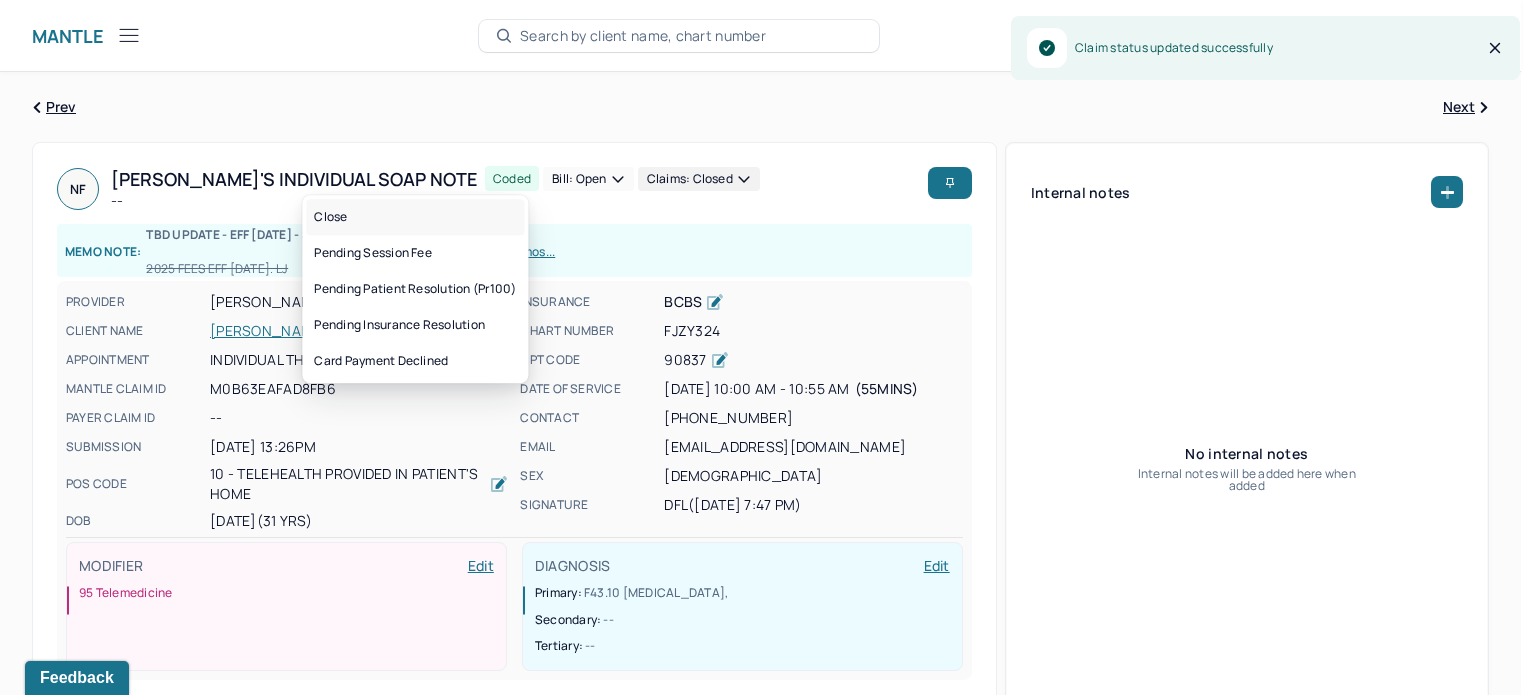 click on "Close" at bounding box center (415, 217) 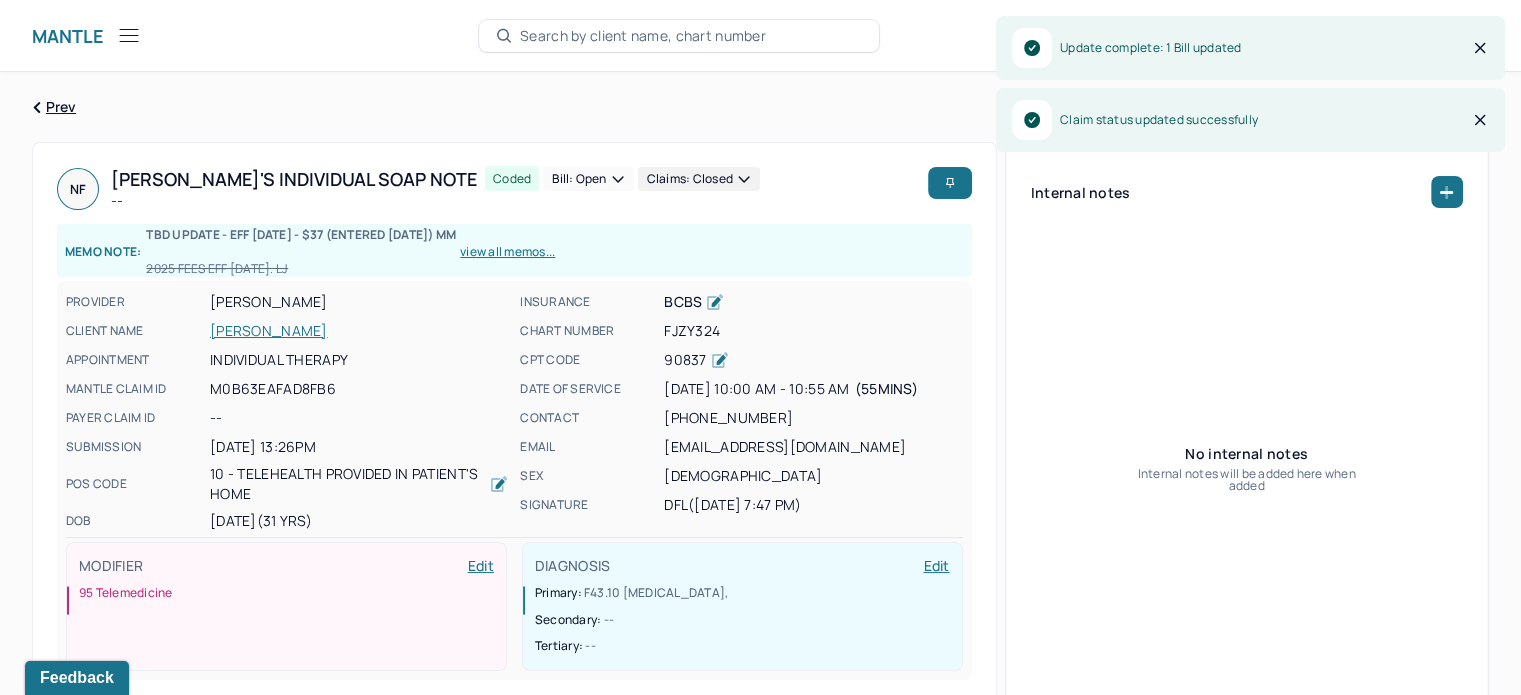 click on "[PERSON_NAME]" at bounding box center [359, 302] 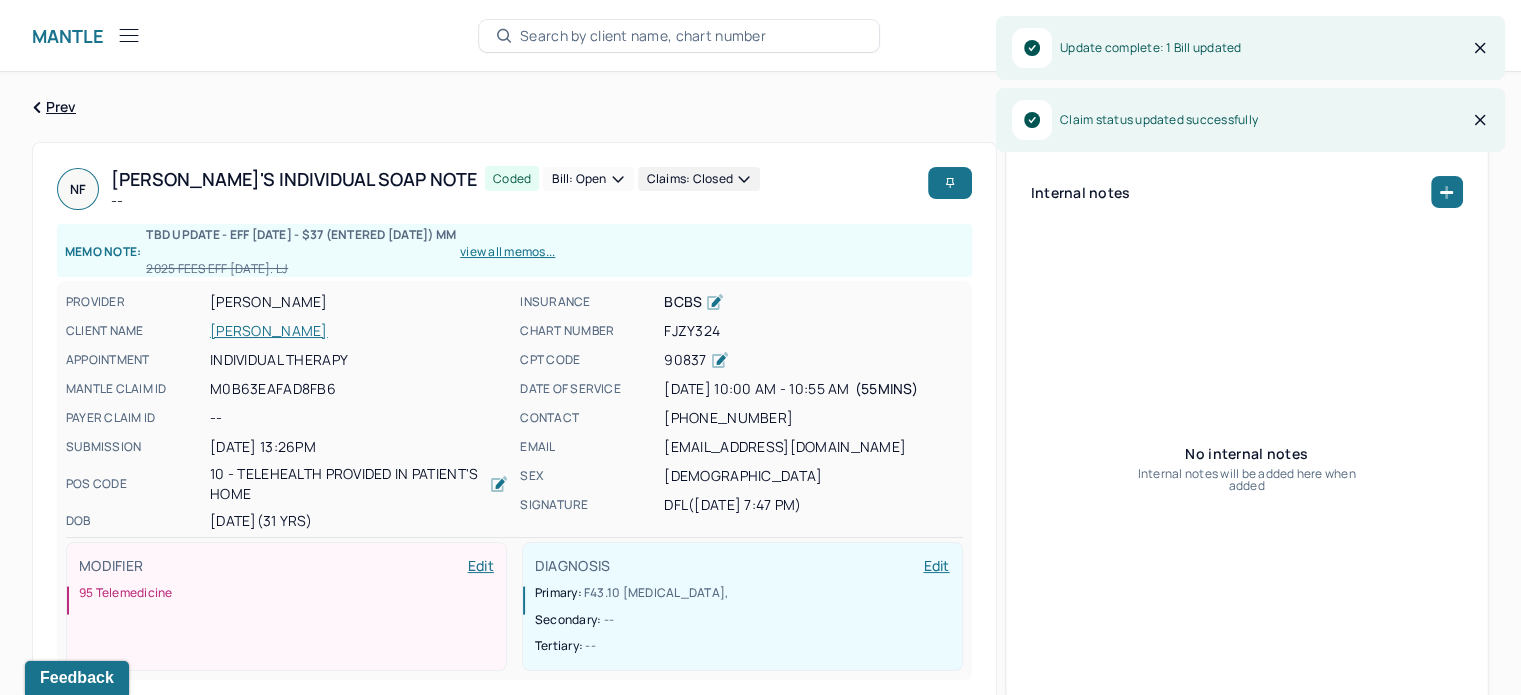 click on "[PERSON_NAME]" at bounding box center (359, 331) 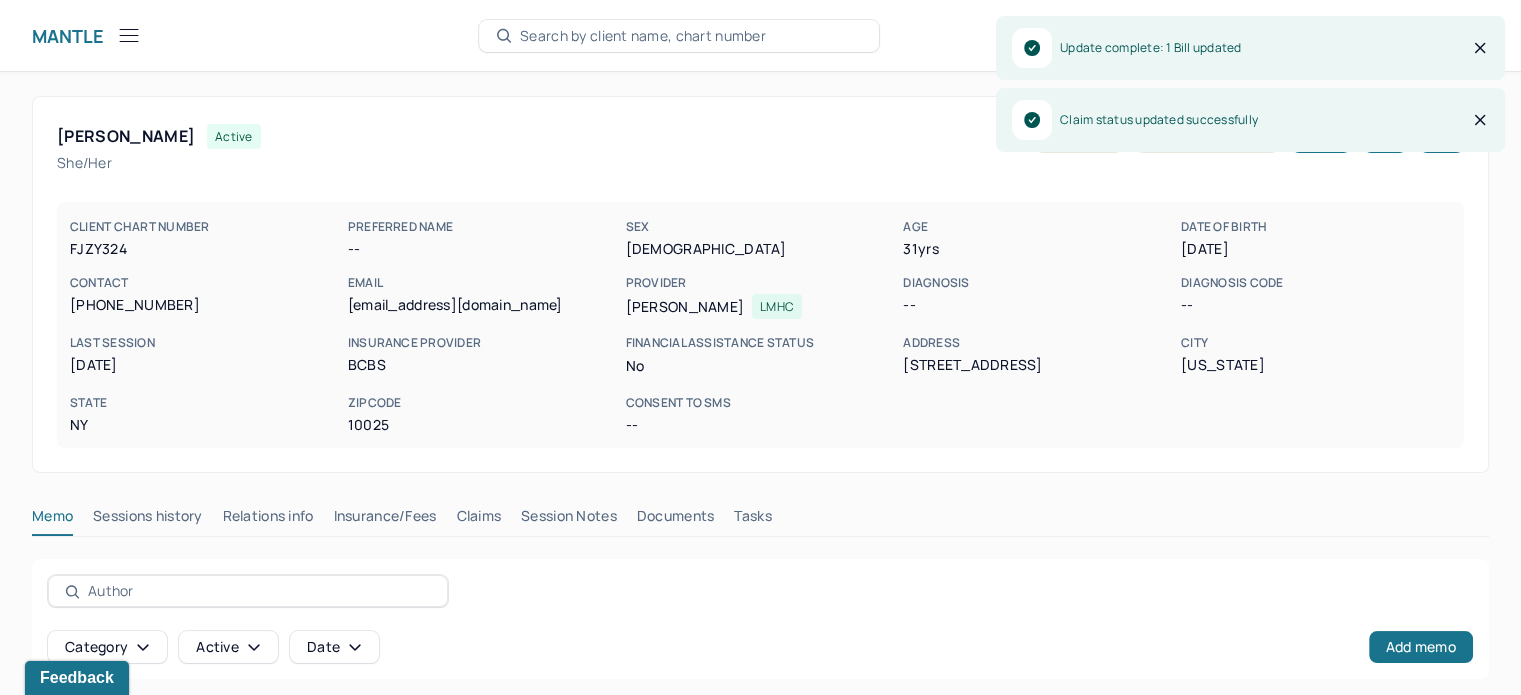 click on "Claims" at bounding box center [478, 520] 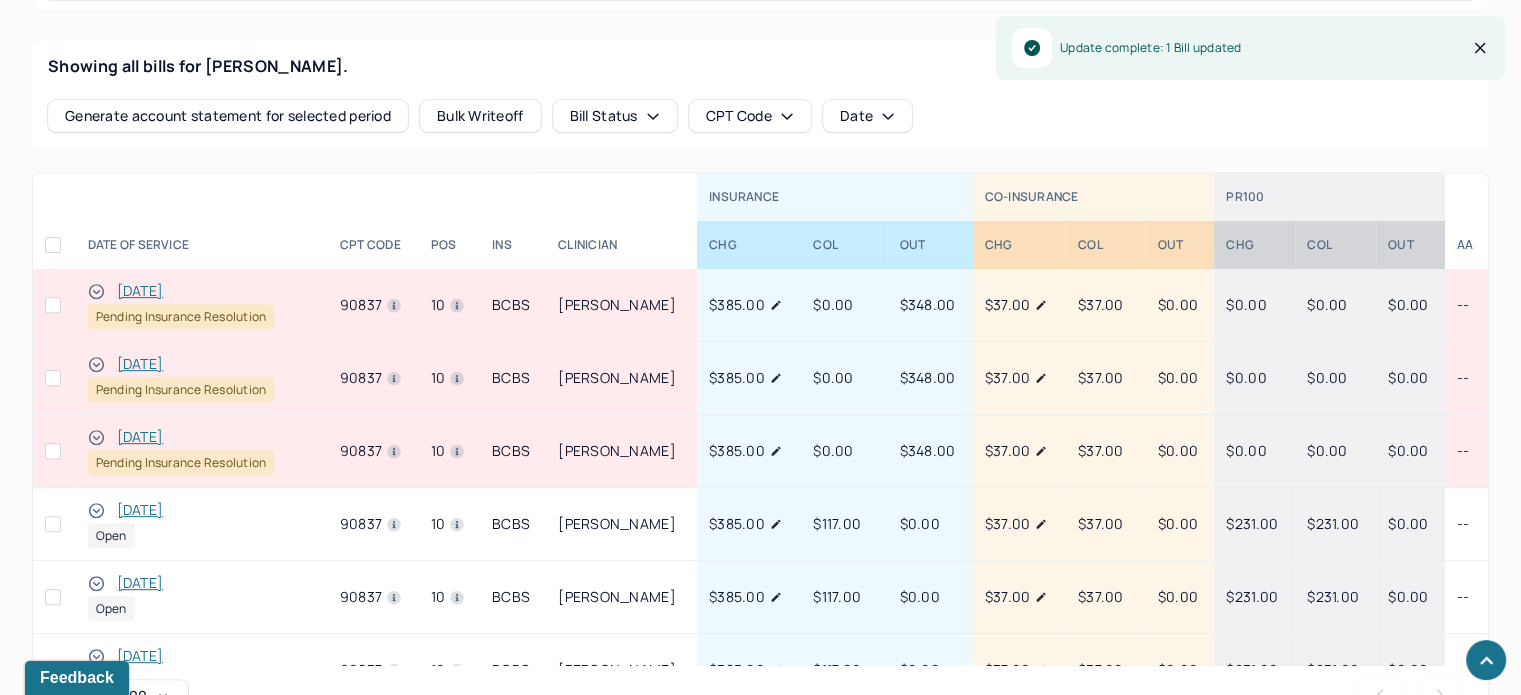scroll, scrollTop: 800, scrollLeft: 0, axis: vertical 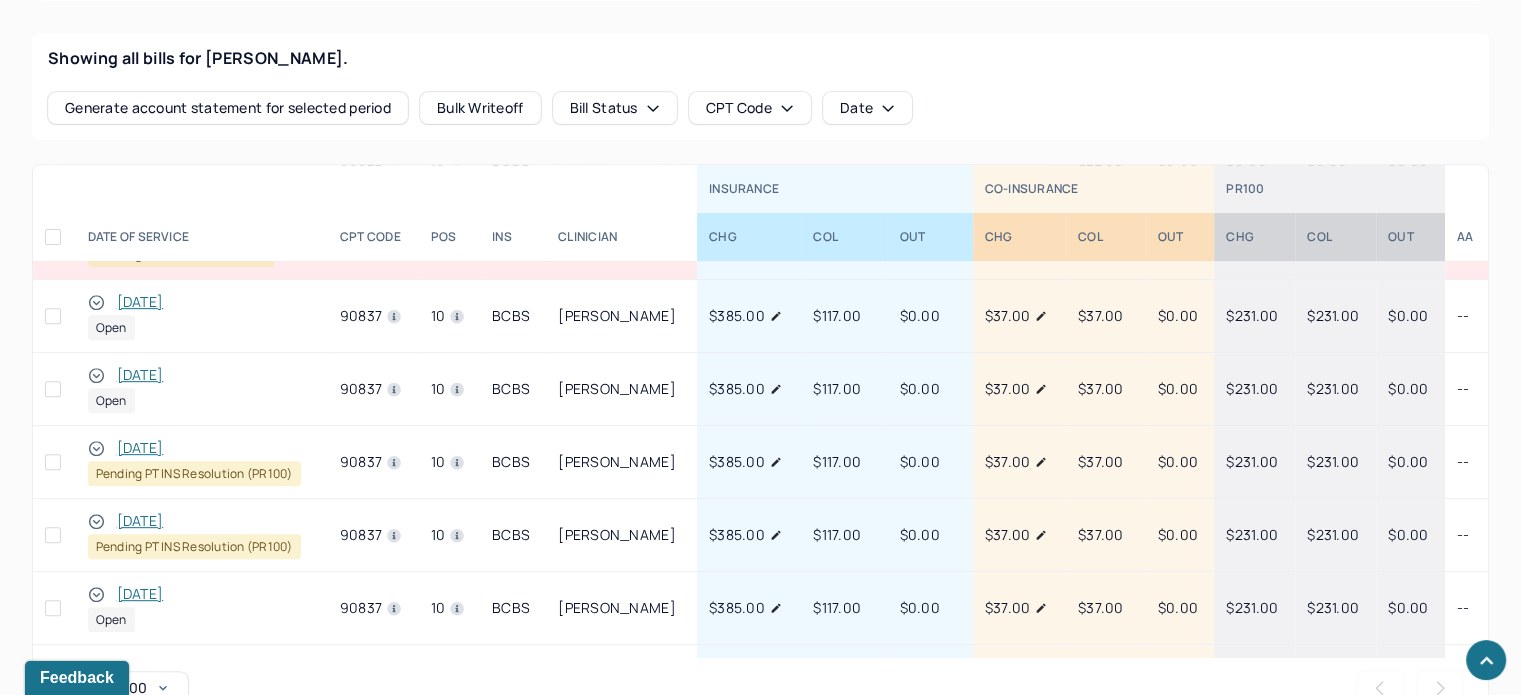 click on "[DATE]" at bounding box center [140, 521] 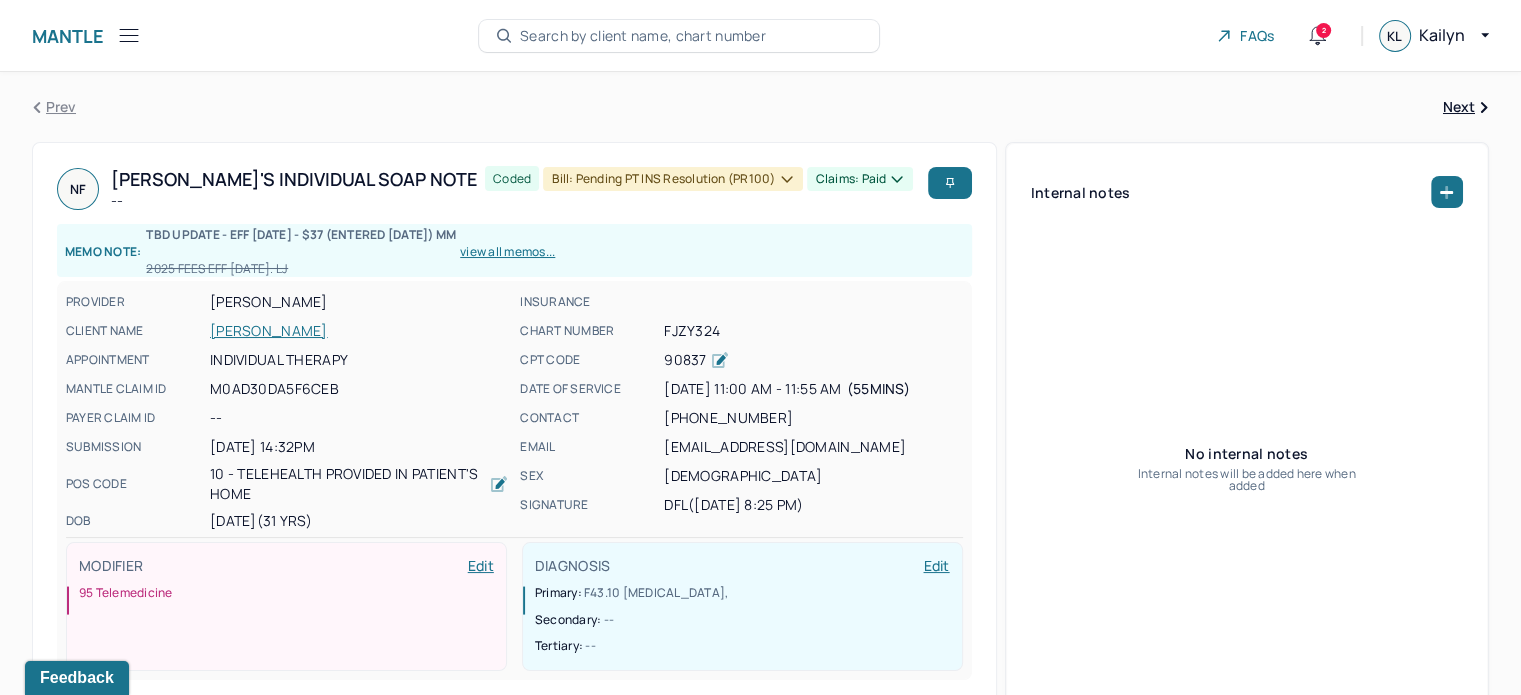 scroll, scrollTop: 300, scrollLeft: 0, axis: vertical 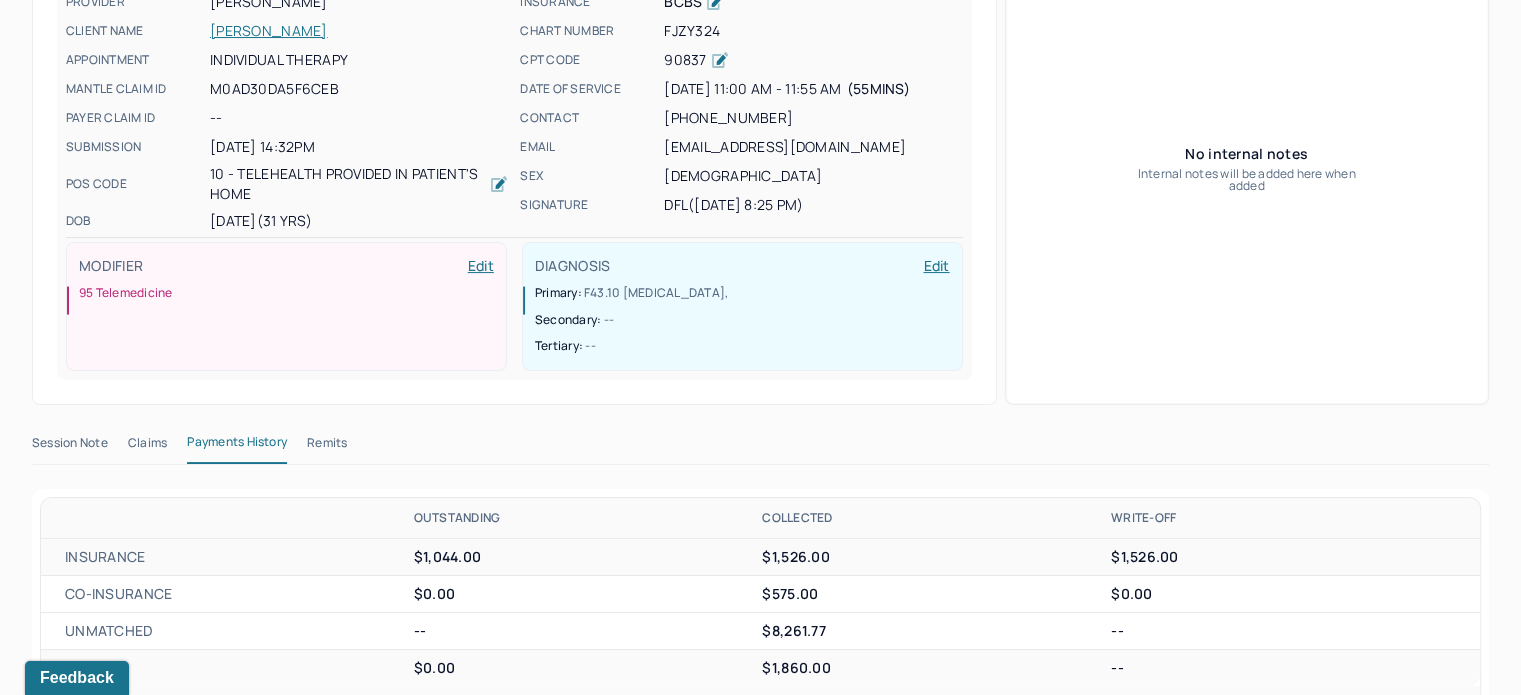 click on "Remits" at bounding box center (327, 447) 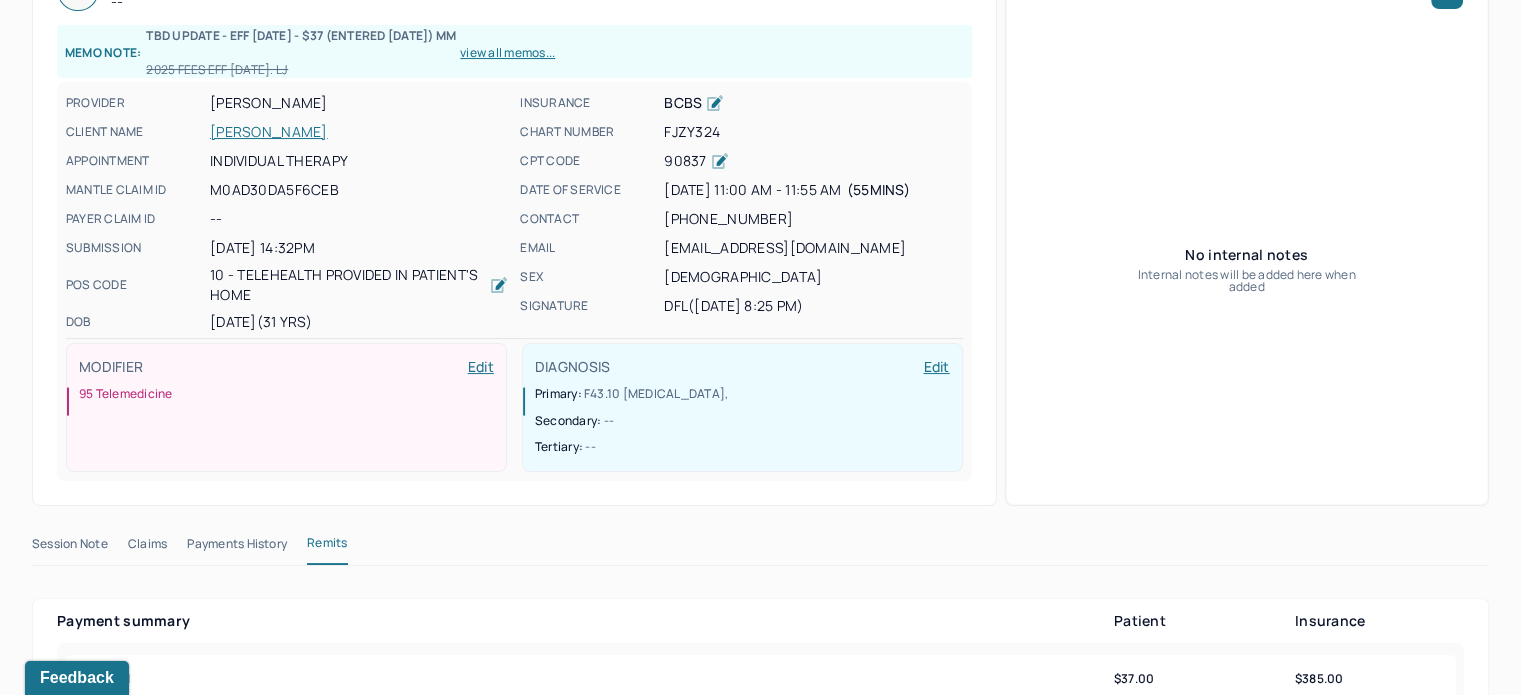 scroll, scrollTop: 0, scrollLeft: 0, axis: both 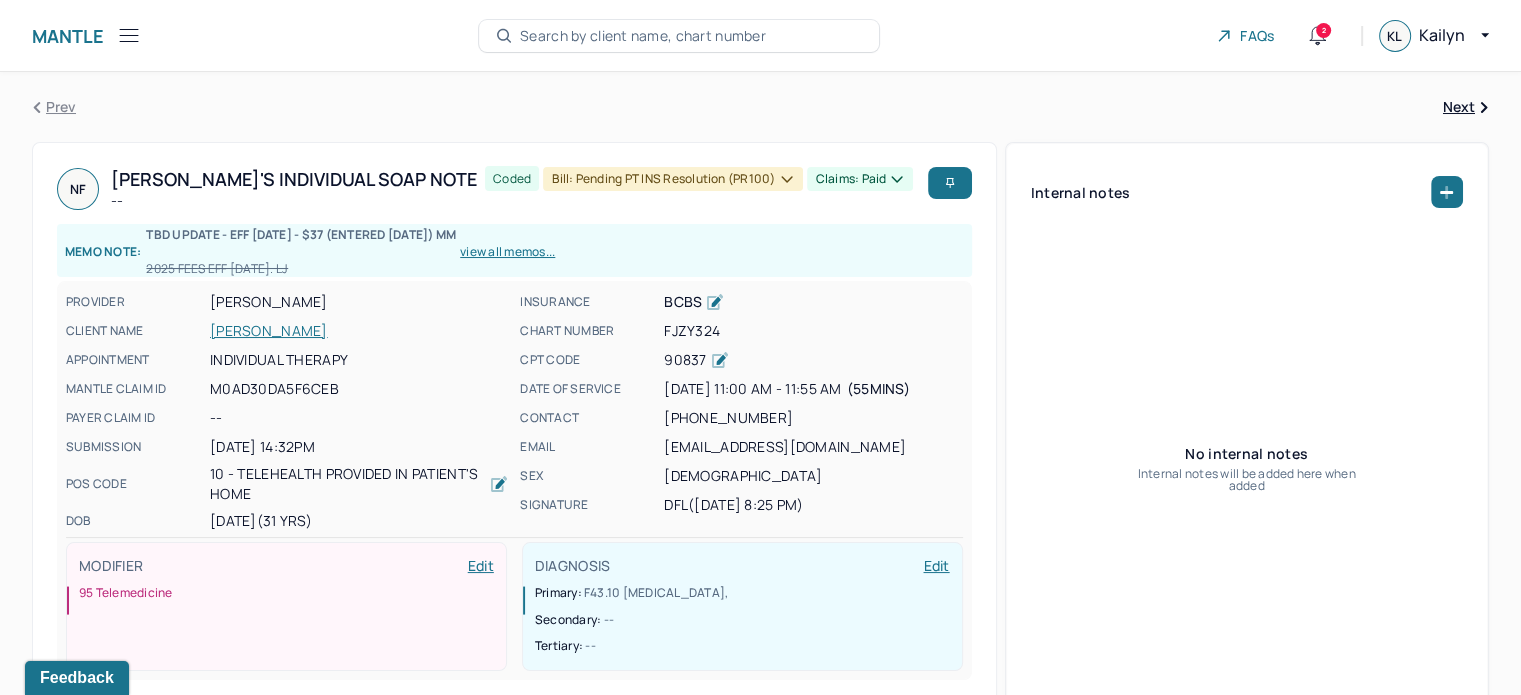 click on "[PERSON_NAME]" at bounding box center (359, 331) 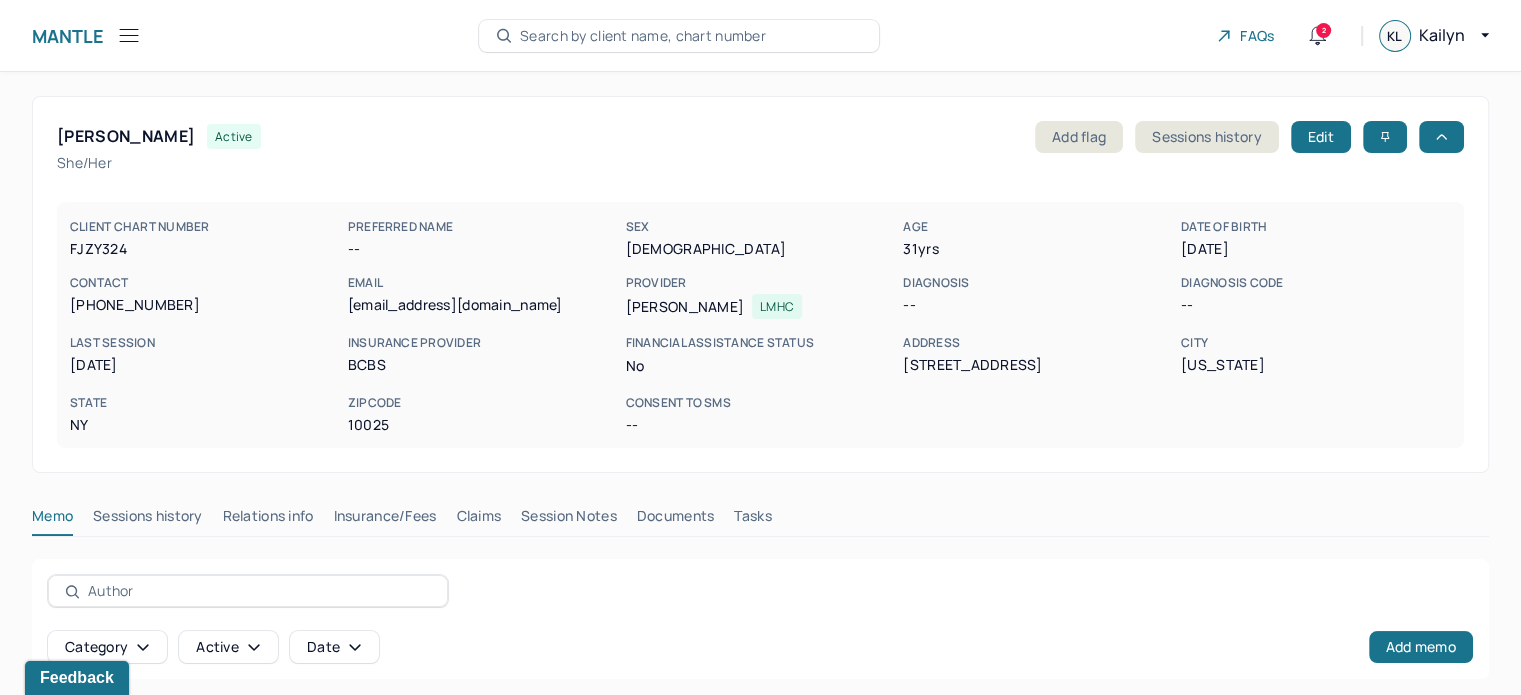 click on "Claims" at bounding box center [478, 520] 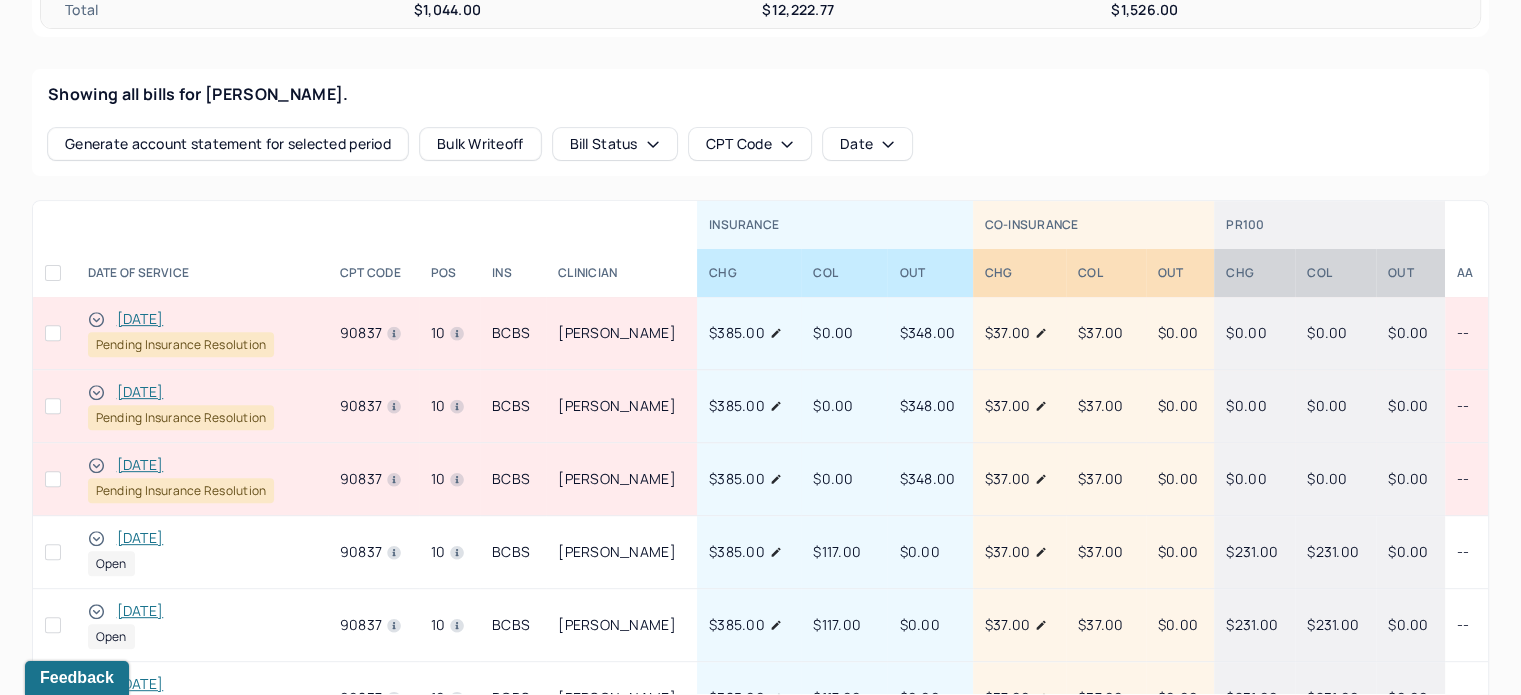 scroll, scrollTop: 800, scrollLeft: 0, axis: vertical 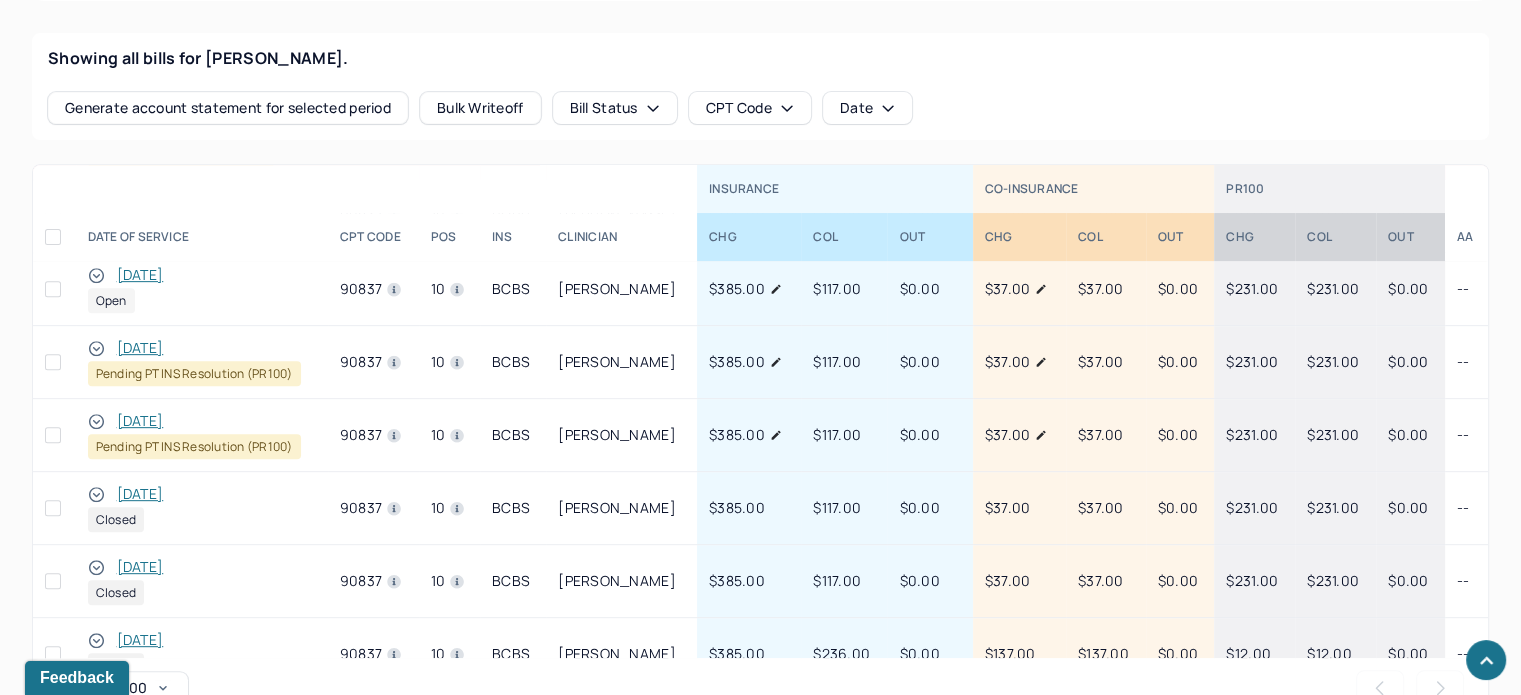 click on "[DATE]" at bounding box center (140, 421) 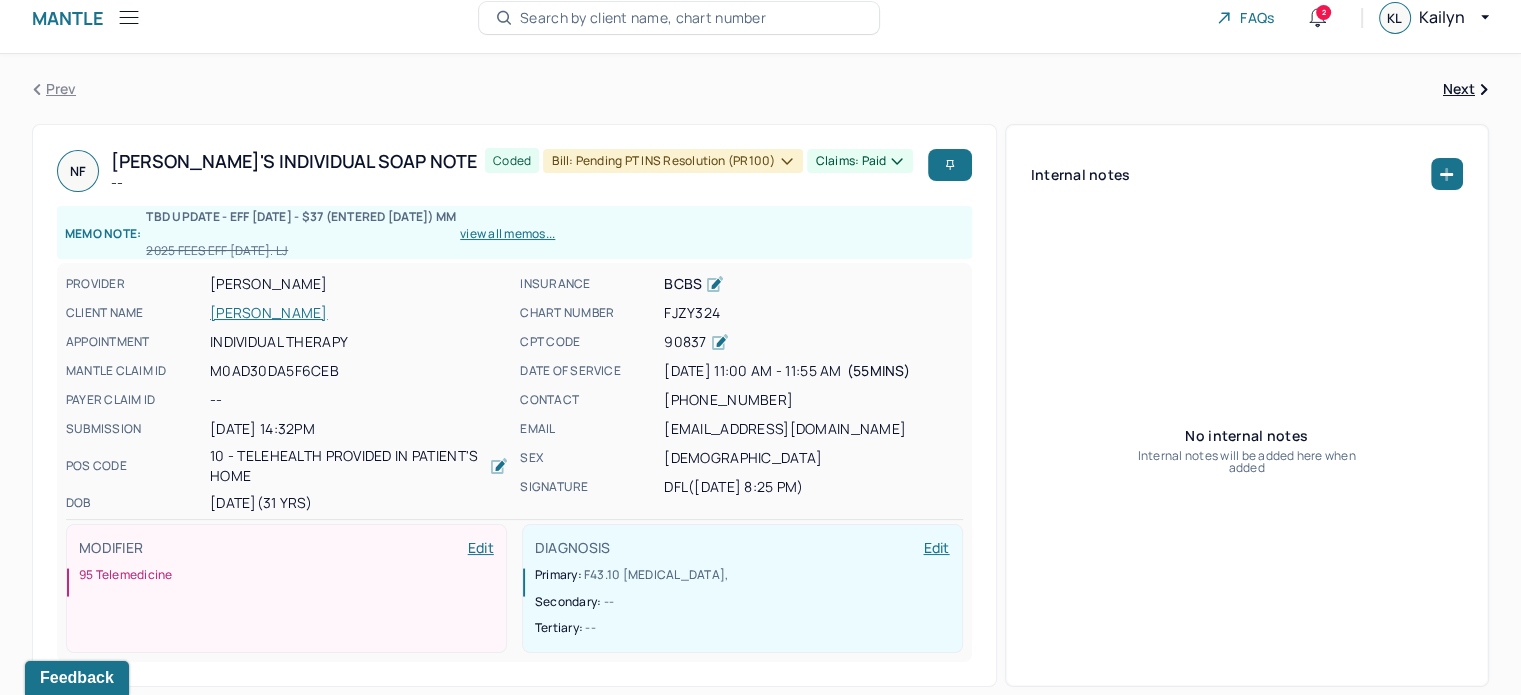 scroll, scrollTop: 0, scrollLeft: 0, axis: both 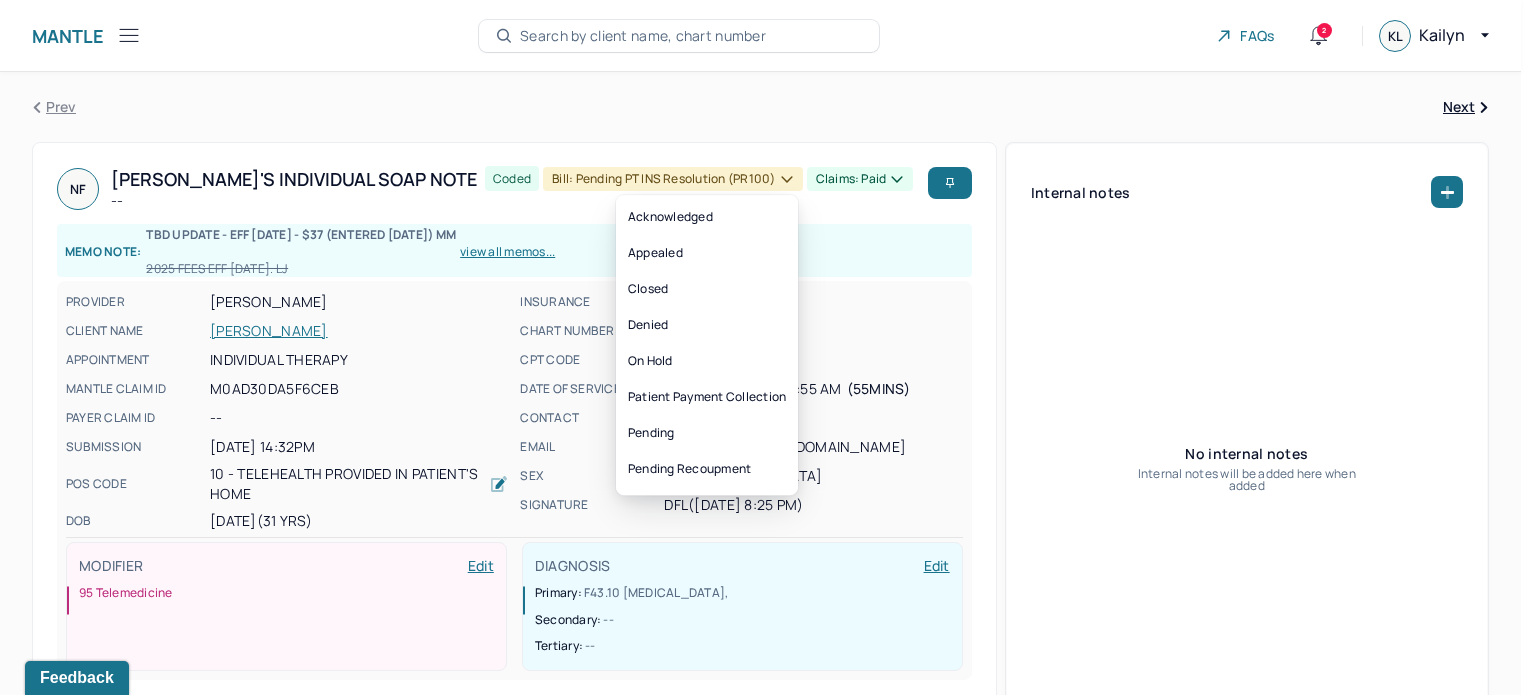 click on "Claims: paid" at bounding box center [860, 179] 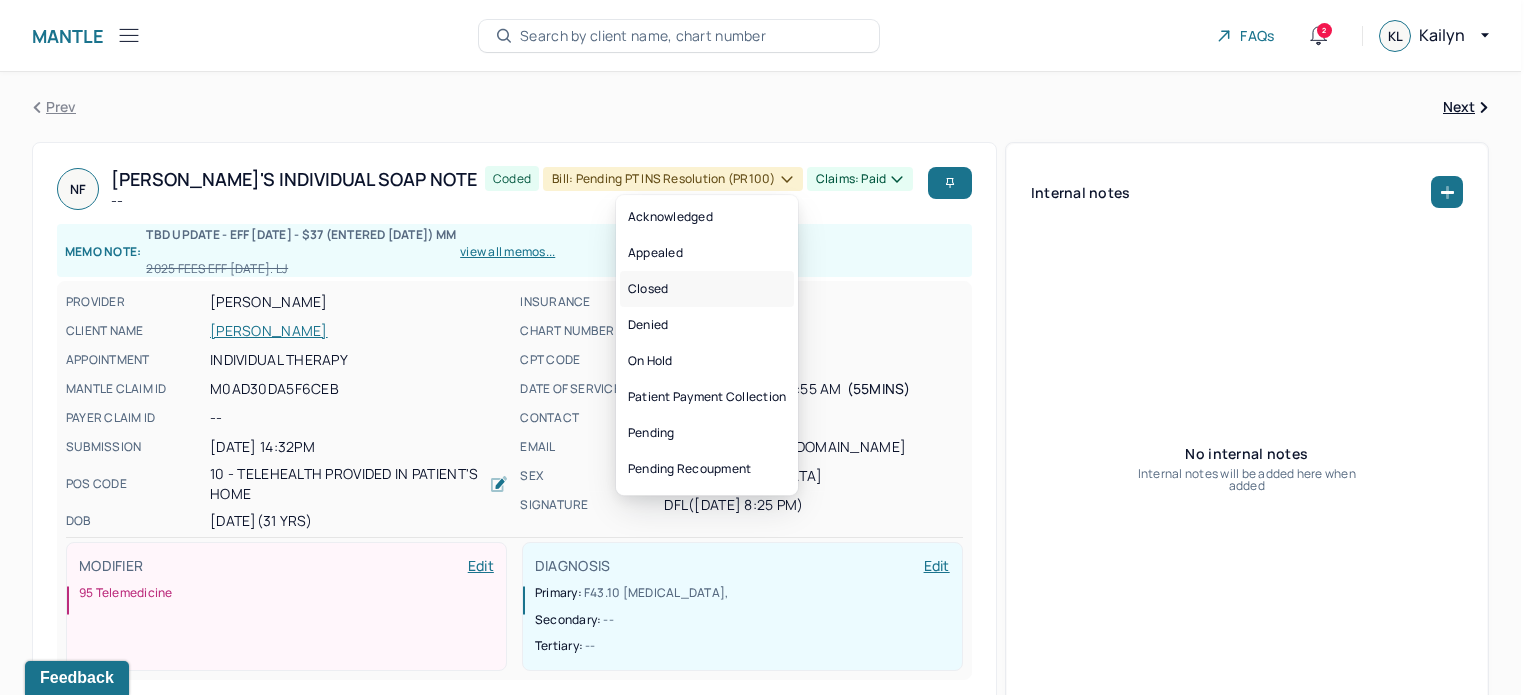 click on "Closed" at bounding box center (707, 289) 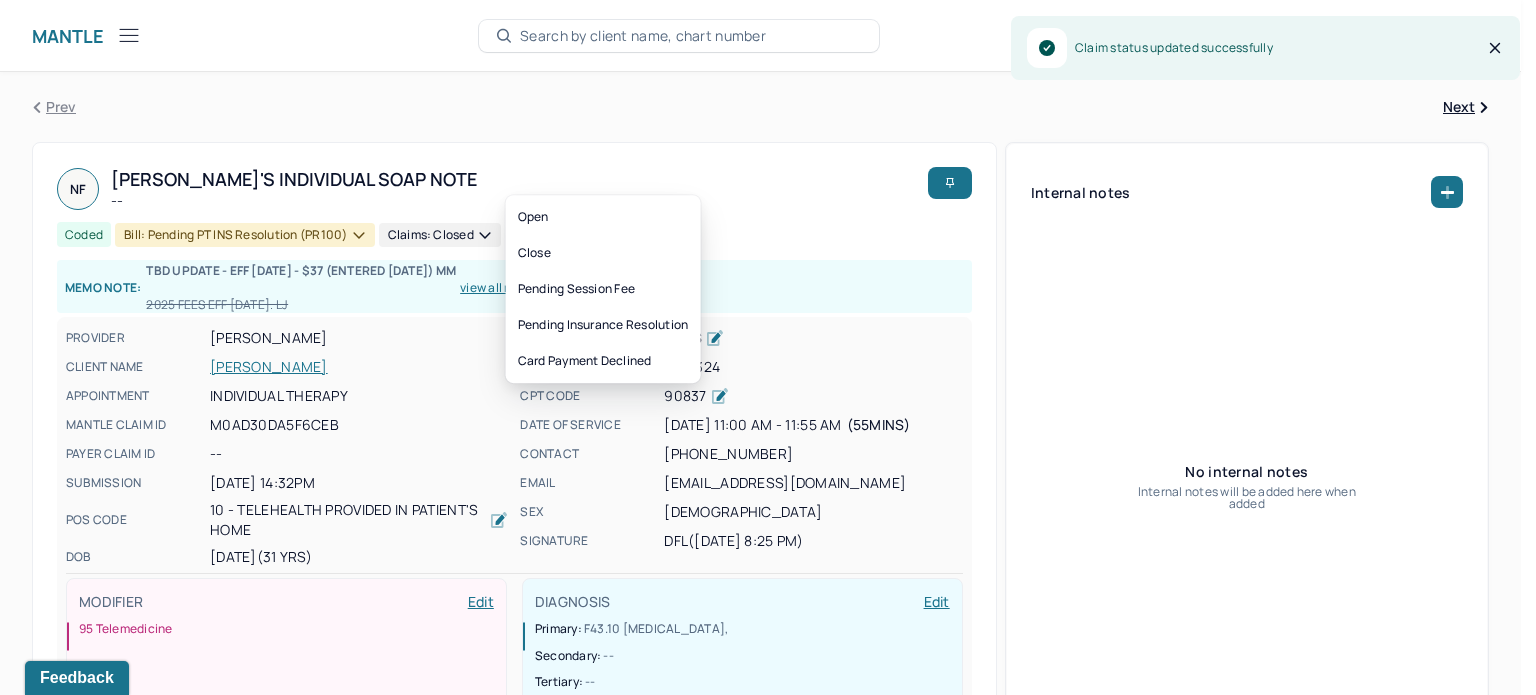 click on "Bill: Pending PT INS Resolution (PR100)" at bounding box center [244, 235] 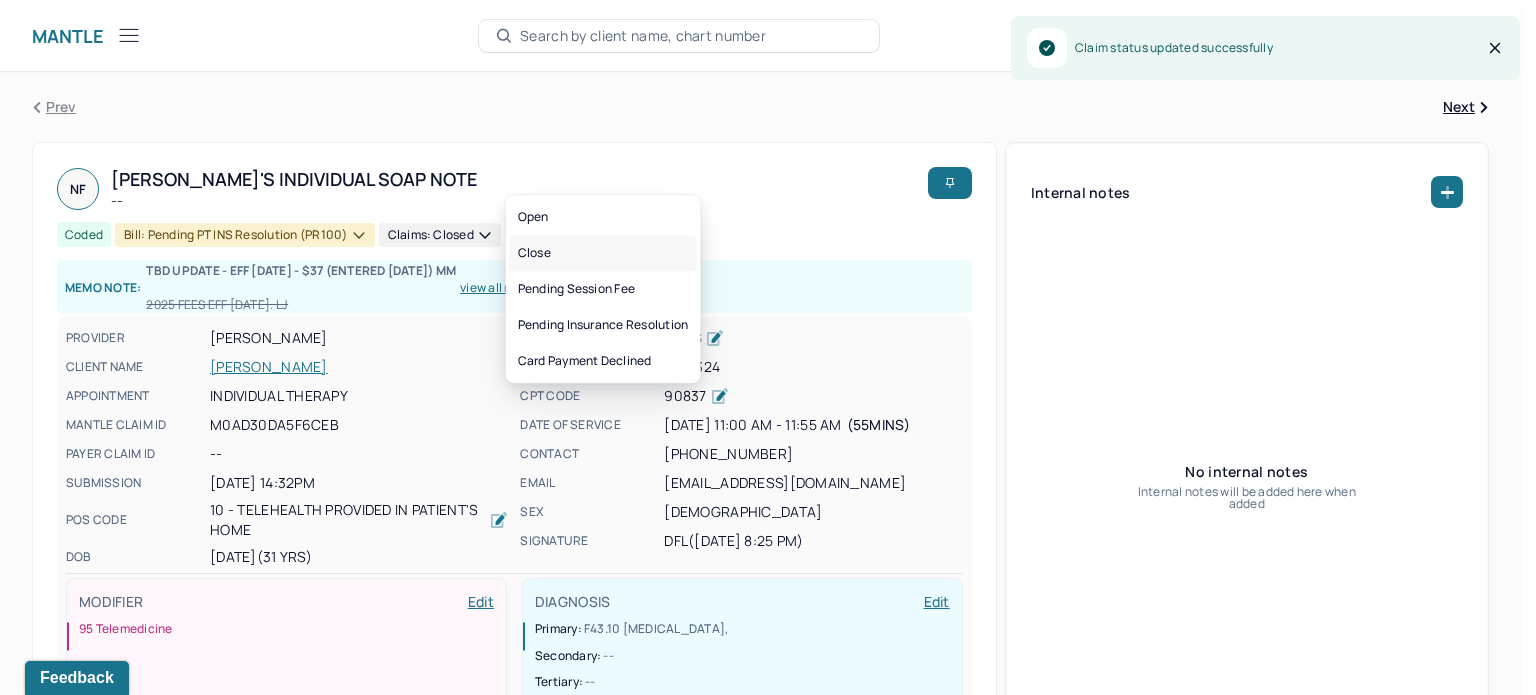 click on "Close" at bounding box center (603, 253) 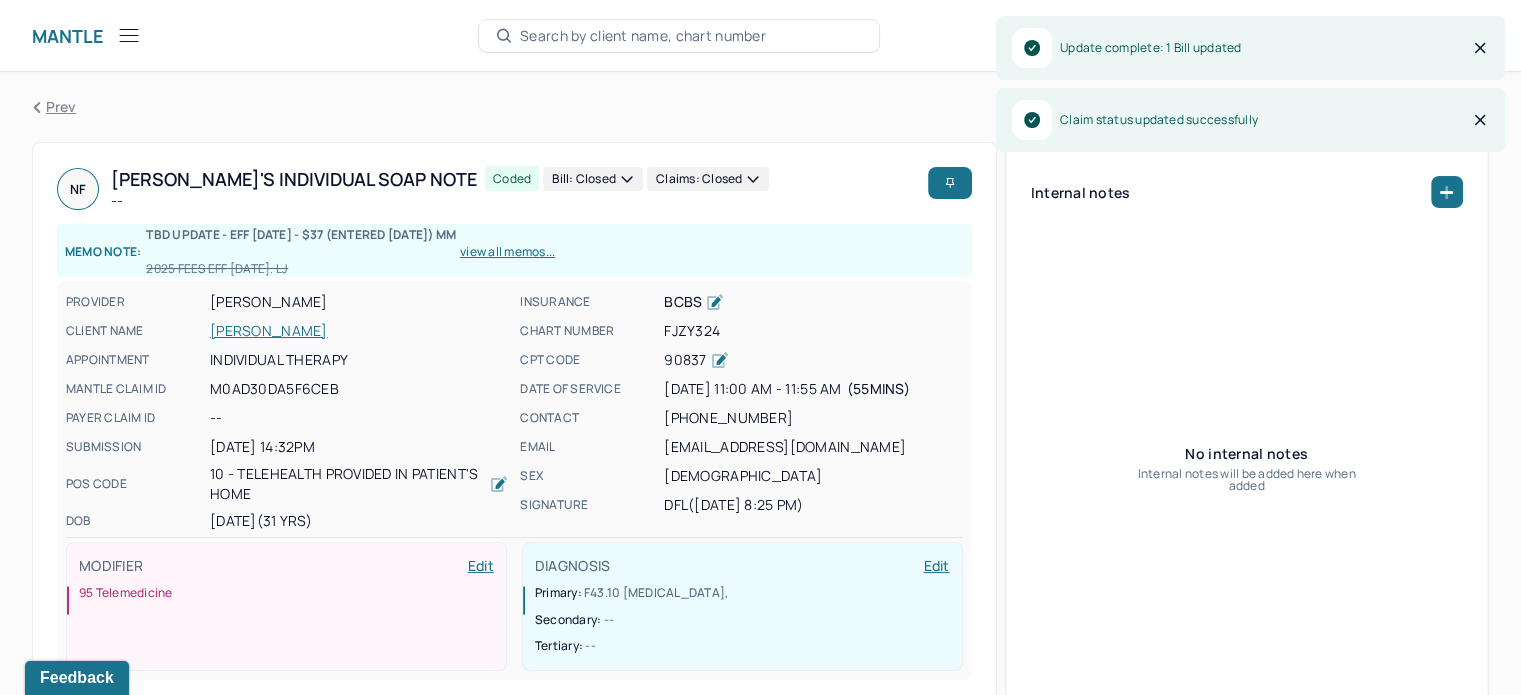 click on "[PERSON_NAME]" at bounding box center (359, 331) 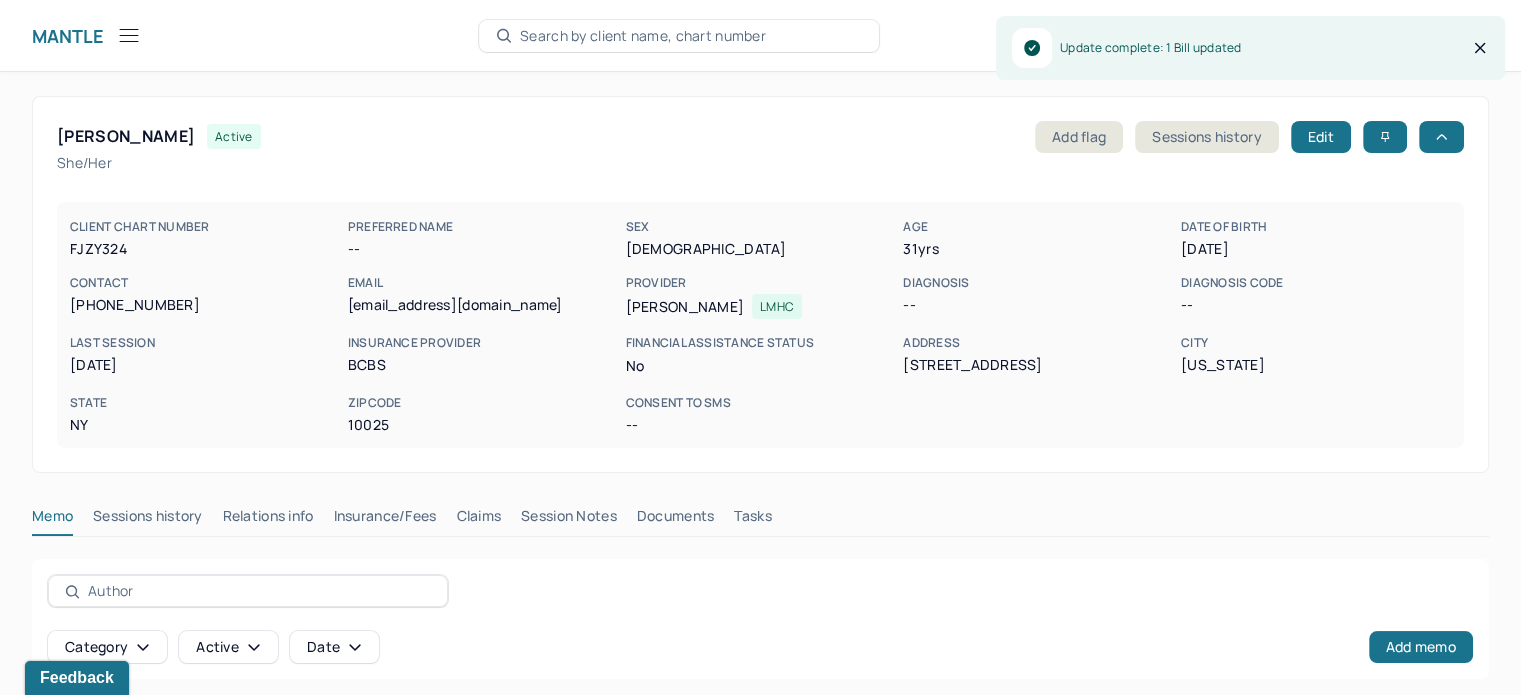 click on "Memo     Sessions history     Relations info     Insurance/Fees     Claims     Session Notes     Documents     Tasks" at bounding box center [760, 521] 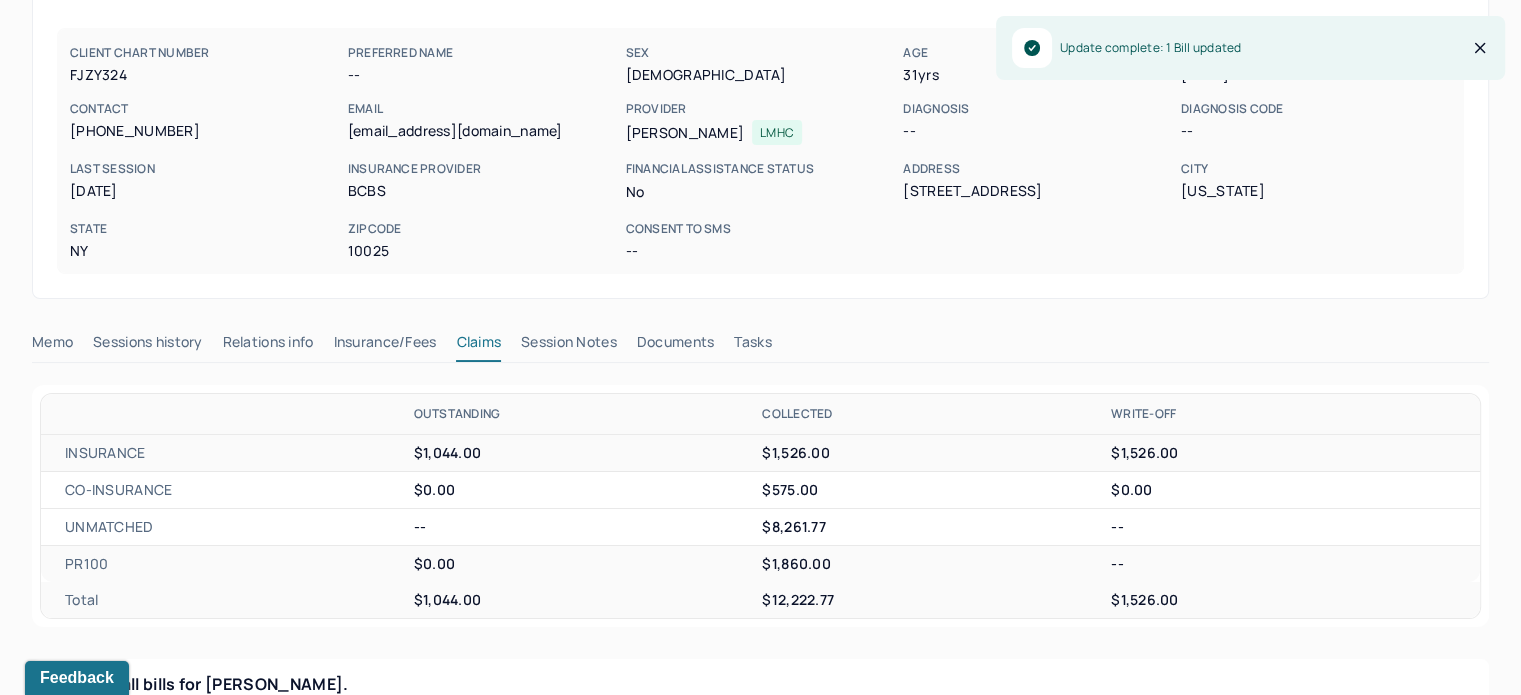 scroll, scrollTop: 500, scrollLeft: 0, axis: vertical 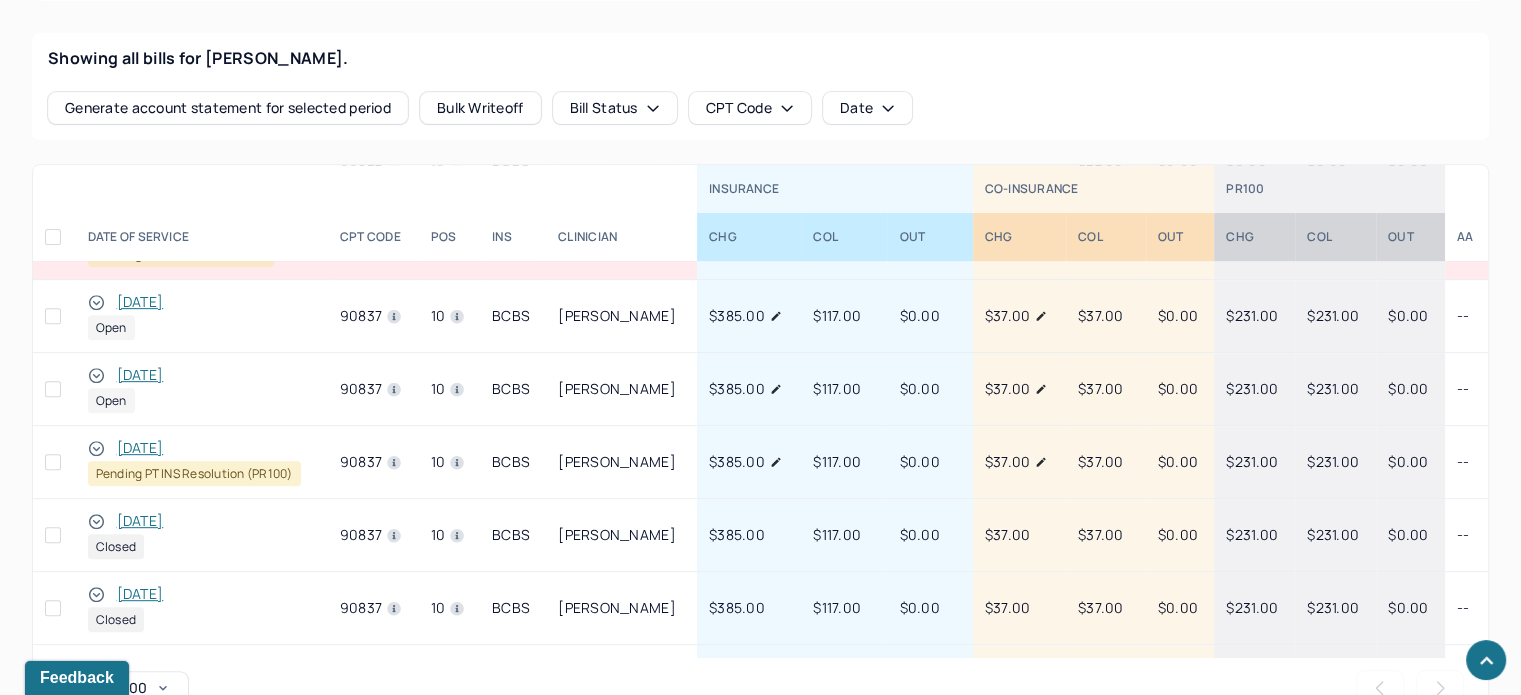 click on "[DATE]" at bounding box center (140, 448) 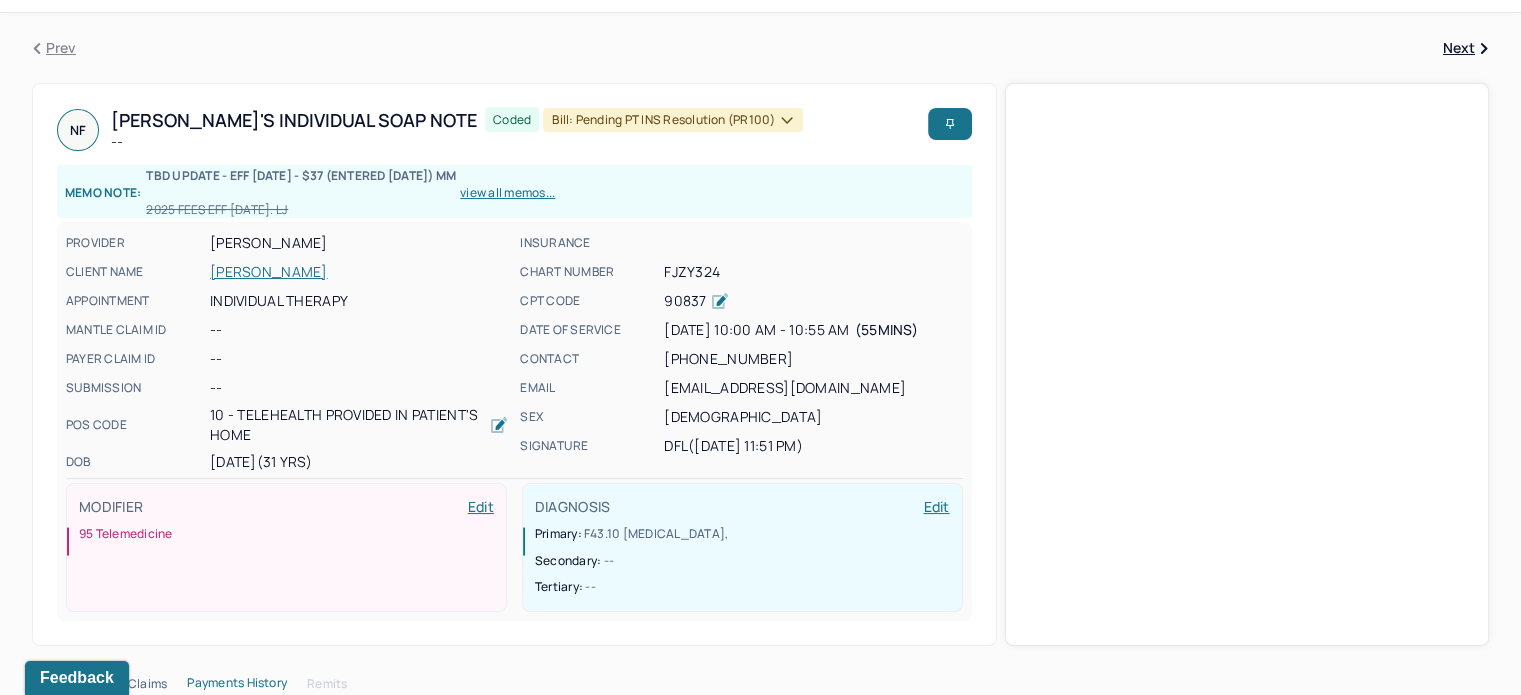 scroll, scrollTop: 0, scrollLeft: 0, axis: both 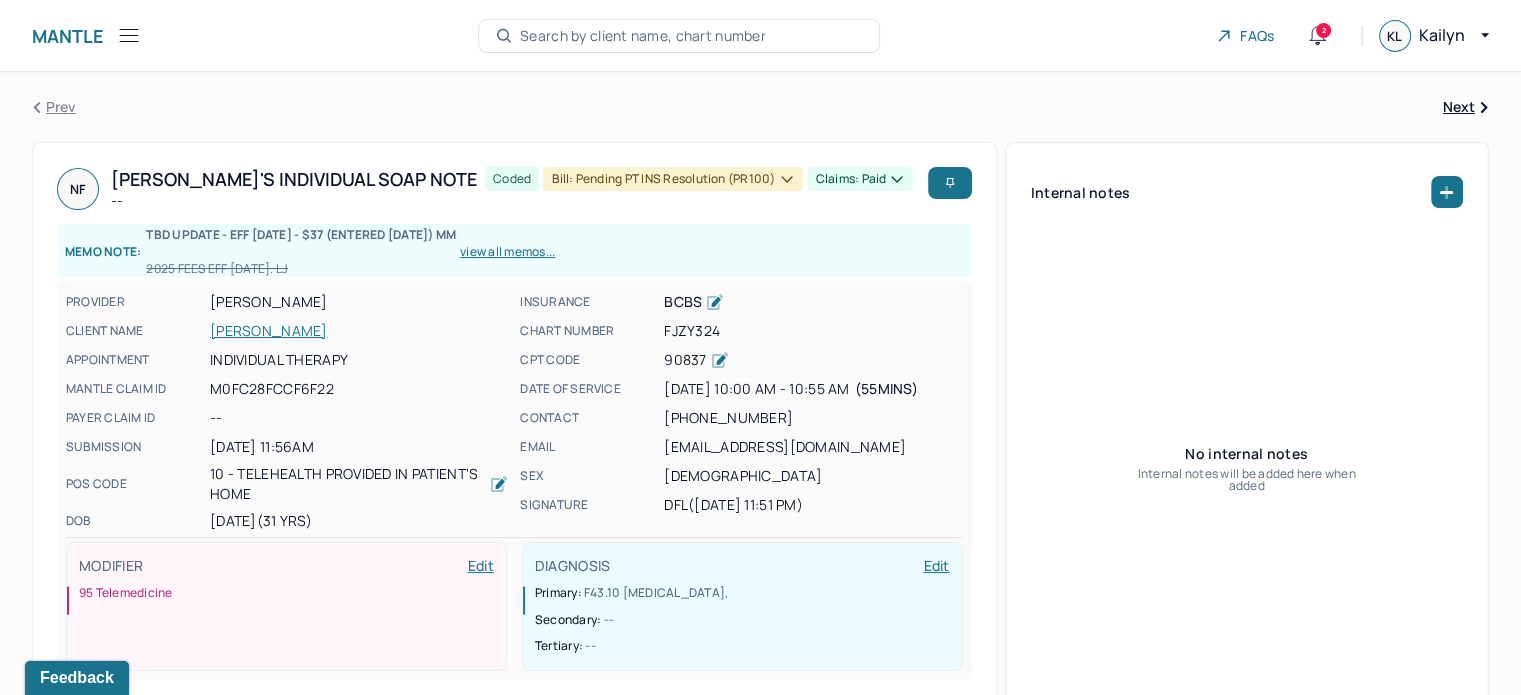 click on "Claims: paid" at bounding box center [860, 179] 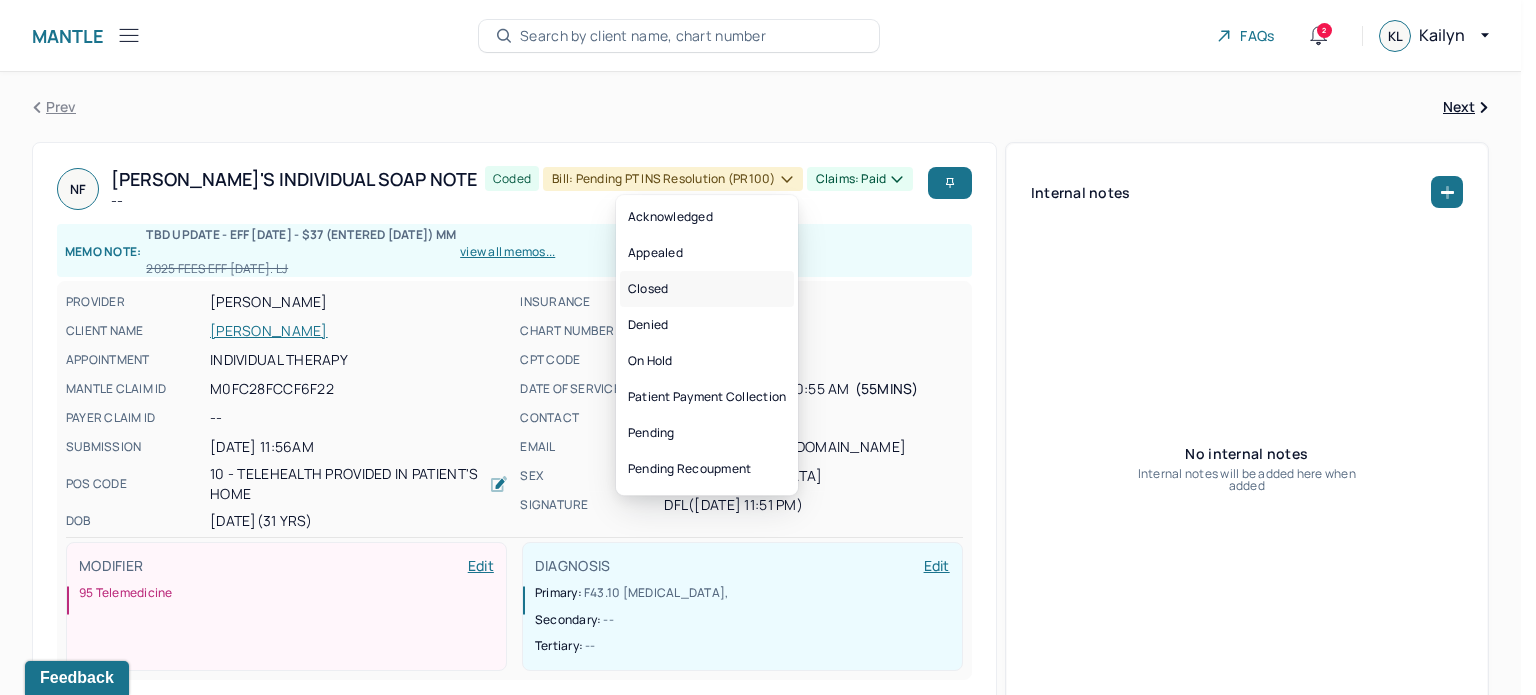 click on "Closed" at bounding box center (707, 289) 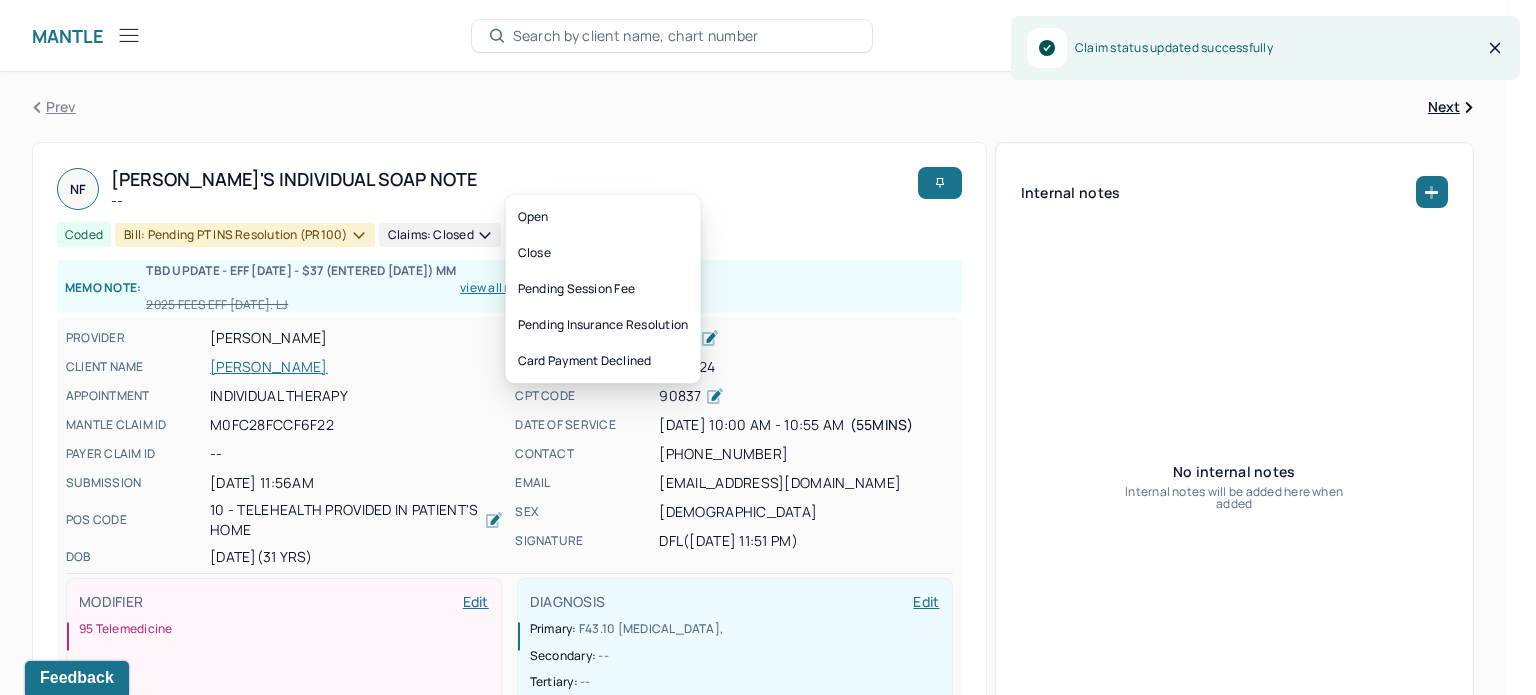 click on "Bill: Pending PT INS Resolution (PR100)" at bounding box center [244, 235] 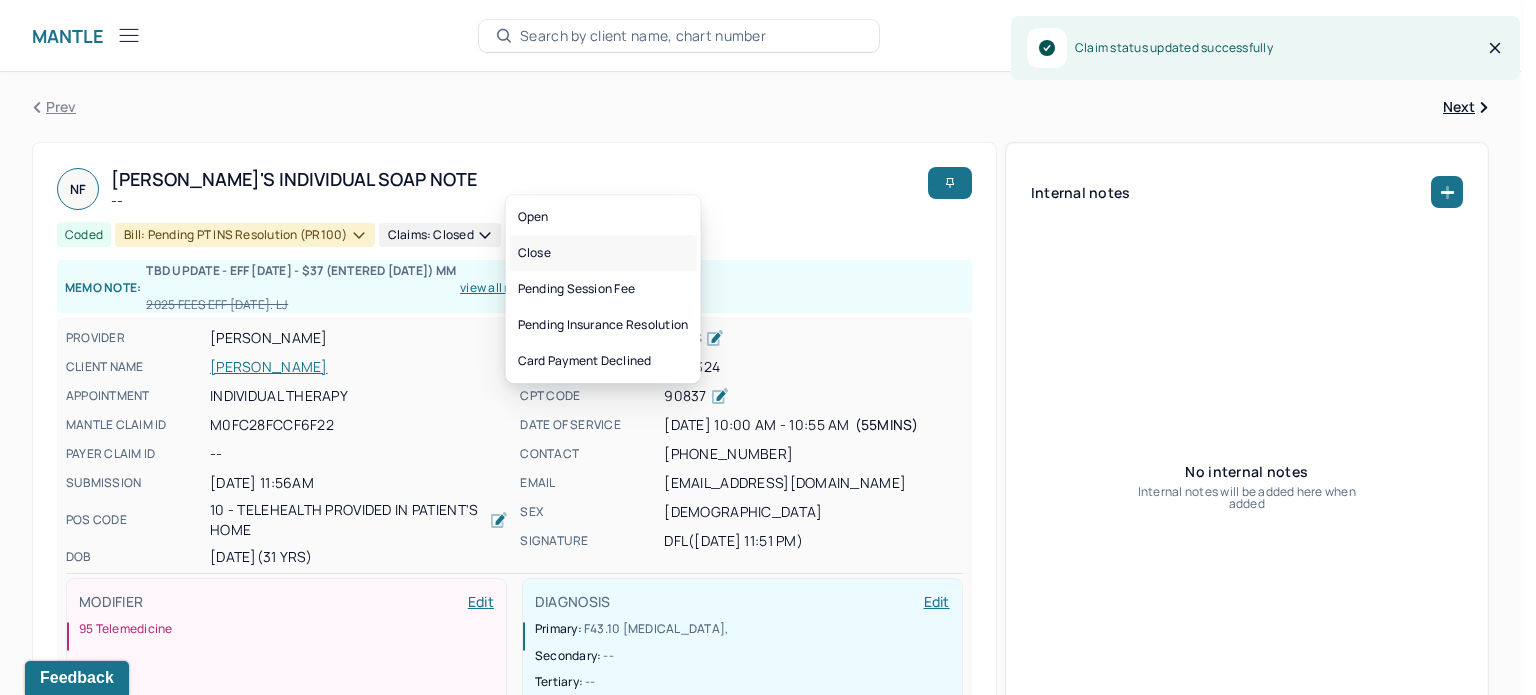 drag, startPoint x: 600, startPoint y: 243, endPoint x: 533, endPoint y: 261, distance: 69.375786 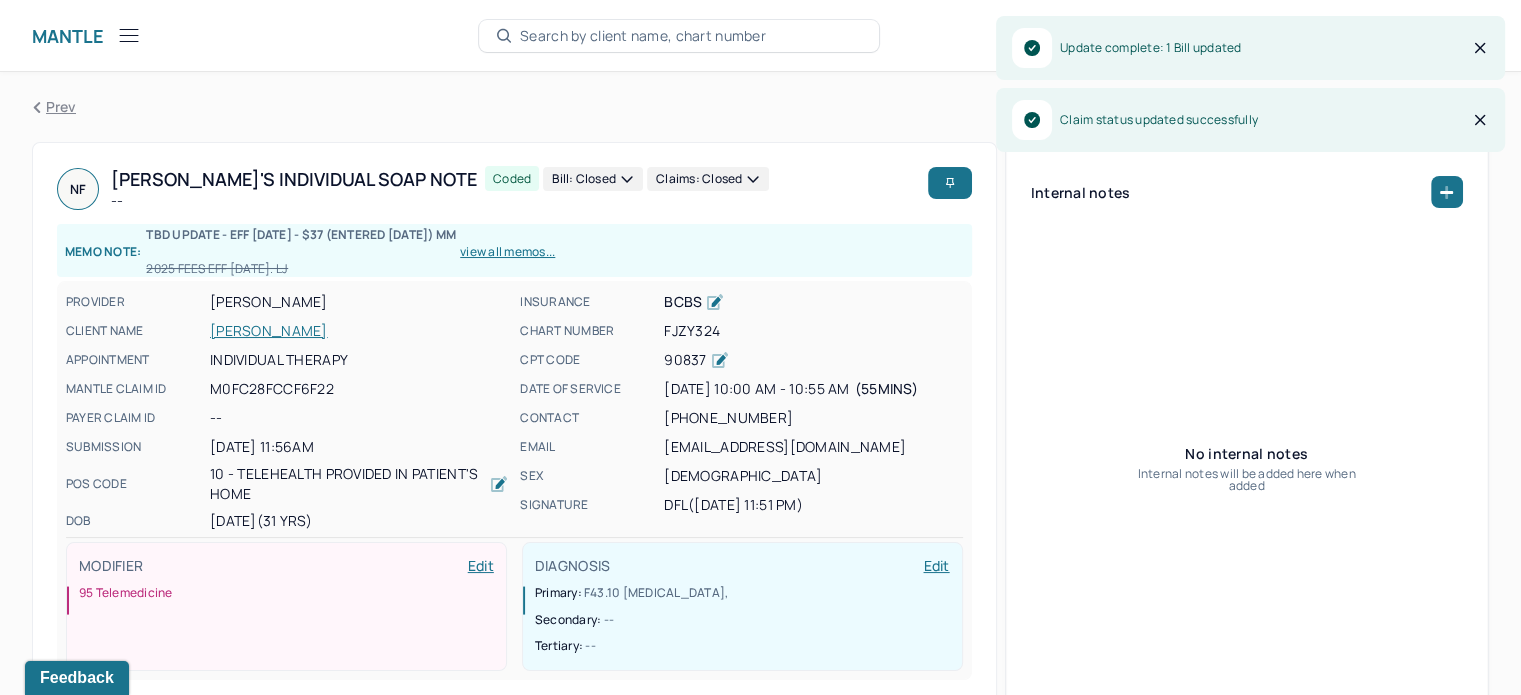 click on "[PERSON_NAME]" at bounding box center (359, 331) 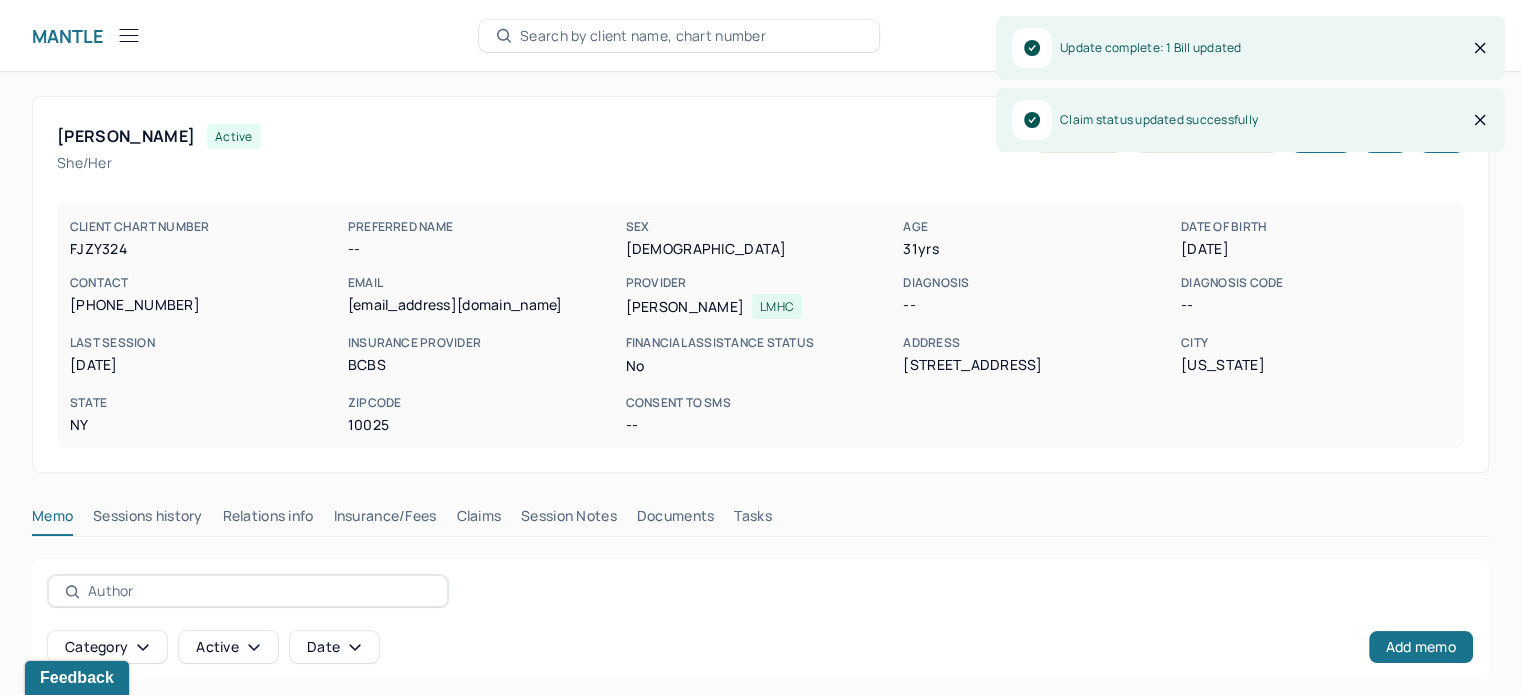 click on "Claims" at bounding box center [478, 520] 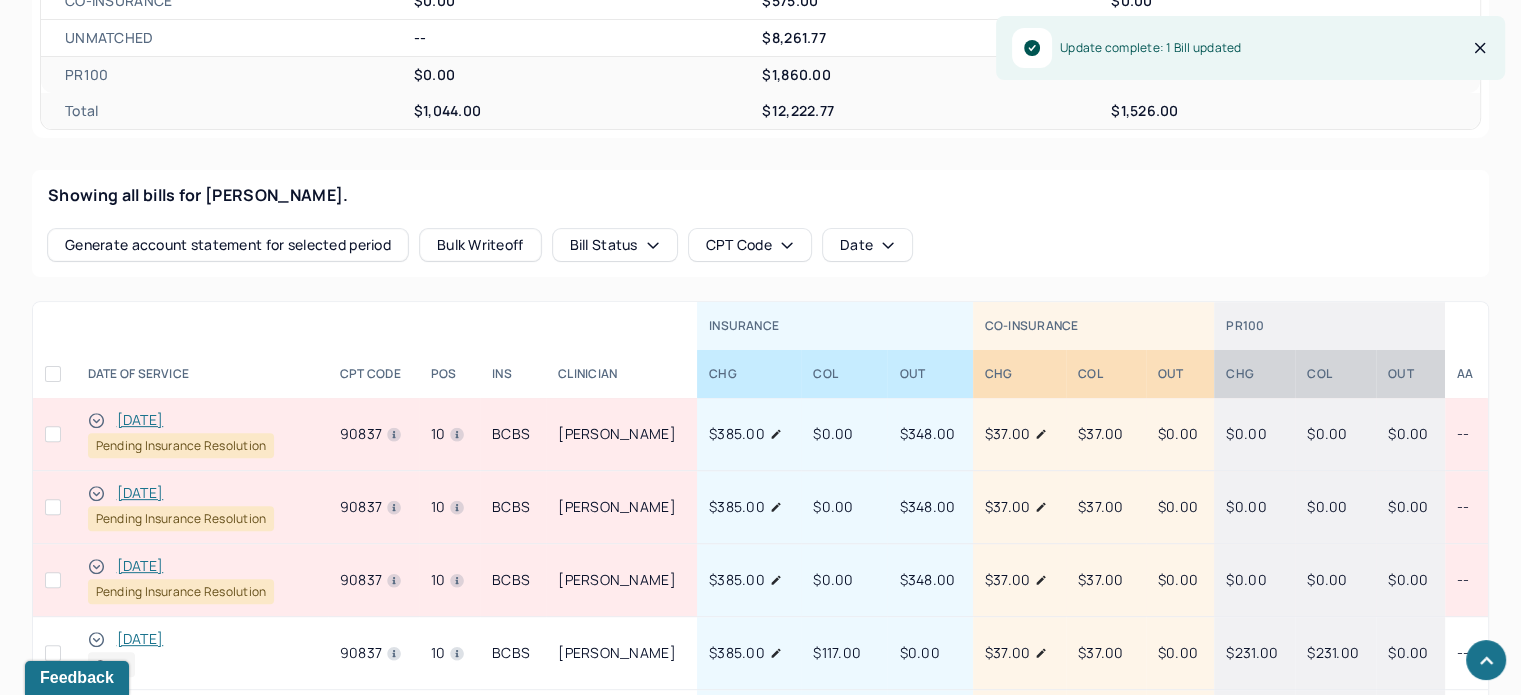 scroll, scrollTop: 700, scrollLeft: 0, axis: vertical 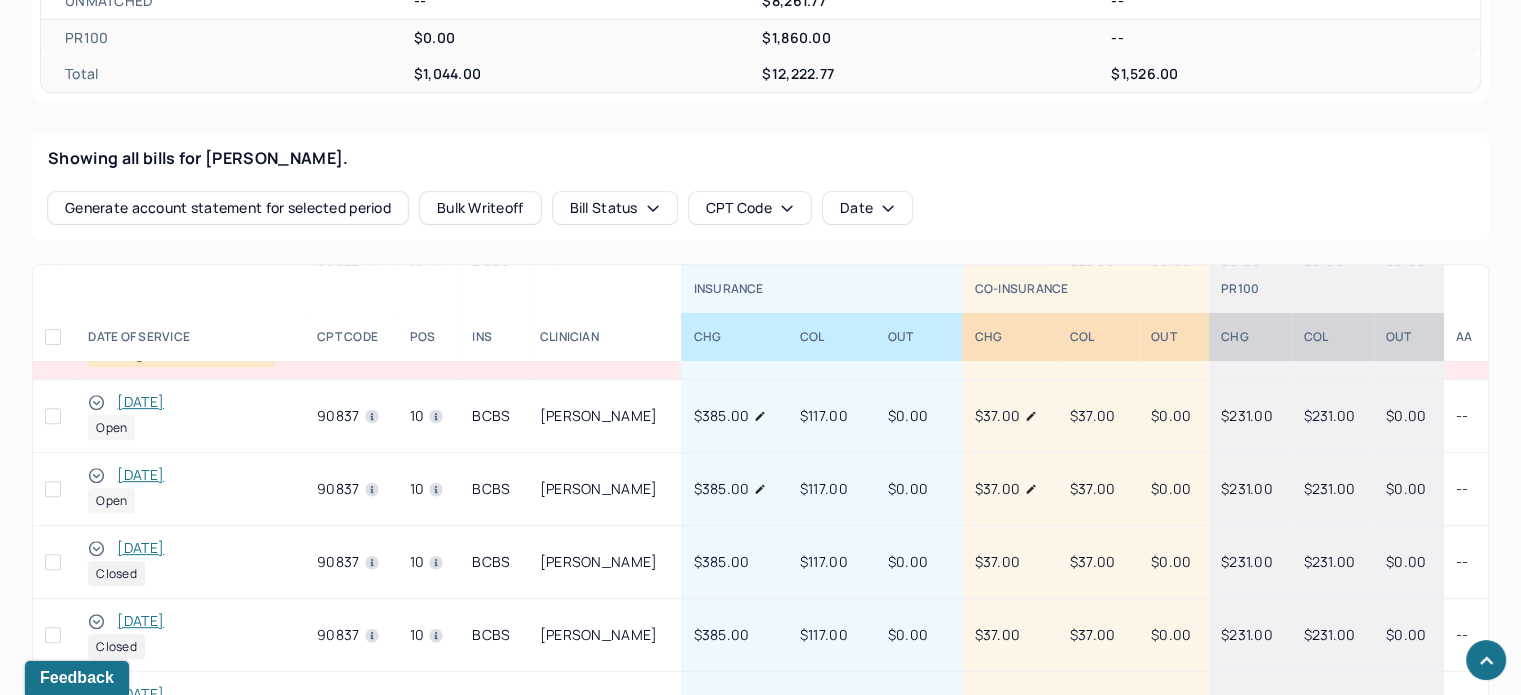 click on "[DATE]" at bounding box center [140, 475] 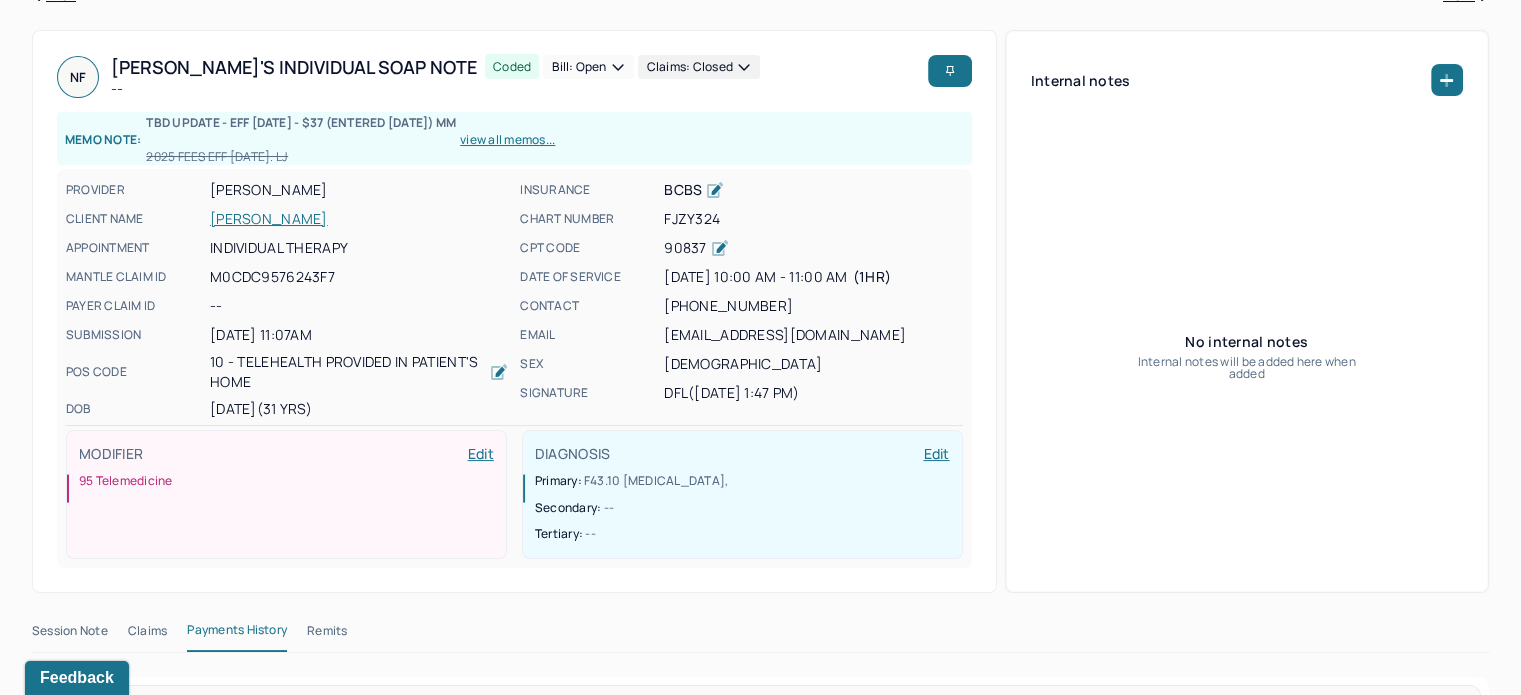 scroll, scrollTop: 0, scrollLeft: 0, axis: both 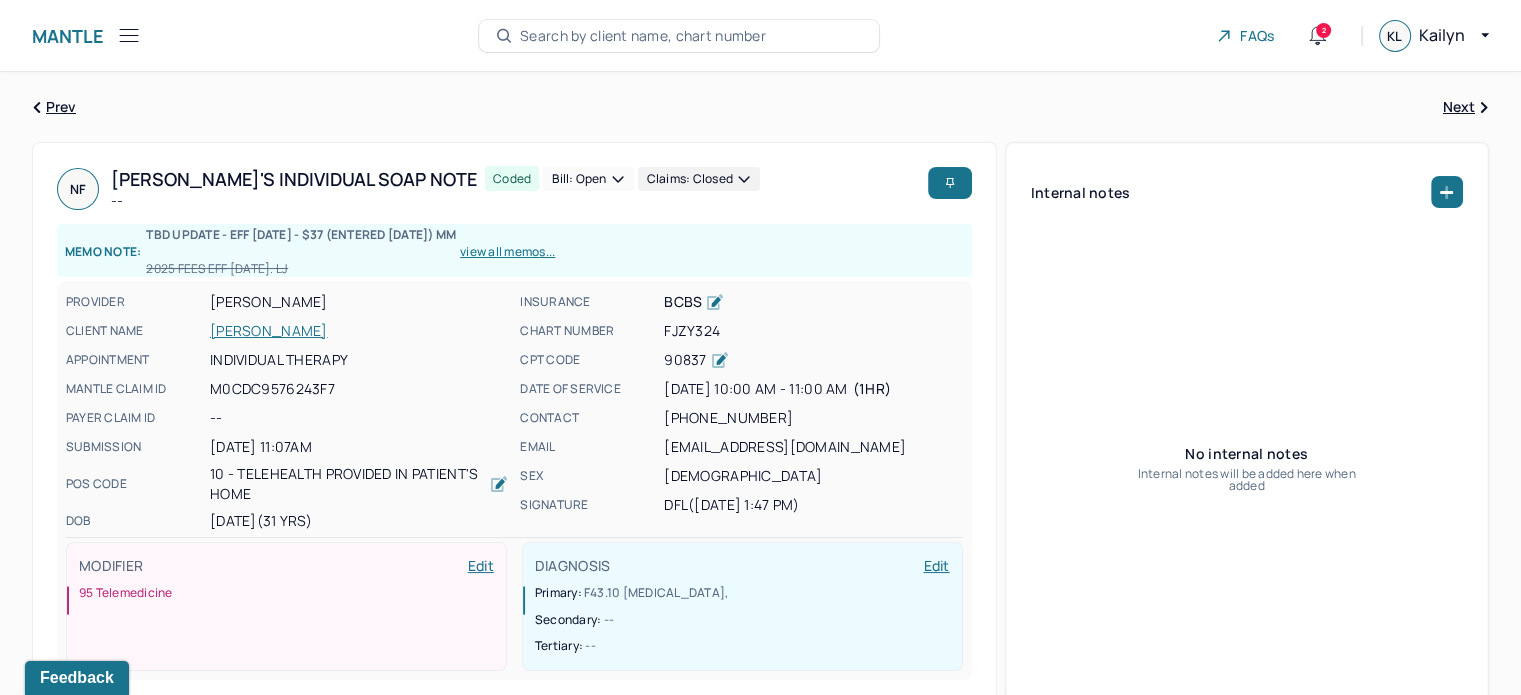 click on "Claims: closed" at bounding box center [699, 179] 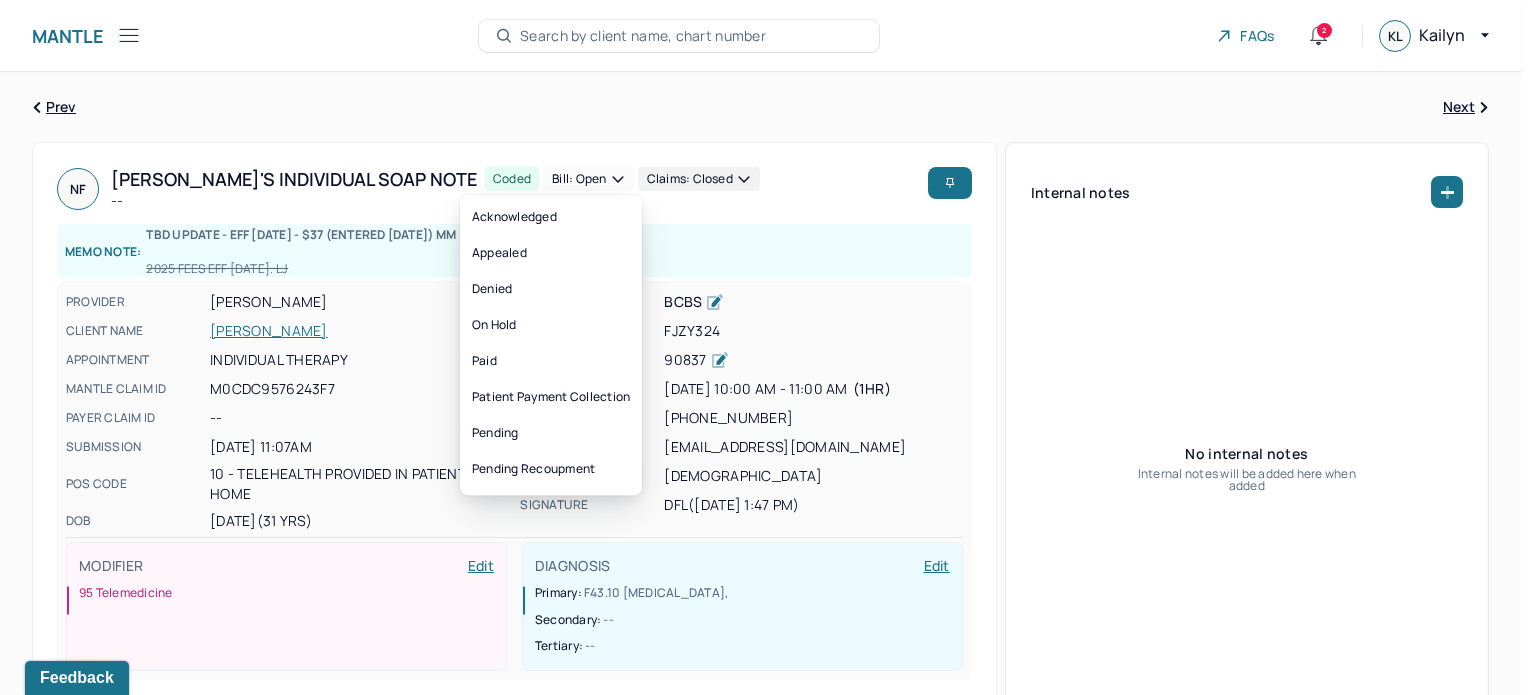 click on "Bill: Open" at bounding box center (588, 179) 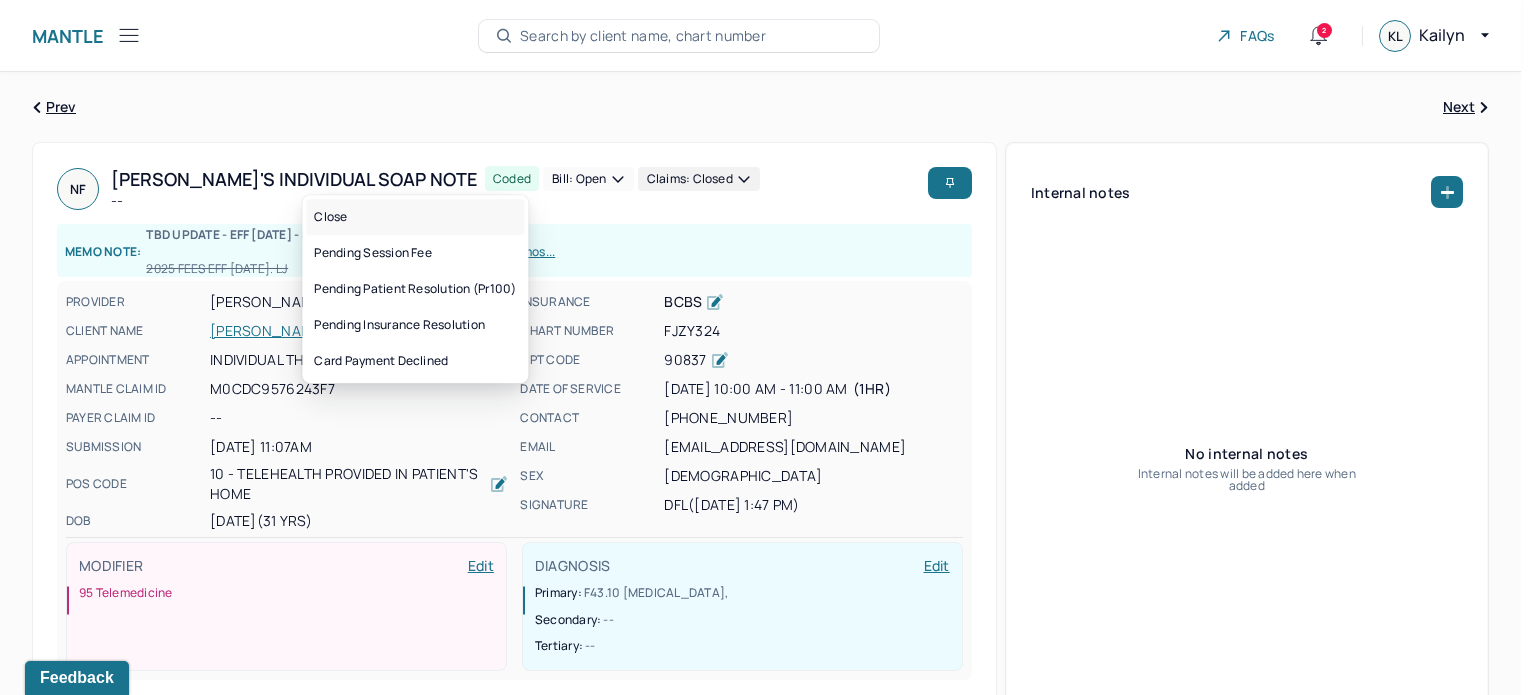 click on "Close" at bounding box center [415, 217] 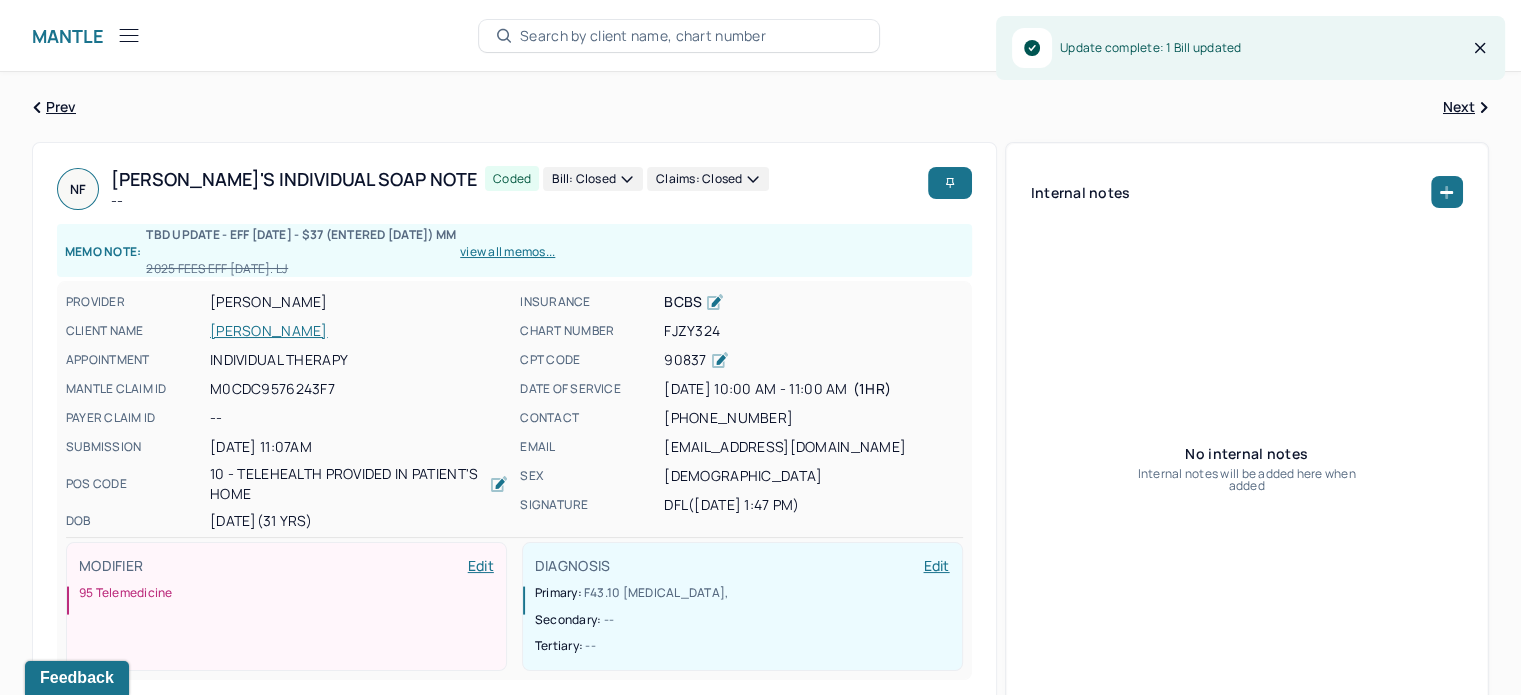 click on "[PERSON_NAME]" at bounding box center (359, 331) 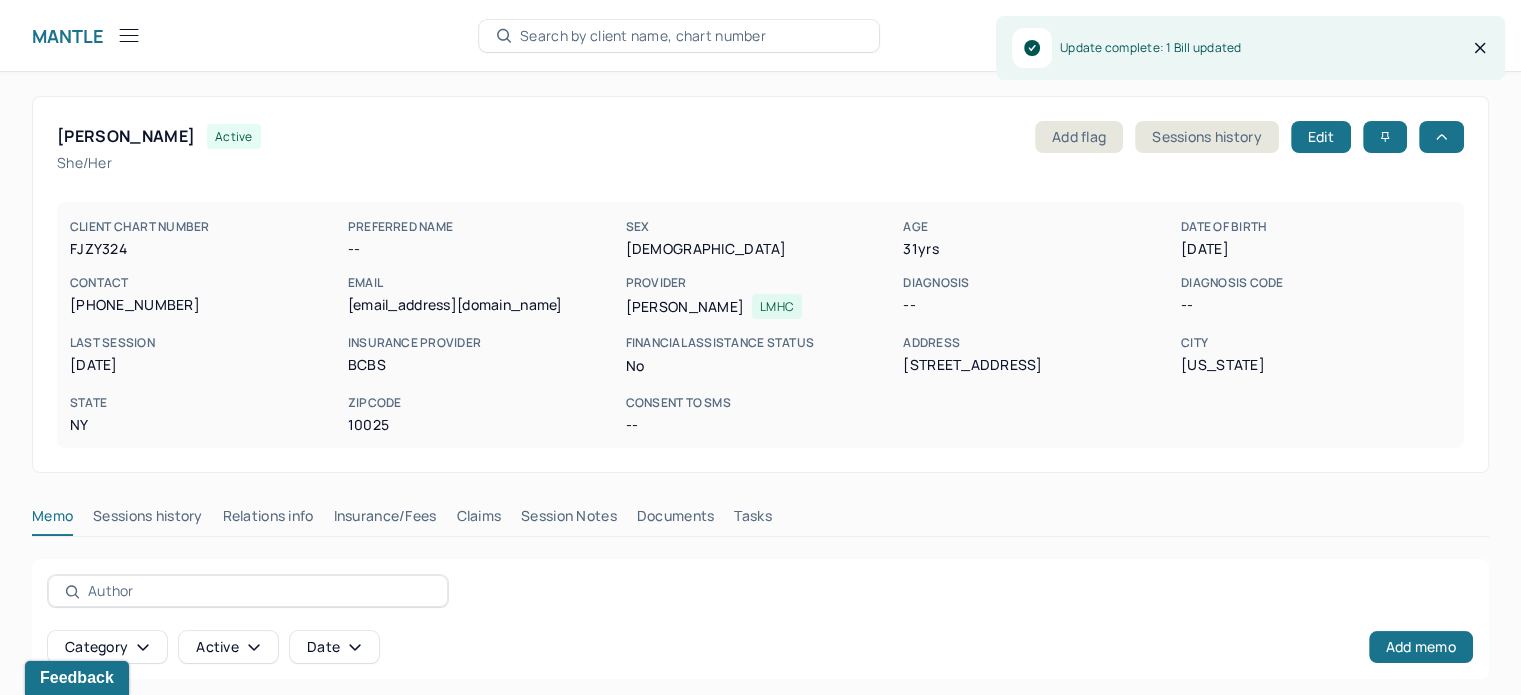 click on "[PERSON_NAME] active   Add flag     Sessions history     Edit               she/her CLIENT CHART NUMBER FJZY324 PREFERRED NAME -- SEX [DEMOGRAPHIC_DATA] AGE [DEMOGRAPHIC_DATA]  yrs DATE OF BIRTH [DEMOGRAPHIC_DATA]  CONTACT [PHONE_NUMBER] EMAIL [EMAIL_ADDRESS][DOMAIN_NAME] PROVIDER [PERSON_NAME] LMHC DIAGNOSIS -- DIAGNOSIS CODE -- LAST SESSION [DATE] insurance provider BCBS FINANCIAL ASSISTANCE STATUS no Address [STREET_ADDRESS][US_STATE][US_STATE] Consent to Sms --   Memo     Sessions history     Relations info     Insurance/Fees     Claims     Session Notes     Documents     Tasks     Category     active     Date     Add memo   client services billing notes intake reports phone notes Date created Type Status Author Description [DATE] user active [PERSON_NAME] TBD UPDATE - EFF [DATE] - $37 (ENTERED [DATE]) MM 2025 Fees EFF [DATE]. LJ         [DATE] type User Author [PERSON_NAME] status active description TBD UPDATE - EFF [DATE] - $37 (ENTERED [DATE]) MM 2025 Fees EFF [DATE]. LJ" at bounding box center (760, 488) 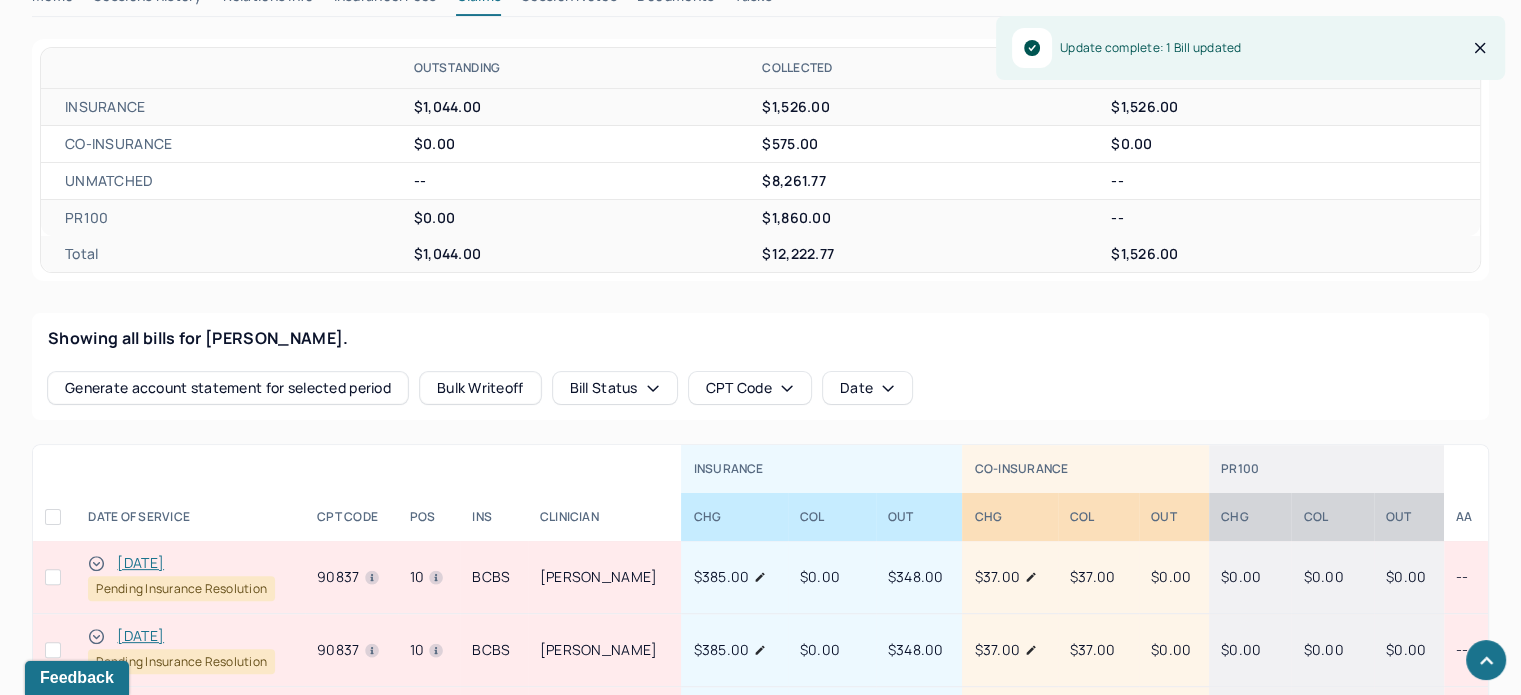 scroll, scrollTop: 700, scrollLeft: 0, axis: vertical 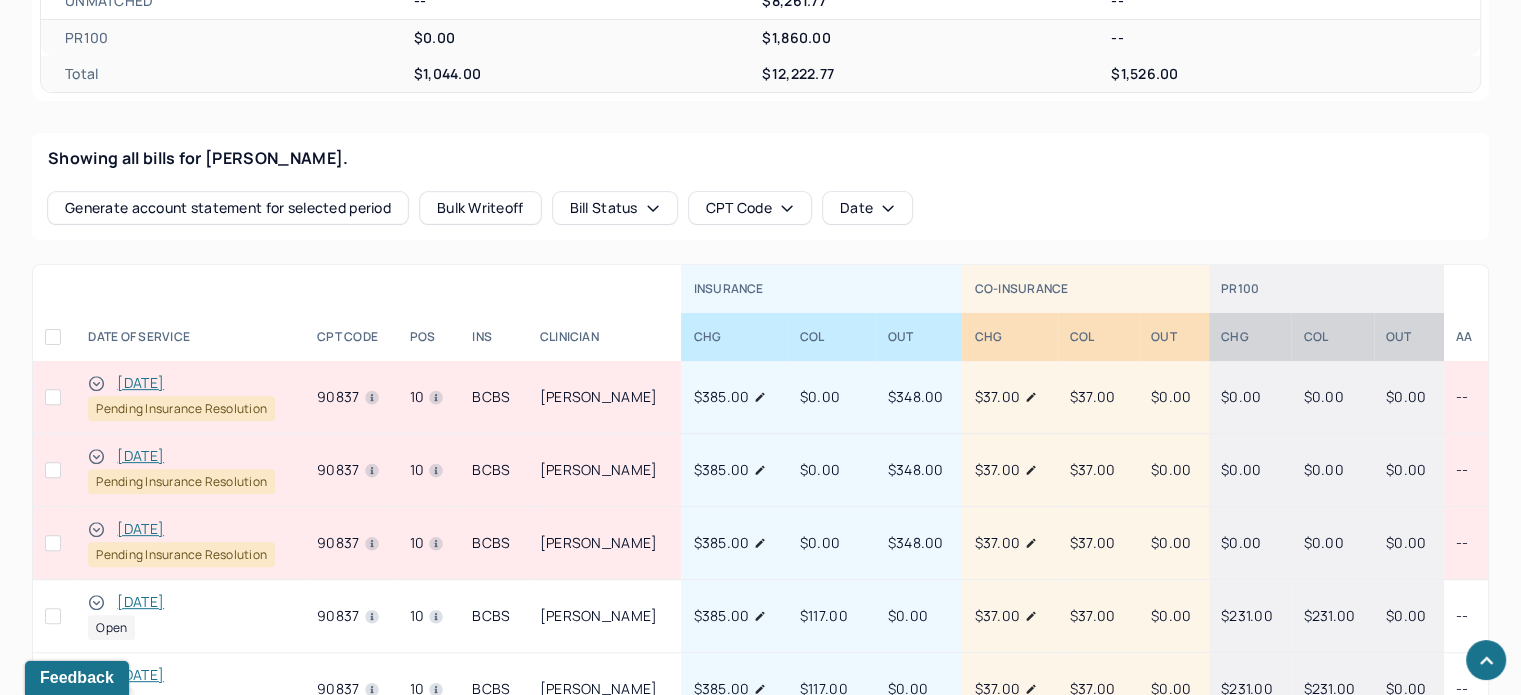 click on "[DATE]" at bounding box center [140, 602] 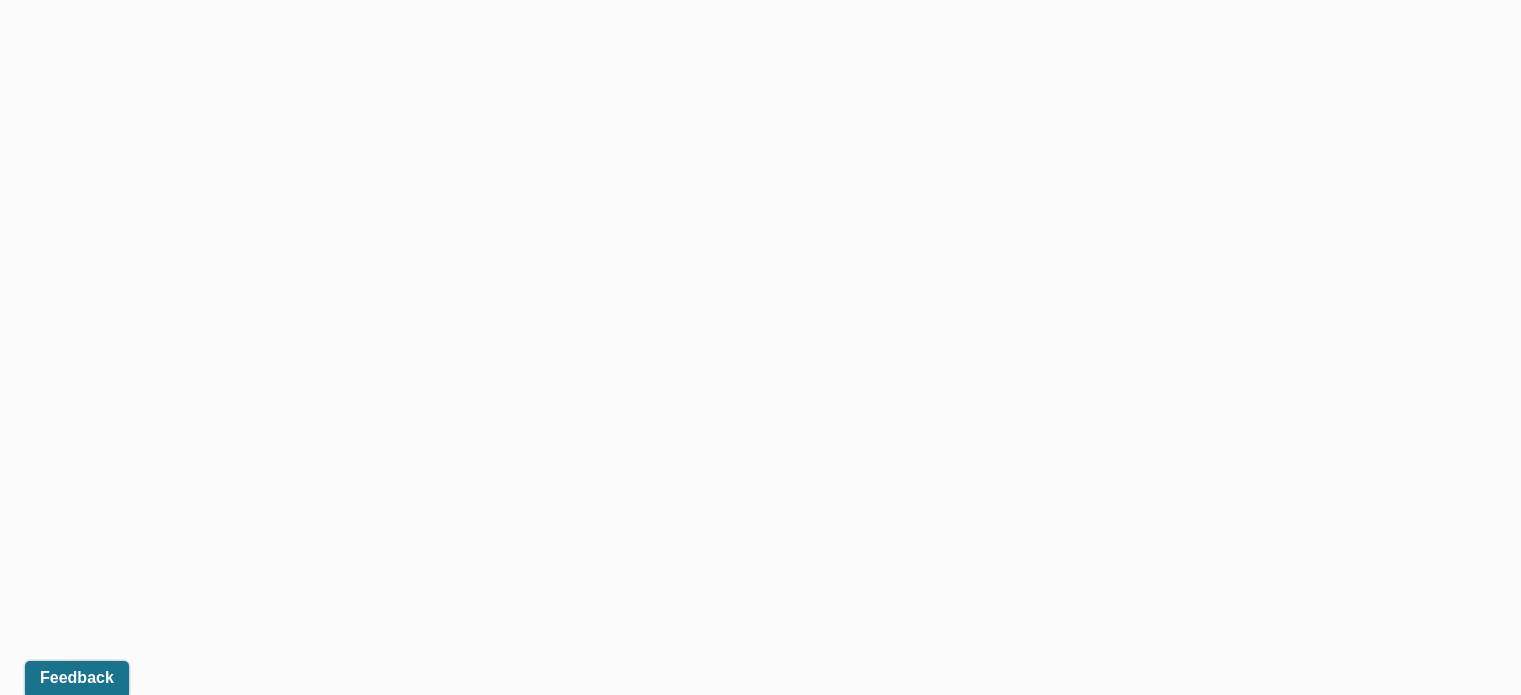 scroll, scrollTop: 0, scrollLeft: 0, axis: both 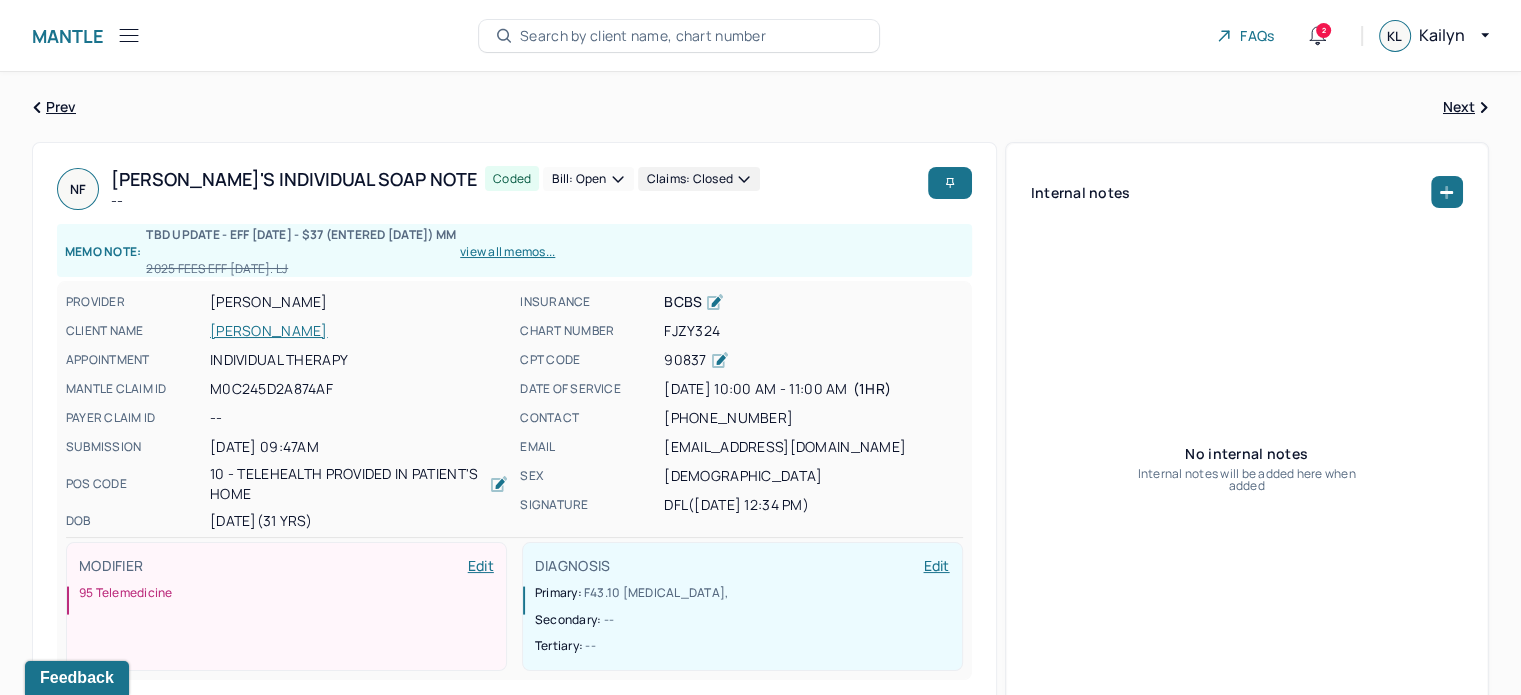 click on "Bill: Open" at bounding box center [588, 179] 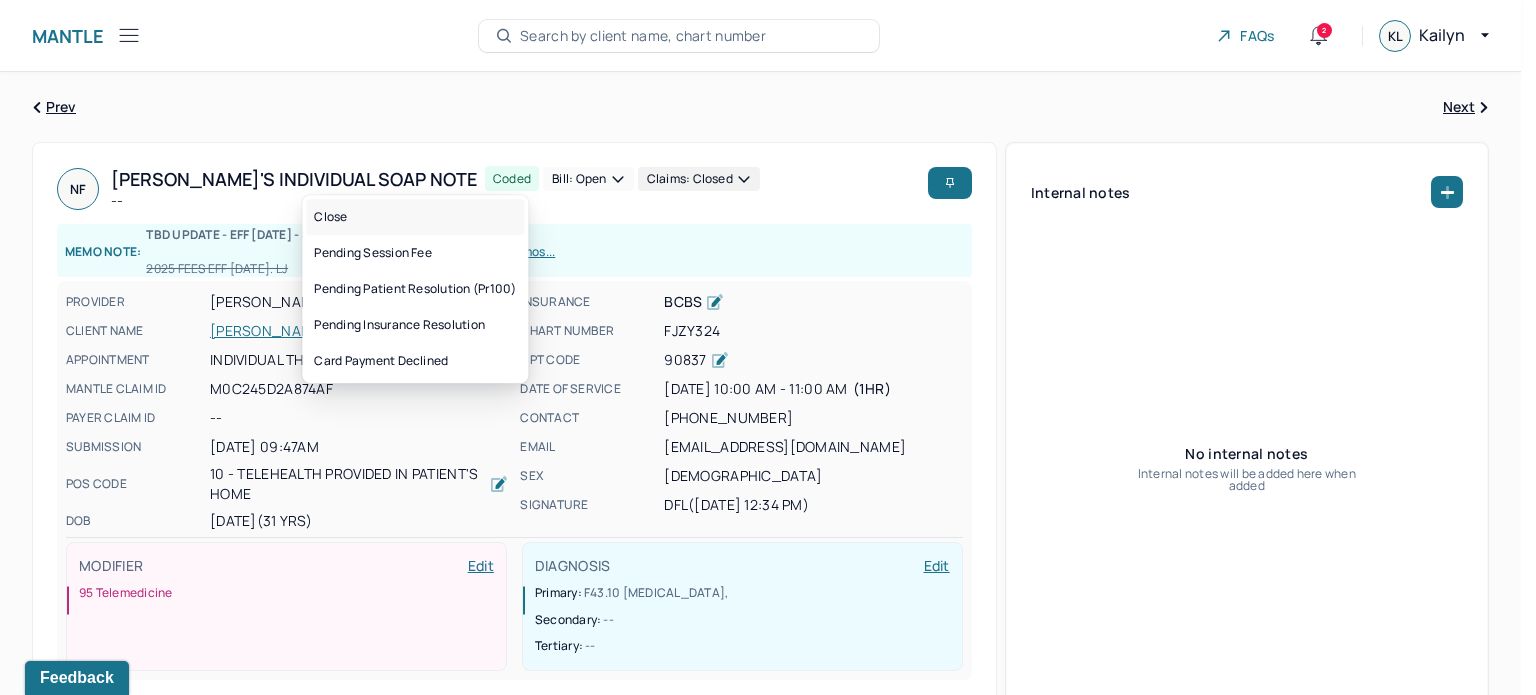click on "Close" at bounding box center [415, 217] 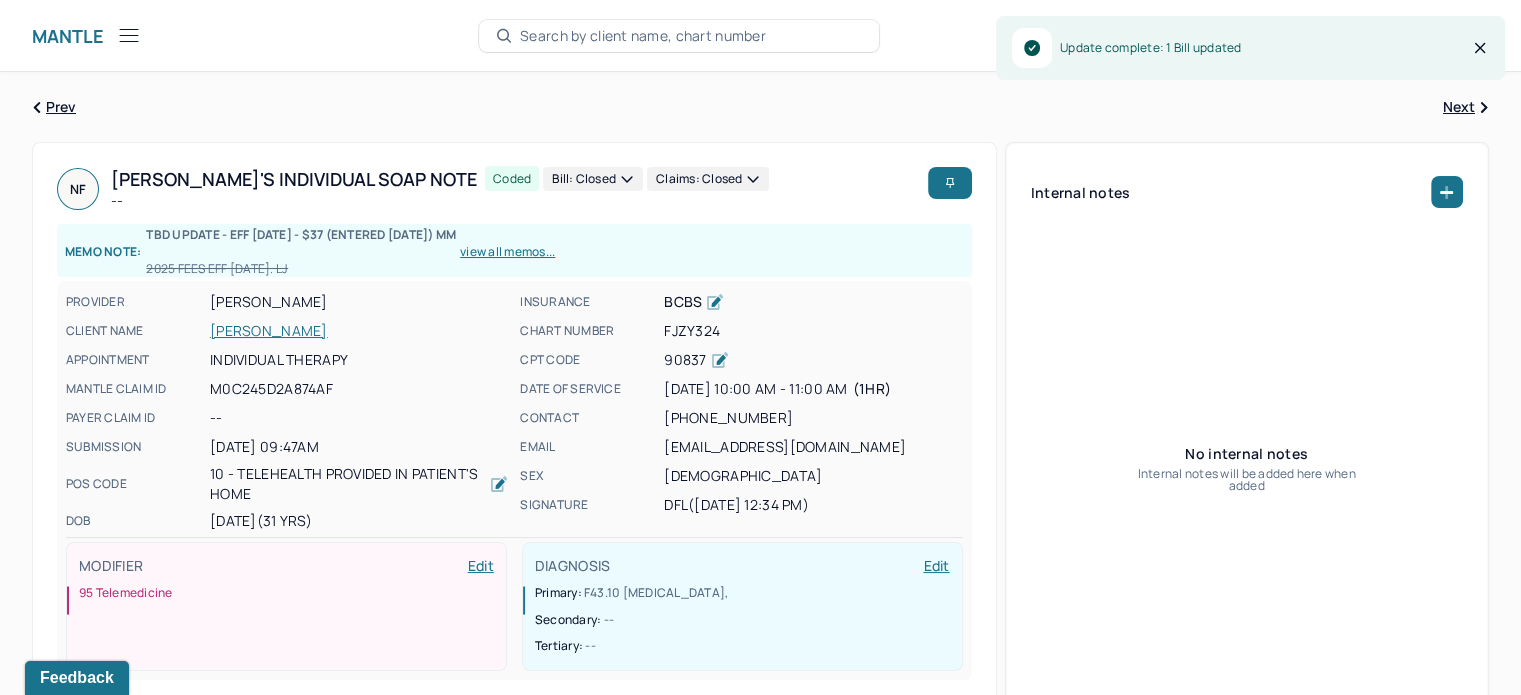 click on "[PERSON_NAME]" at bounding box center [359, 331] 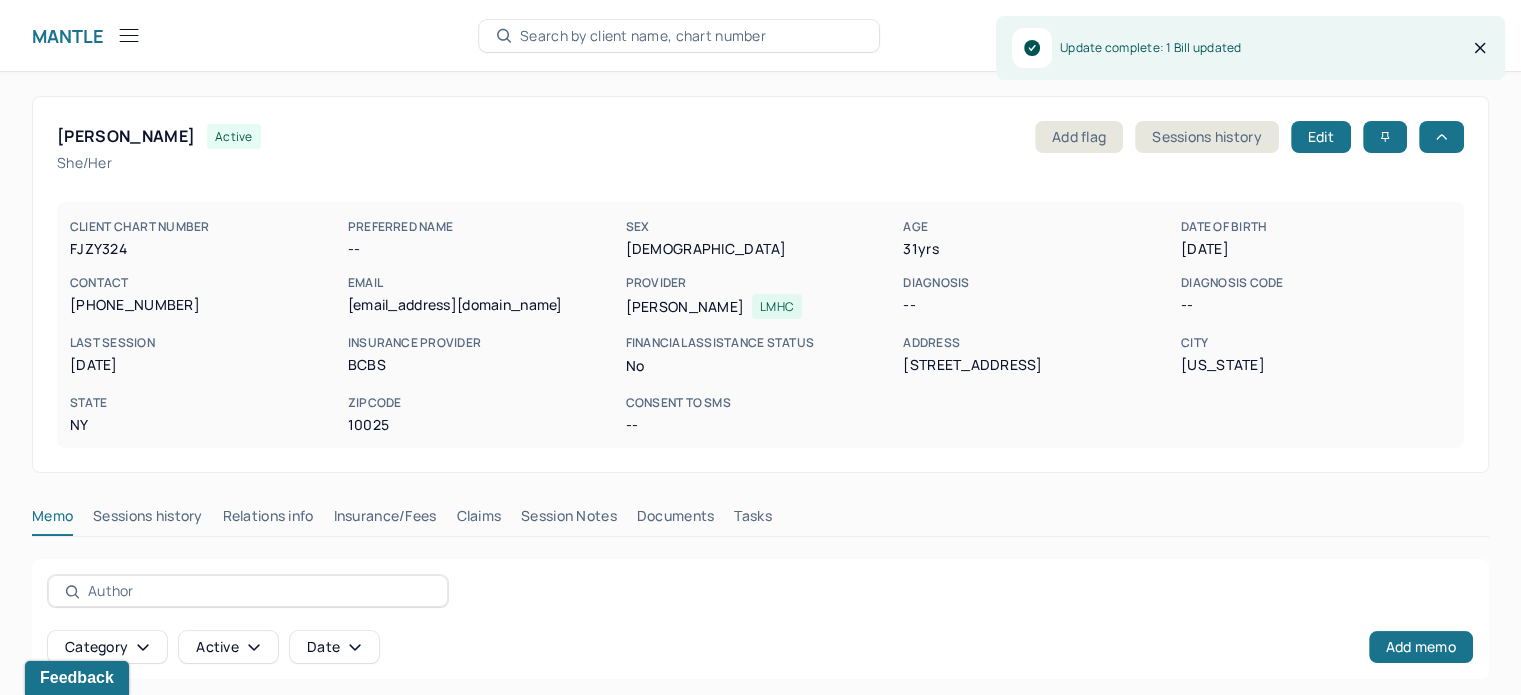 click on "Claims" at bounding box center (478, 520) 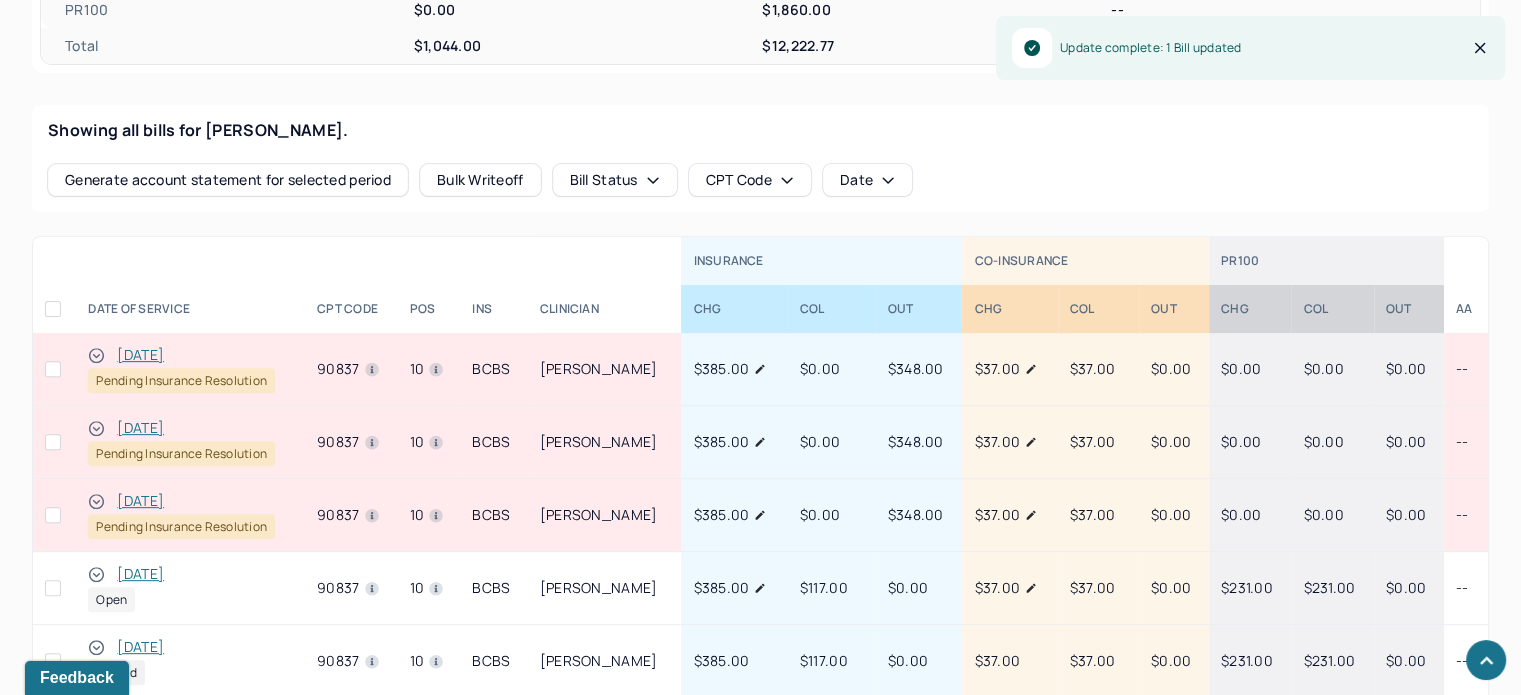 scroll, scrollTop: 800, scrollLeft: 0, axis: vertical 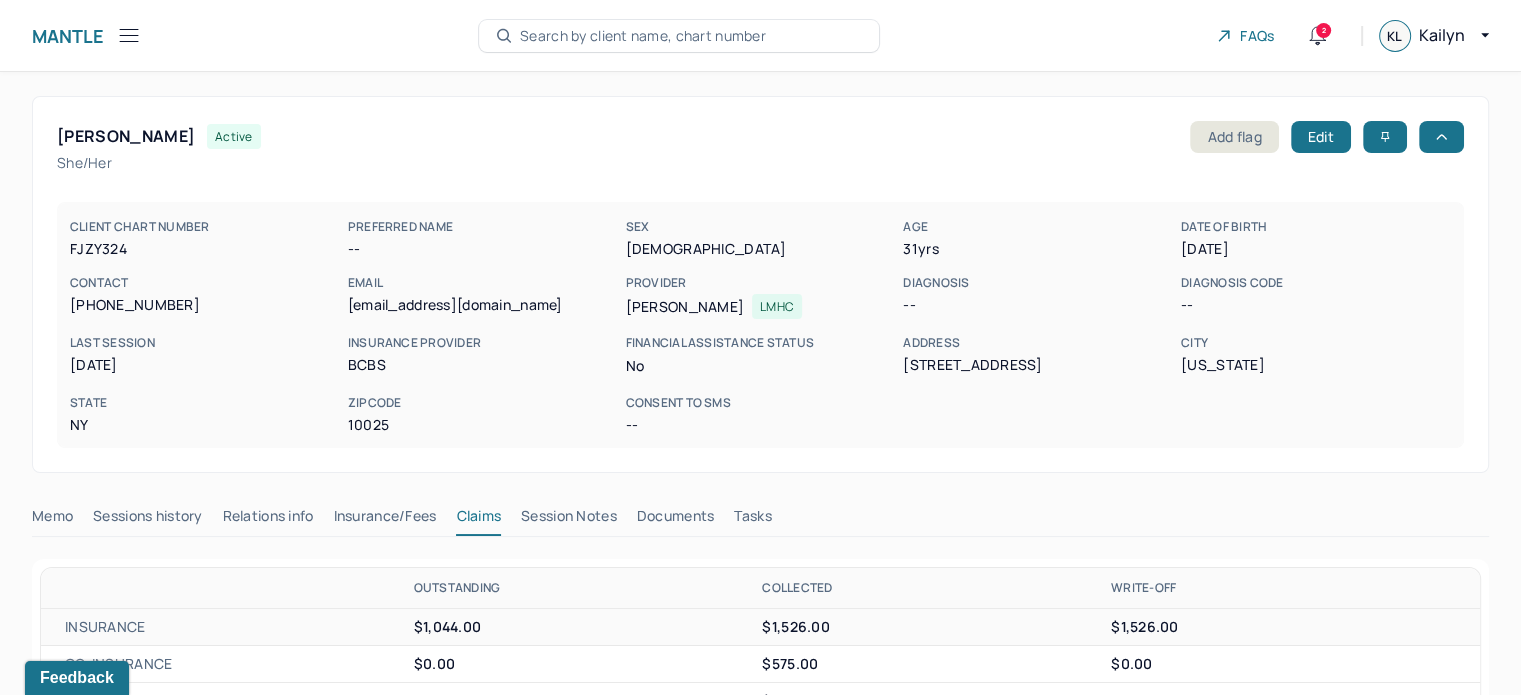 click 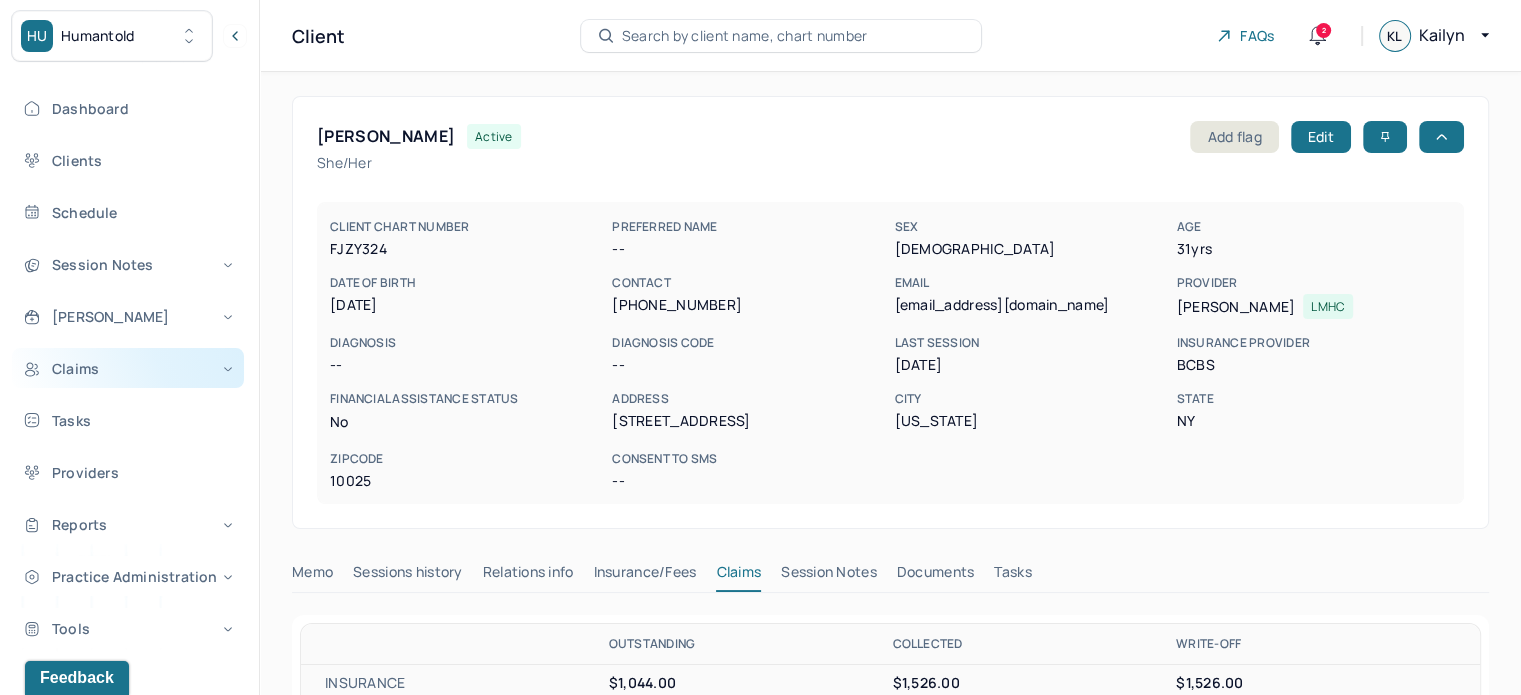 click on "Claims" at bounding box center [128, 368] 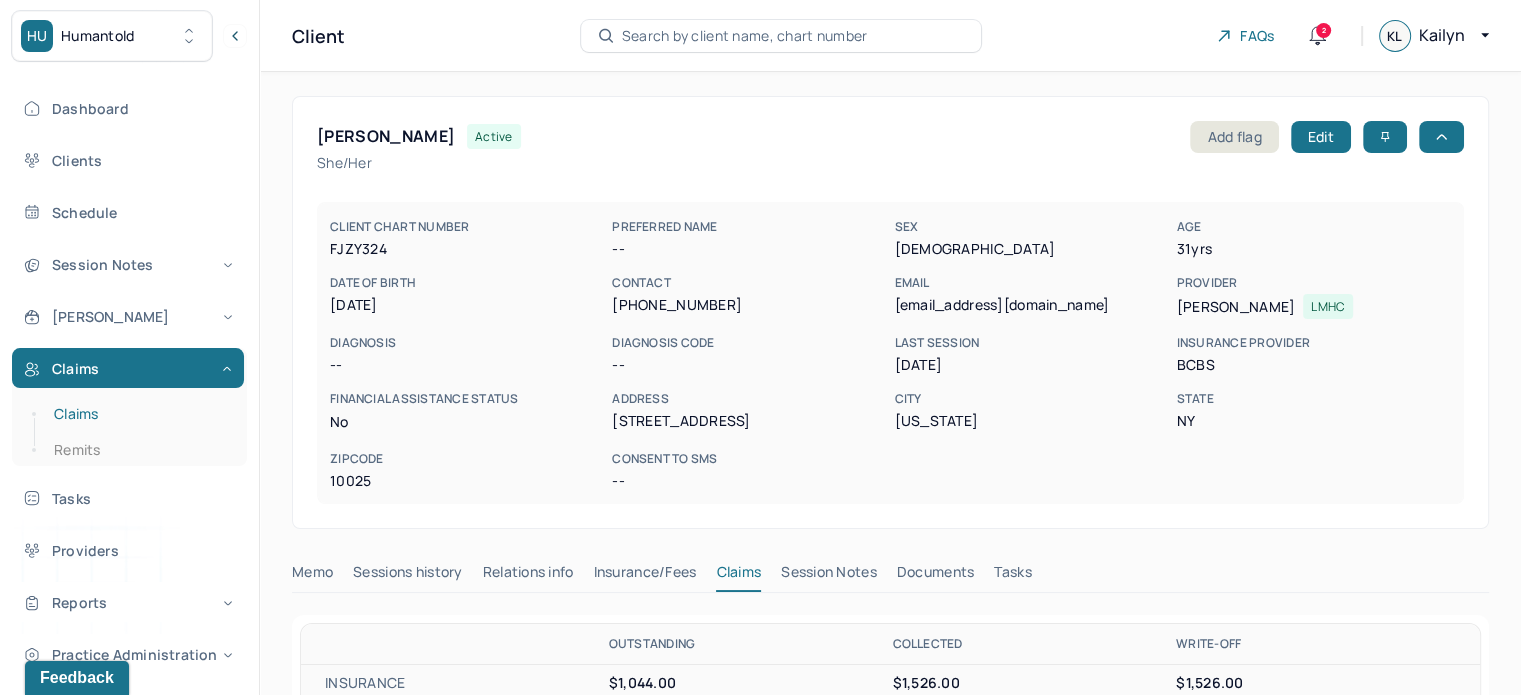 click on "Claims" at bounding box center (139, 414) 